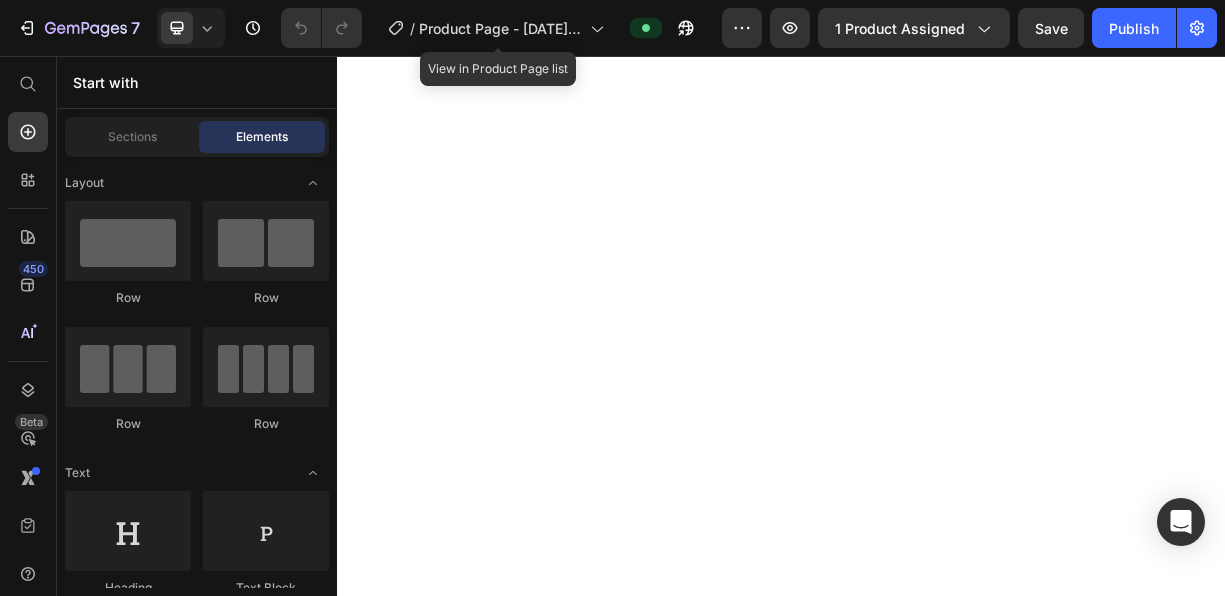 scroll, scrollTop: 0, scrollLeft: 0, axis: both 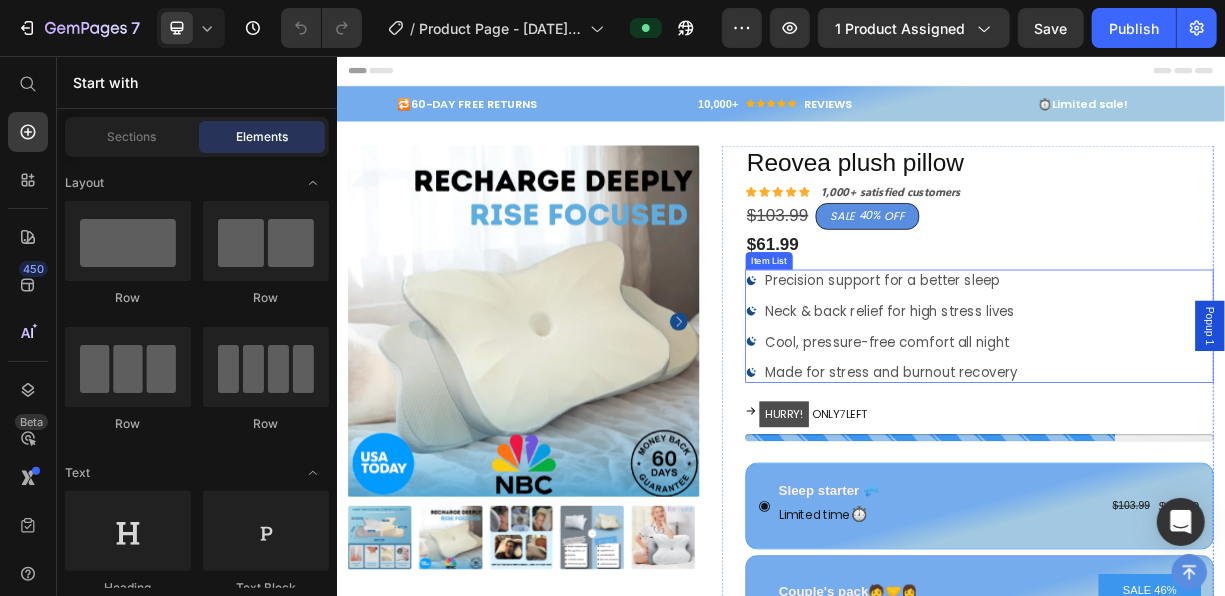 click on "Popup 1" at bounding box center [1516, 420] 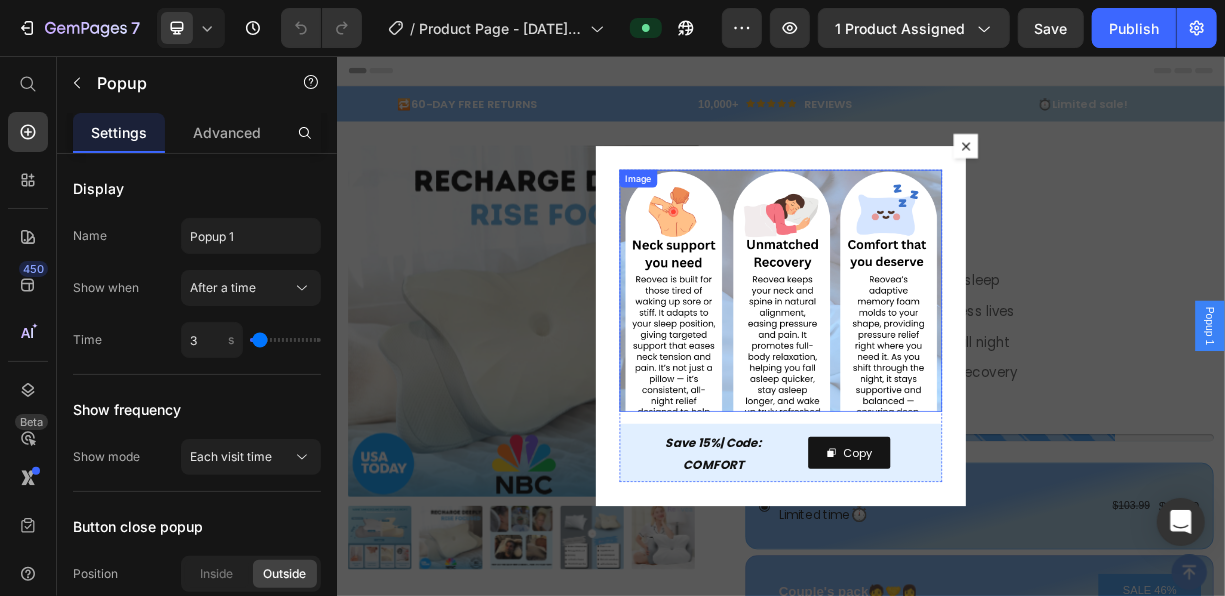 click at bounding box center (936, 372) 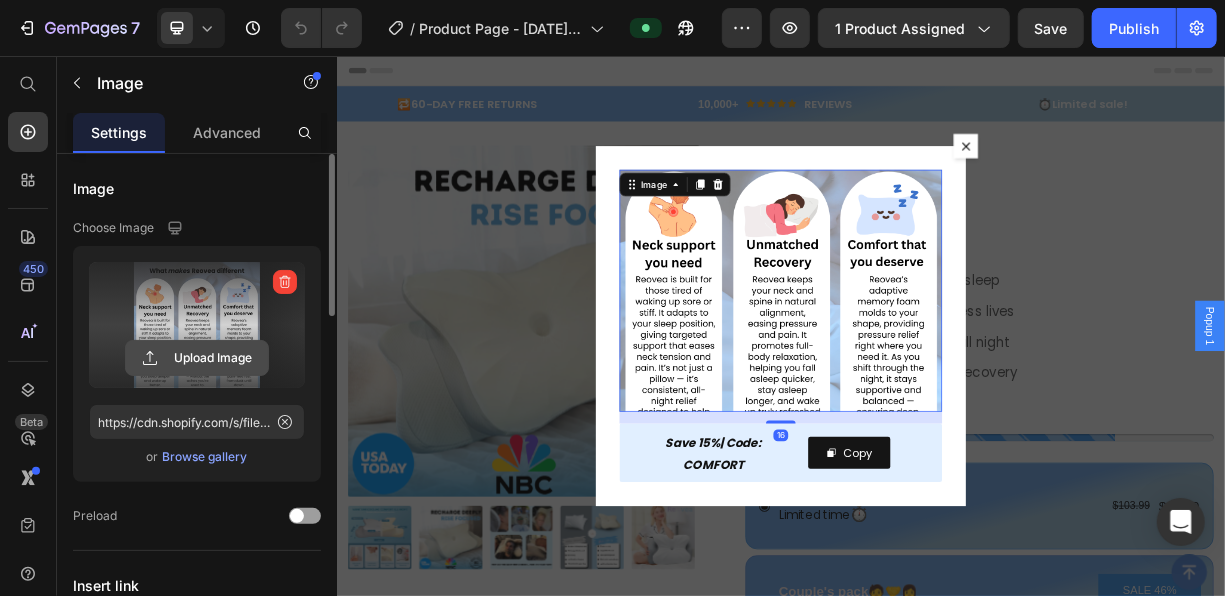 click 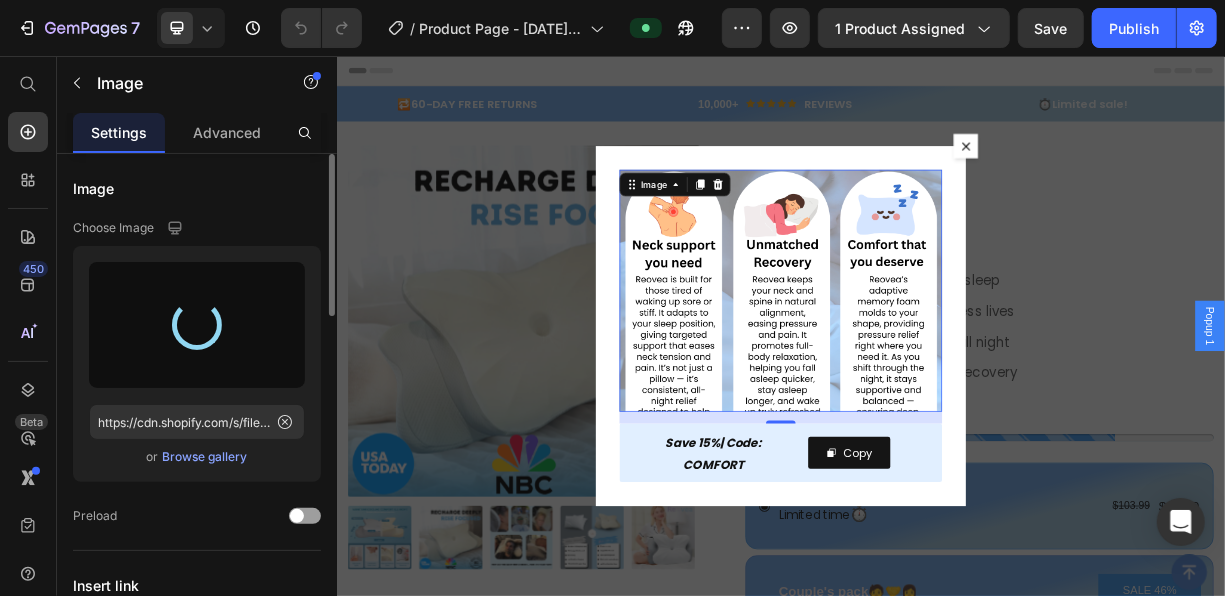 type on "https://cdn.shopify.com/s/files/1/0723/9001/7257/files/gempages_563605769291826187-d082b974-16ea-4620-a9d8-a980b994f575.png" 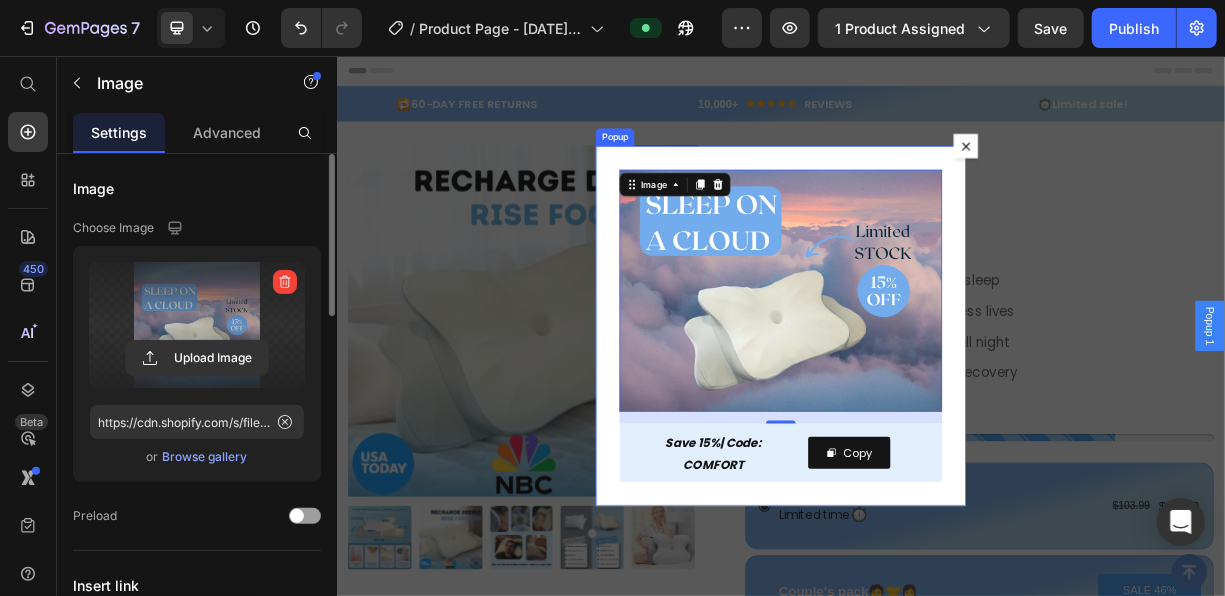 click on "Image 16 Save 15%| Code: COMFORT Text Block Copy Copy Coupon Code Row Row Row" at bounding box center [936, 420] 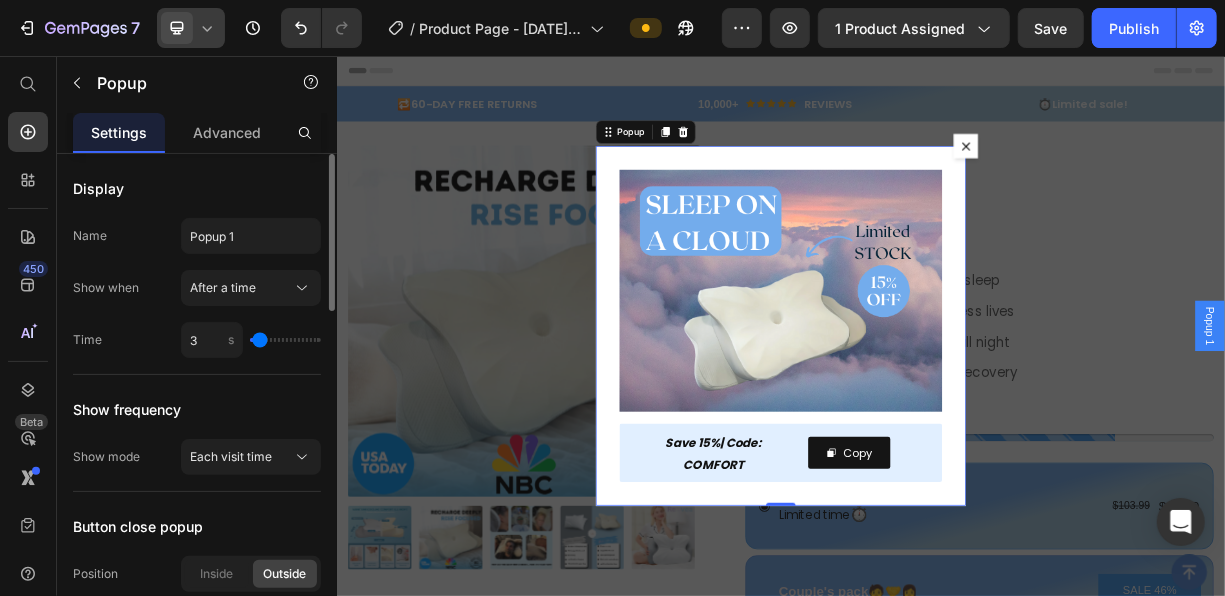 click 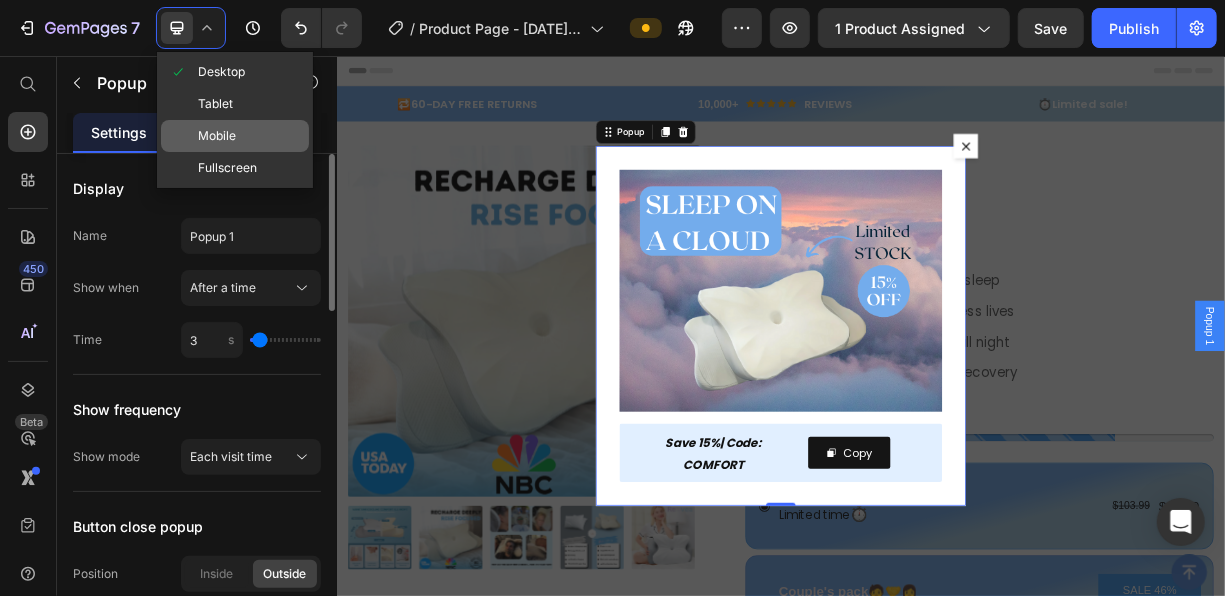 click on "Mobile" at bounding box center [217, 136] 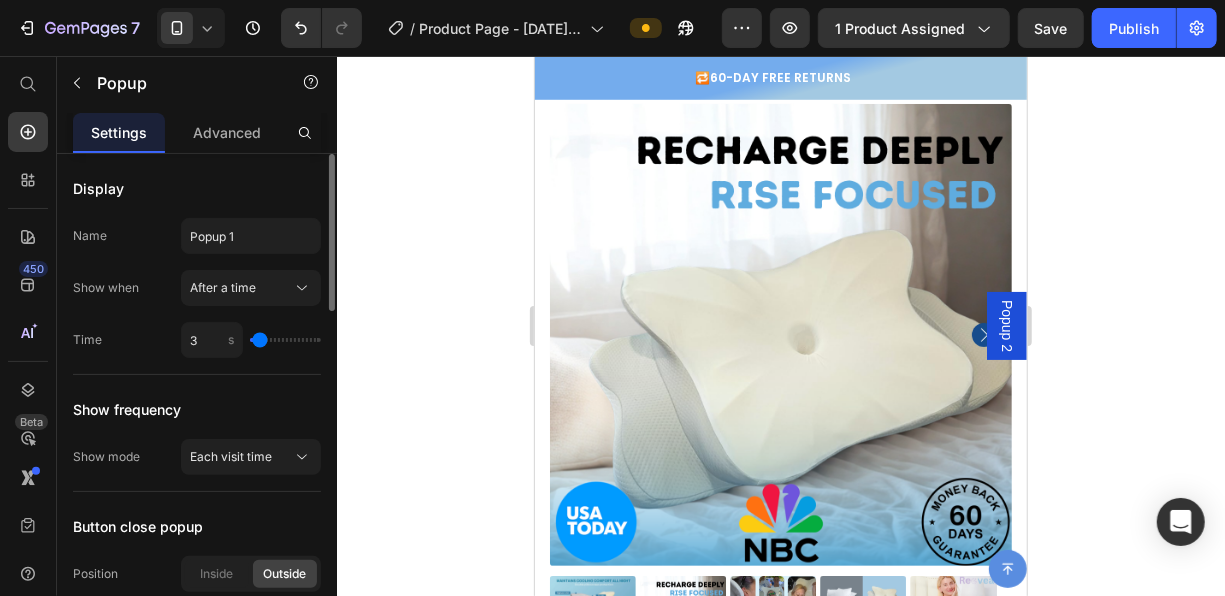 click on "Popup 2" at bounding box center (1006, 325) 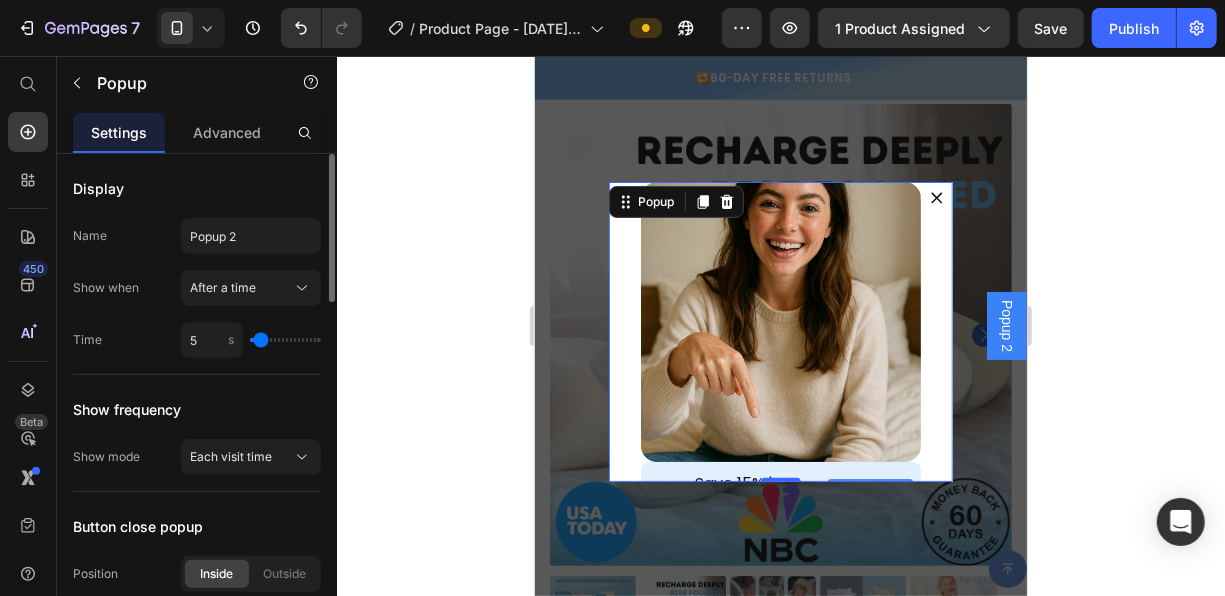 click at bounding box center [780, 321] 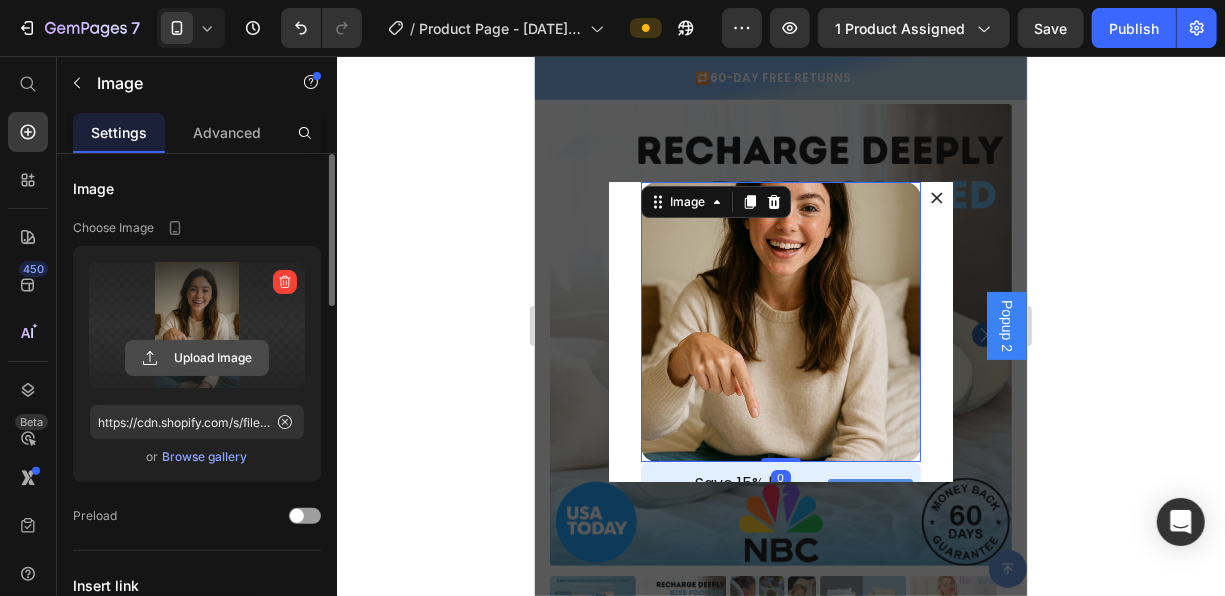 click 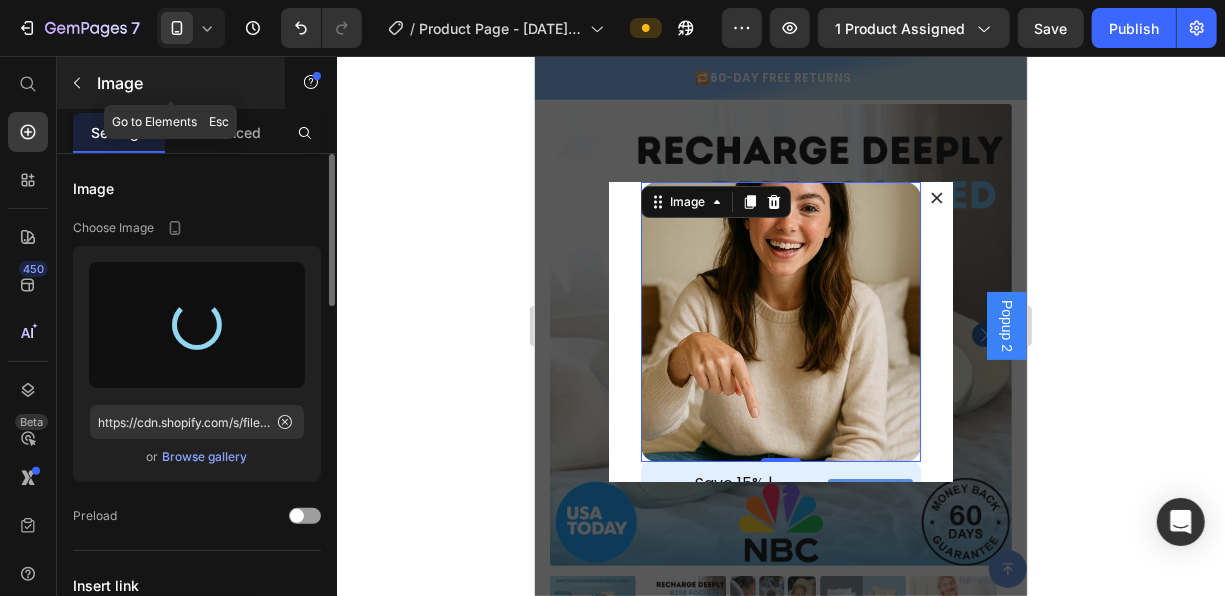 type on "https://cdn.shopify.com/s/files/1/0723/9001/7257/files/gempages_563605769291826187-d082b974-16ea-4620-a9d8-a980b994f575.png" 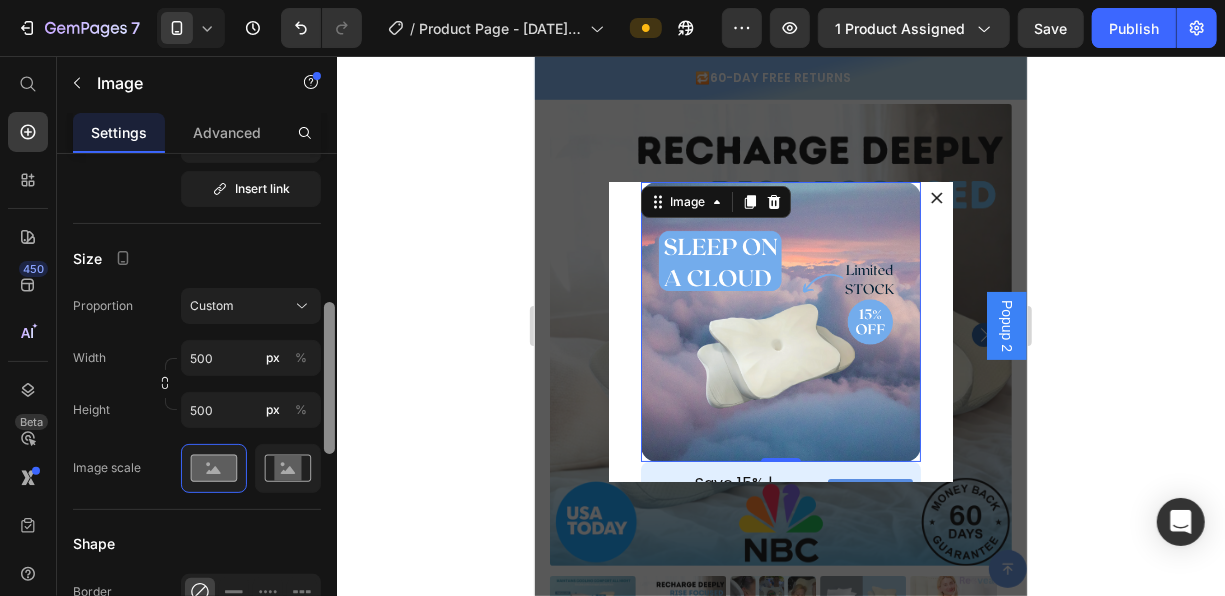 scroll, scrollTop: 524, scrollLeft: 0, axis: vertical 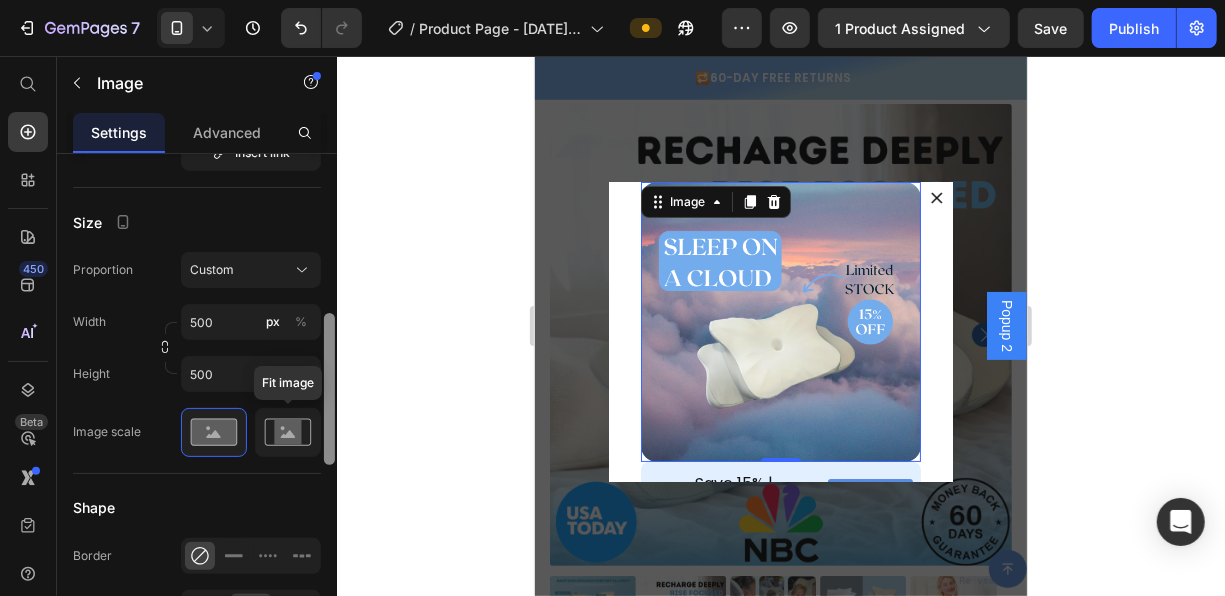 drag, startPoint x: 326, startPoint y: 288, endPoint x: 309, endPoint y: 448, distance: 160.90059 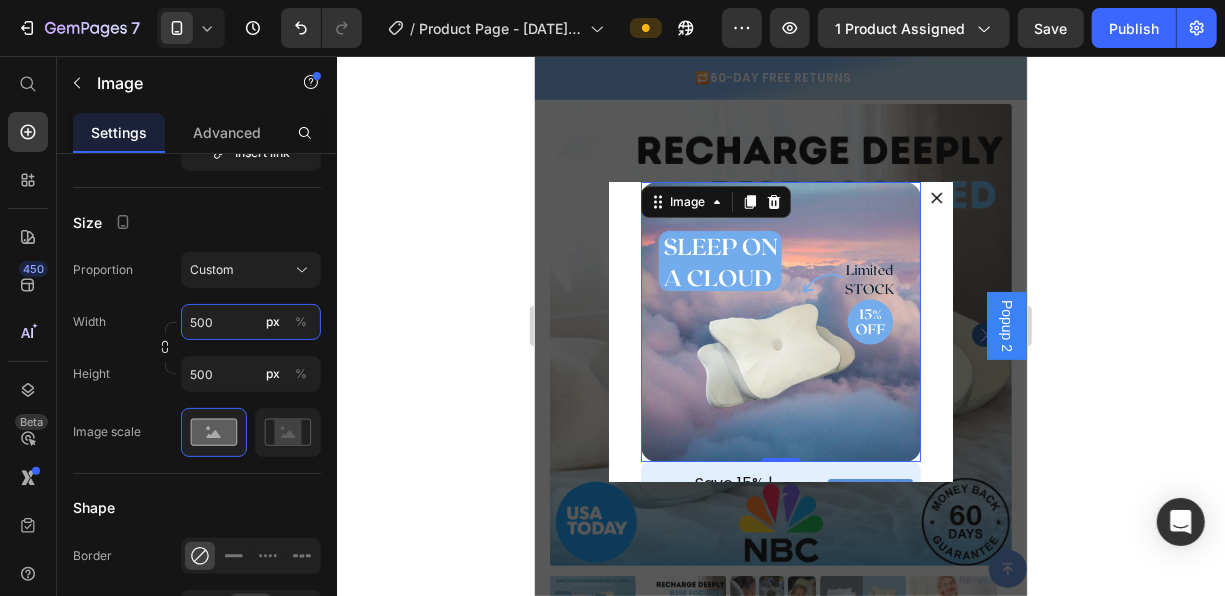 click on "500" at bounding box center (251, 322) 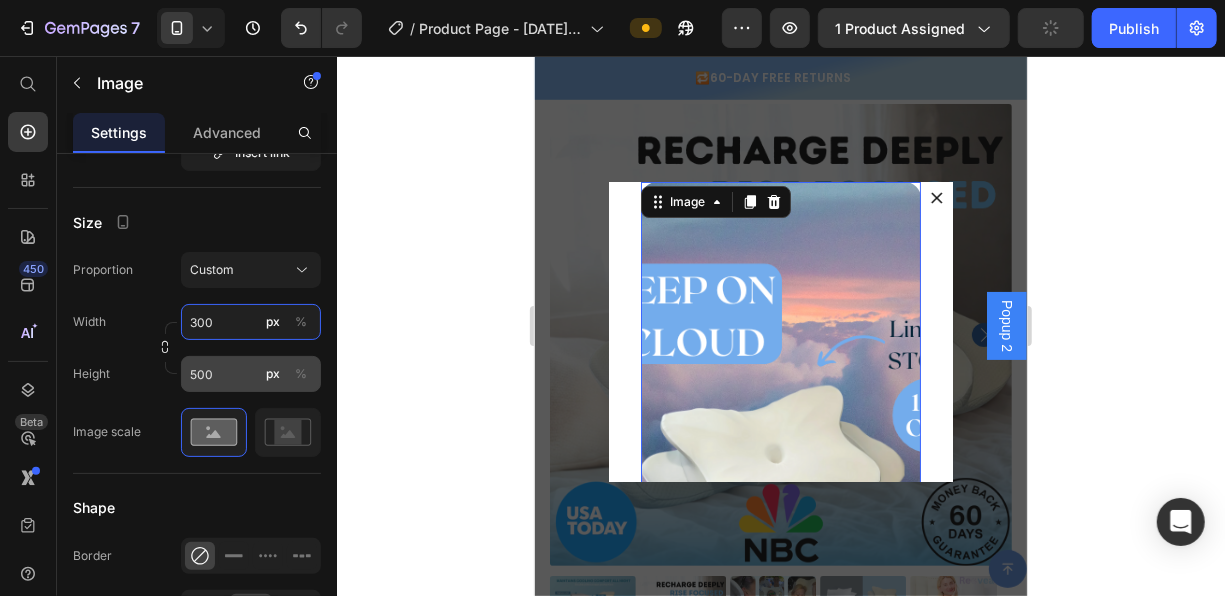 type on "300" 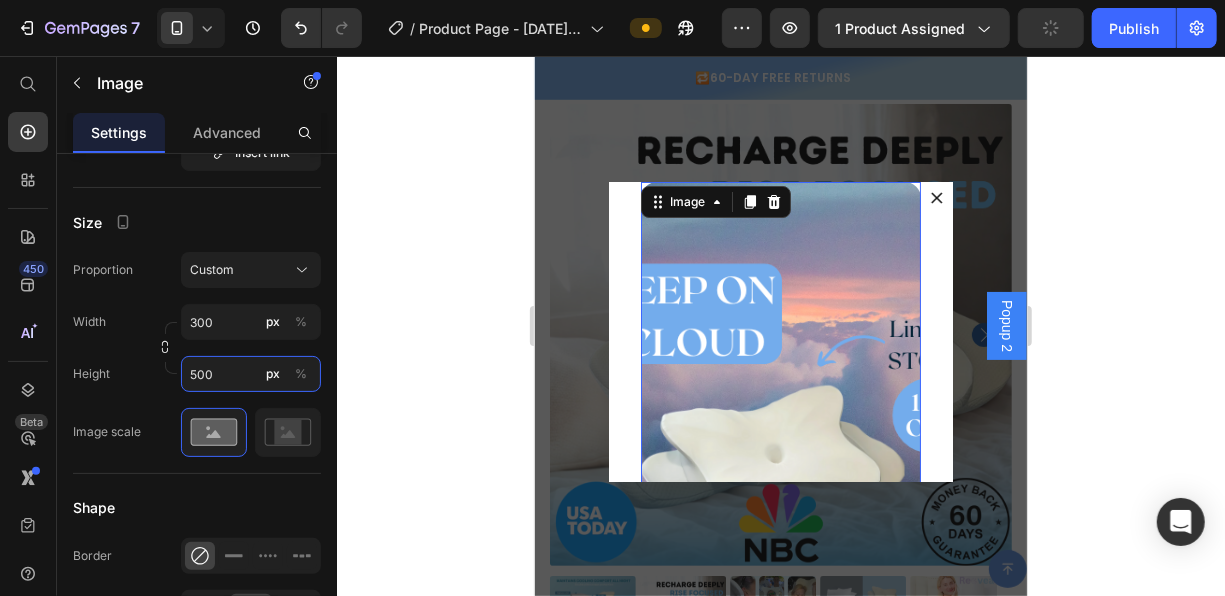click on "500" at bounding box center (251, 374) 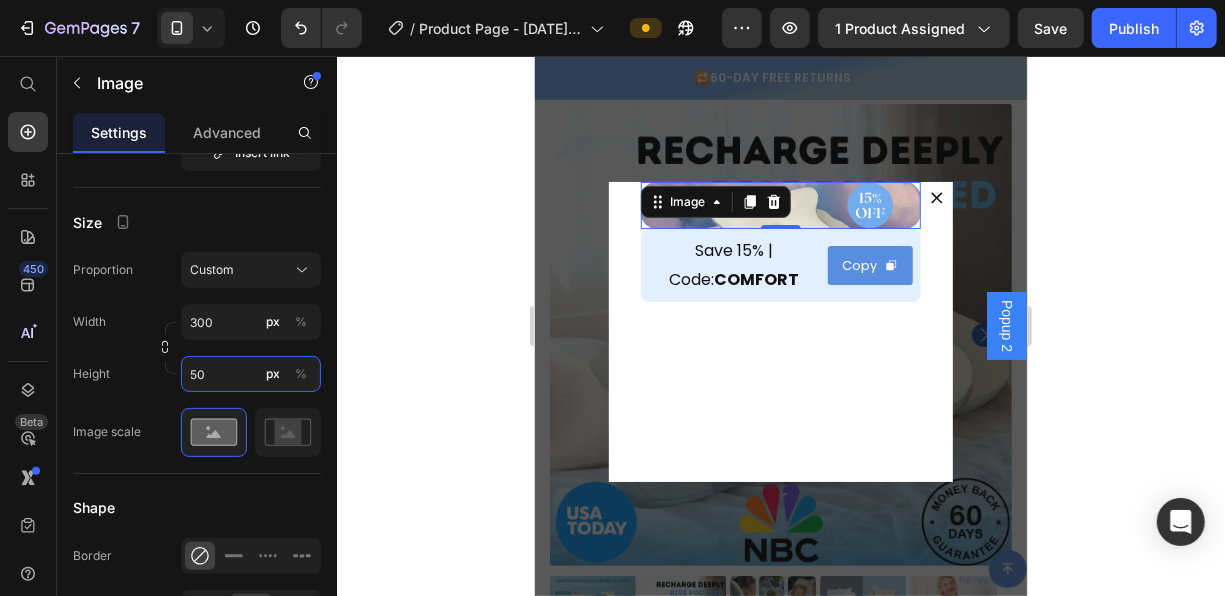 type on "5" 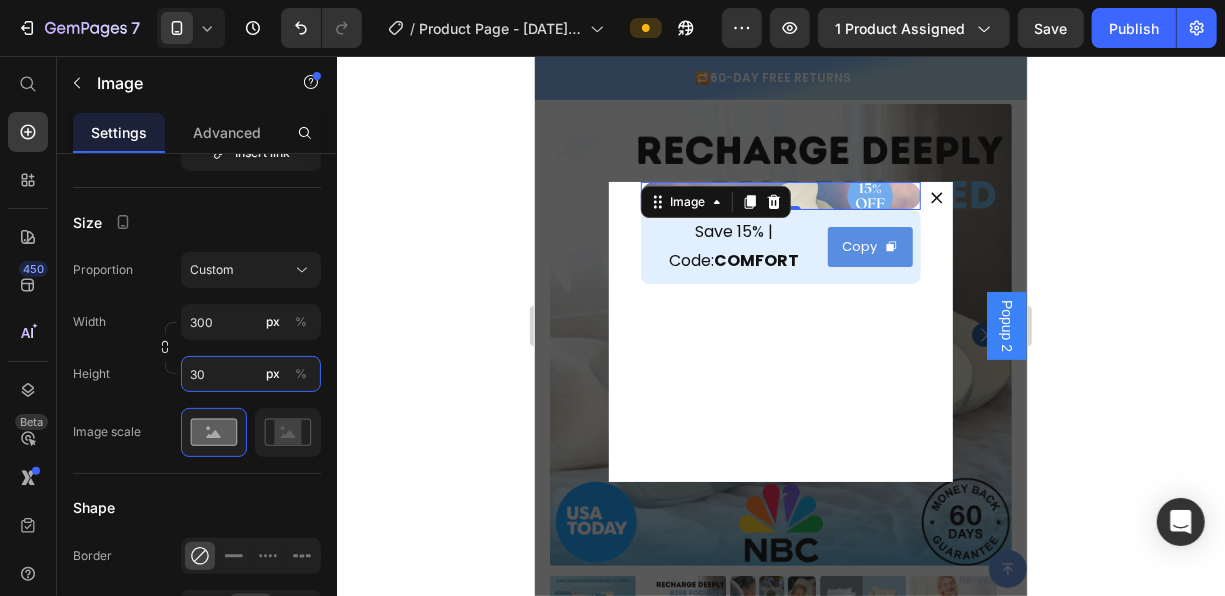 type on "3" 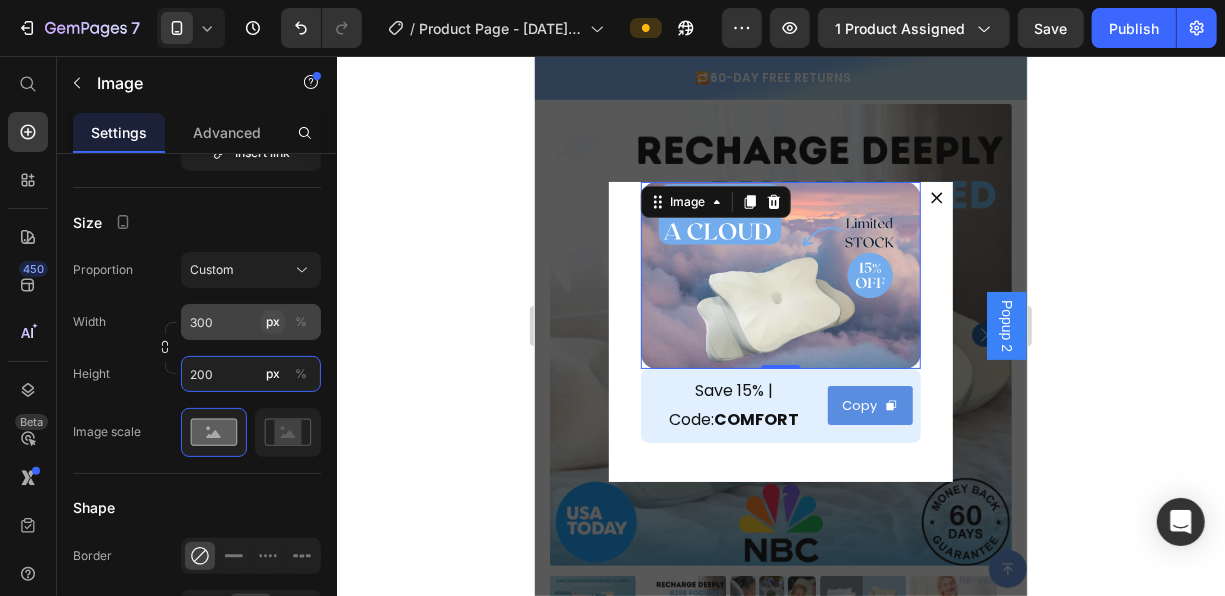 type on "200" 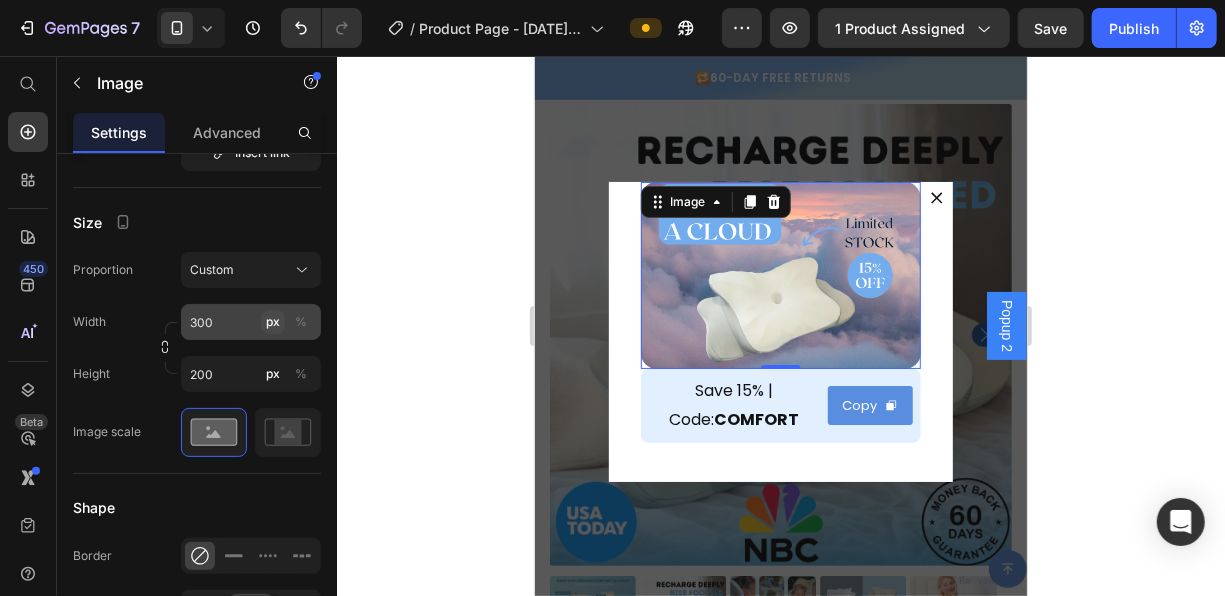 click on "px" 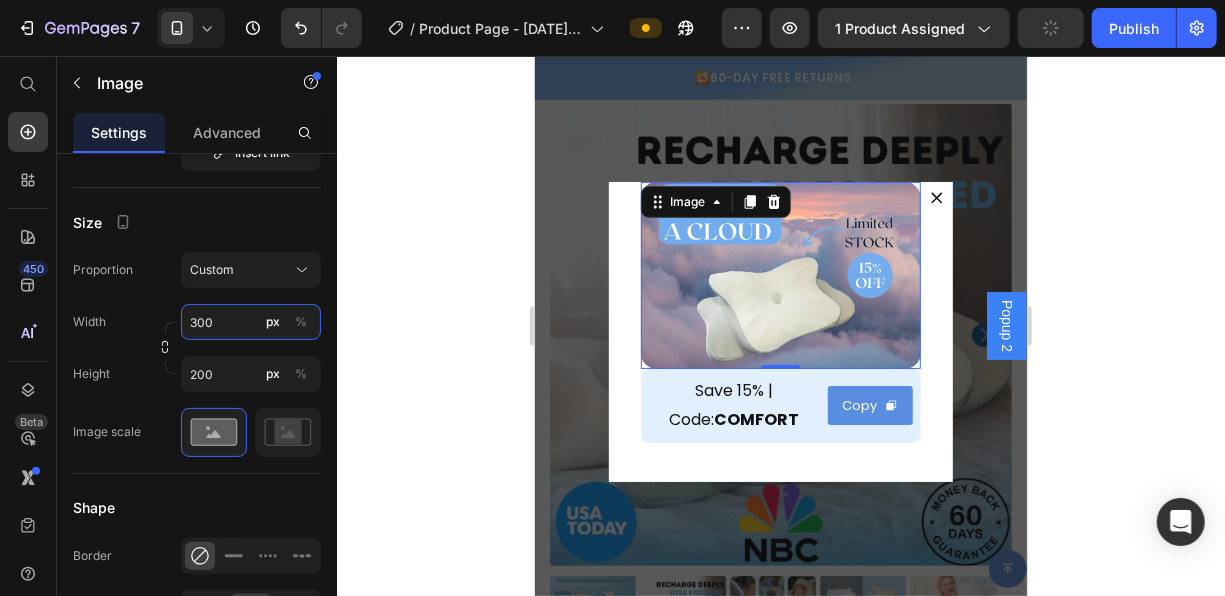 click on "300" at bounding box center (251, 322) 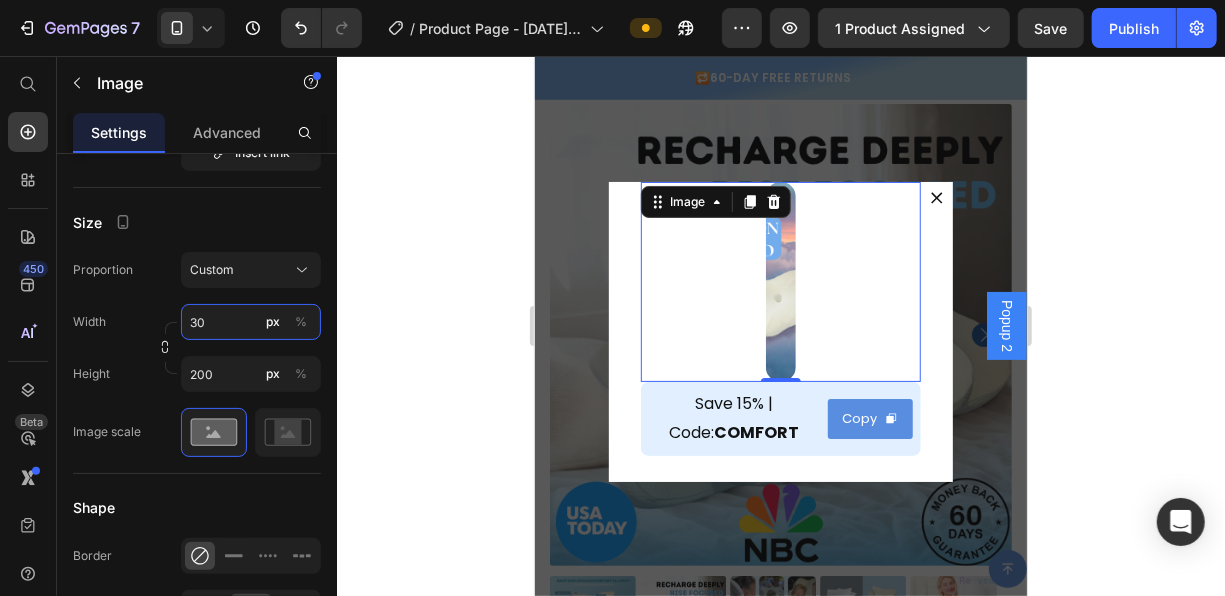 type on "3" 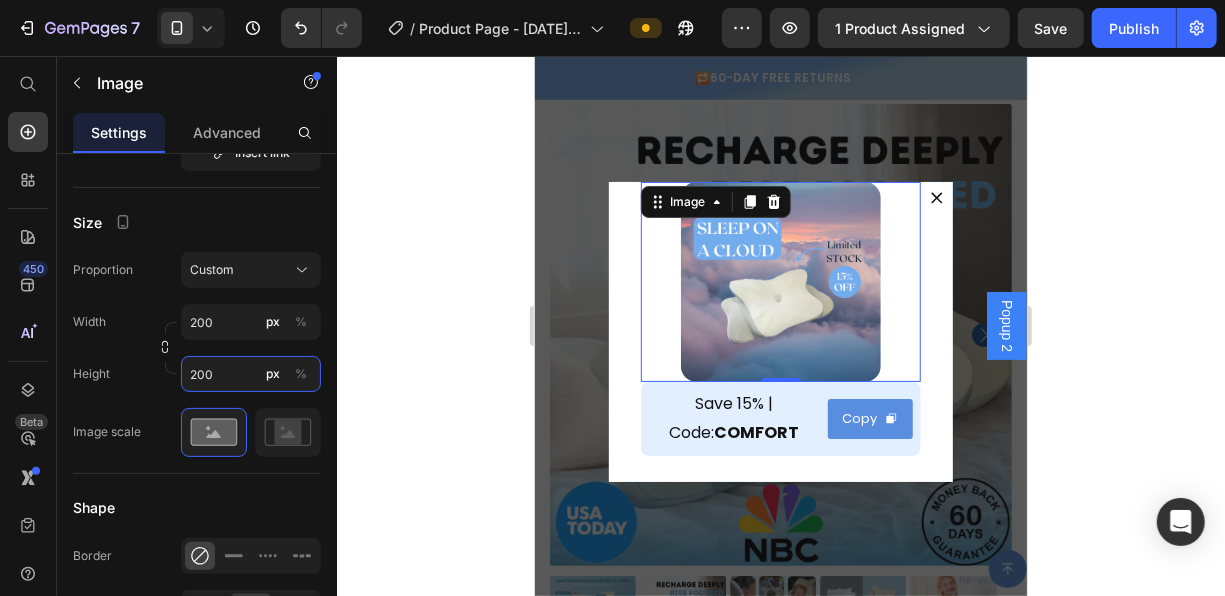 click on "200" at bounding box center [251, 374] 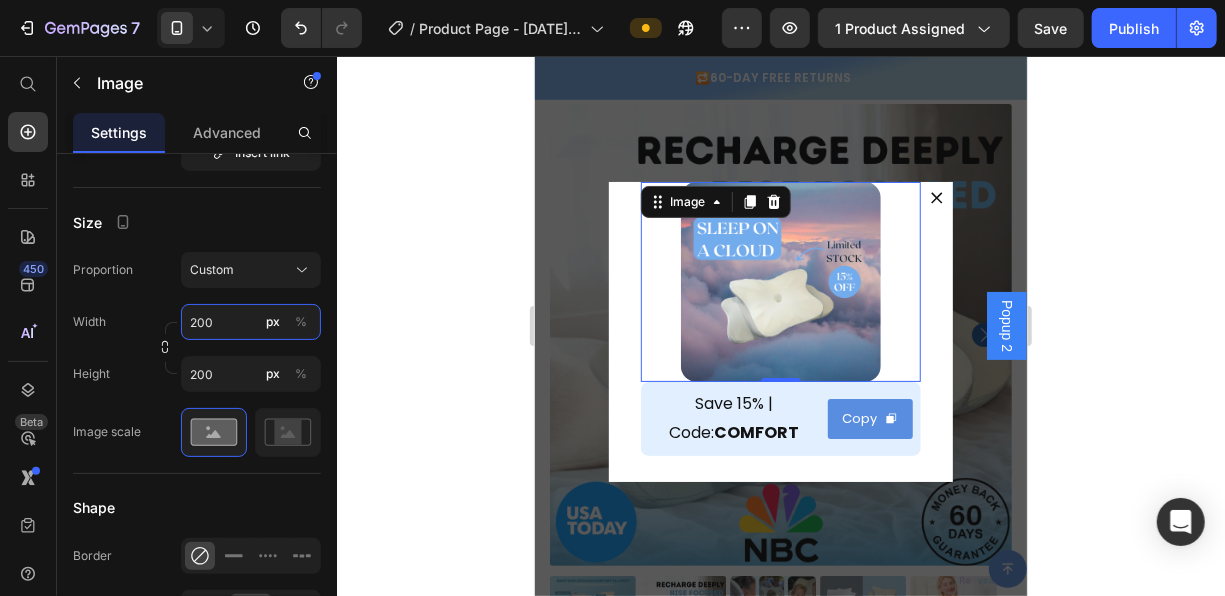 click on "200" at bounding box center (251, 322) 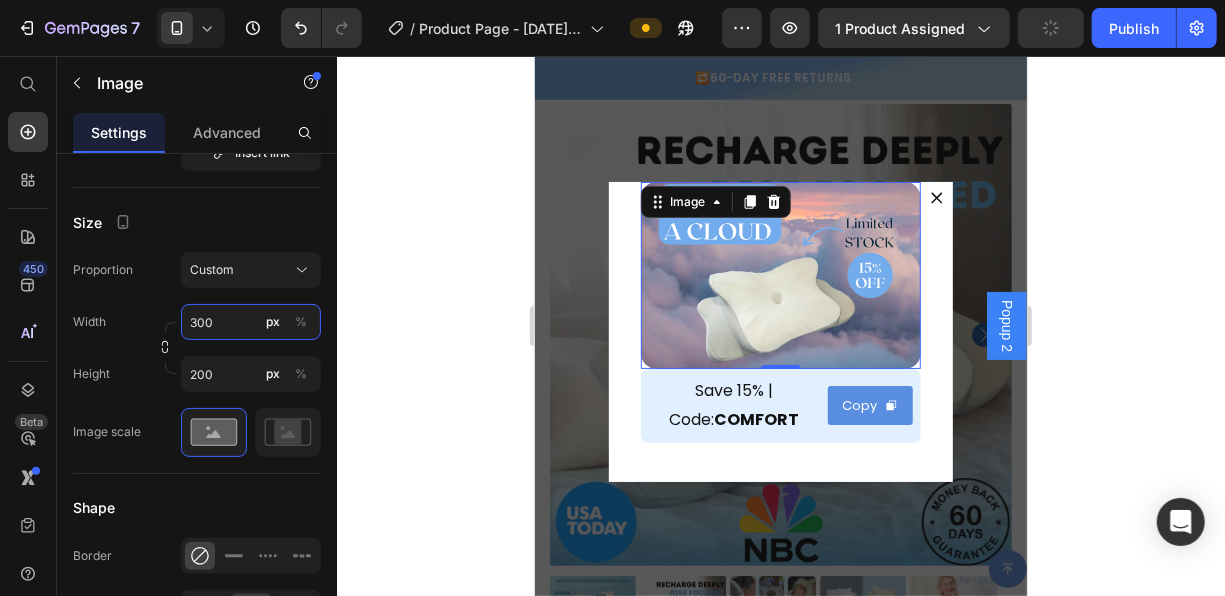 type on "200" 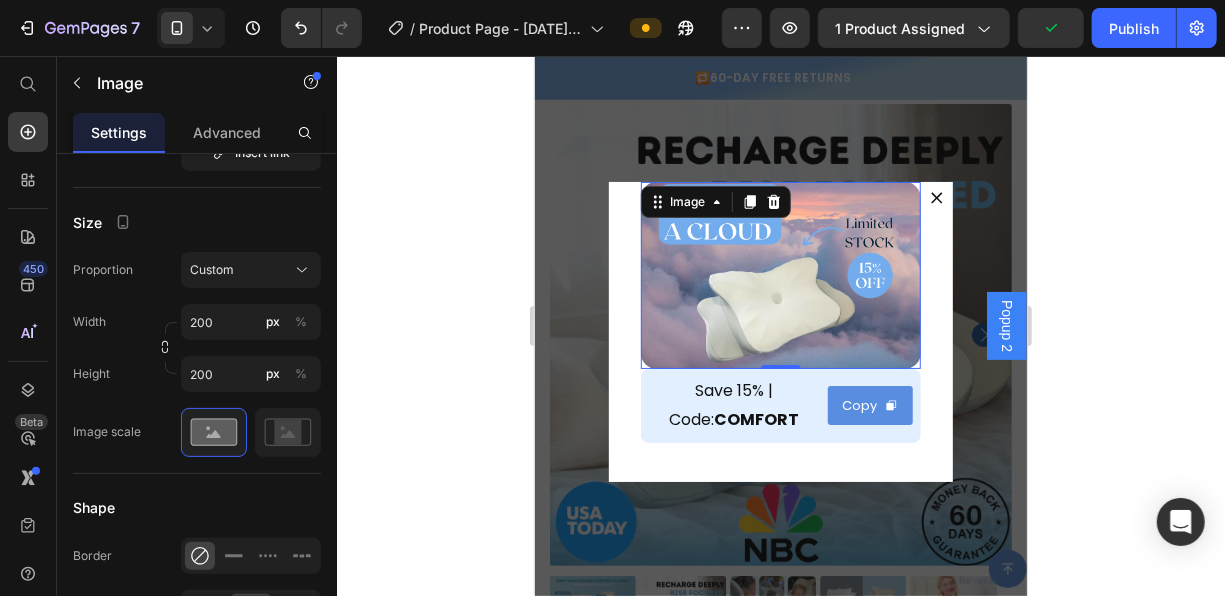 click 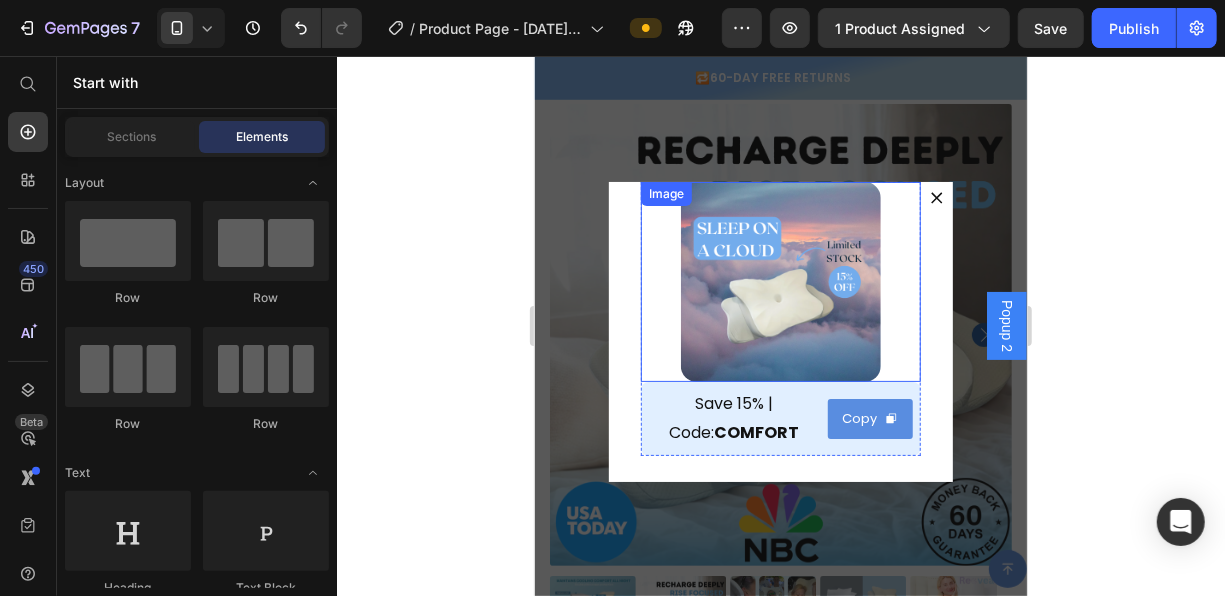 click at bounding box center [780, 281] 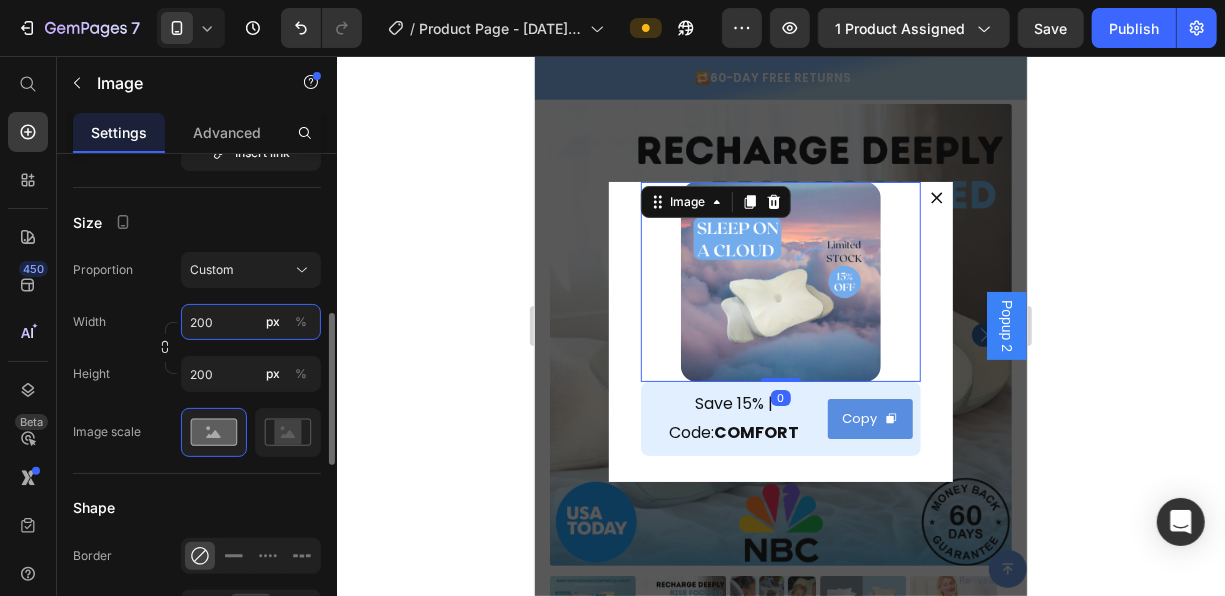 click on "200" at bounding box center [251, 322] 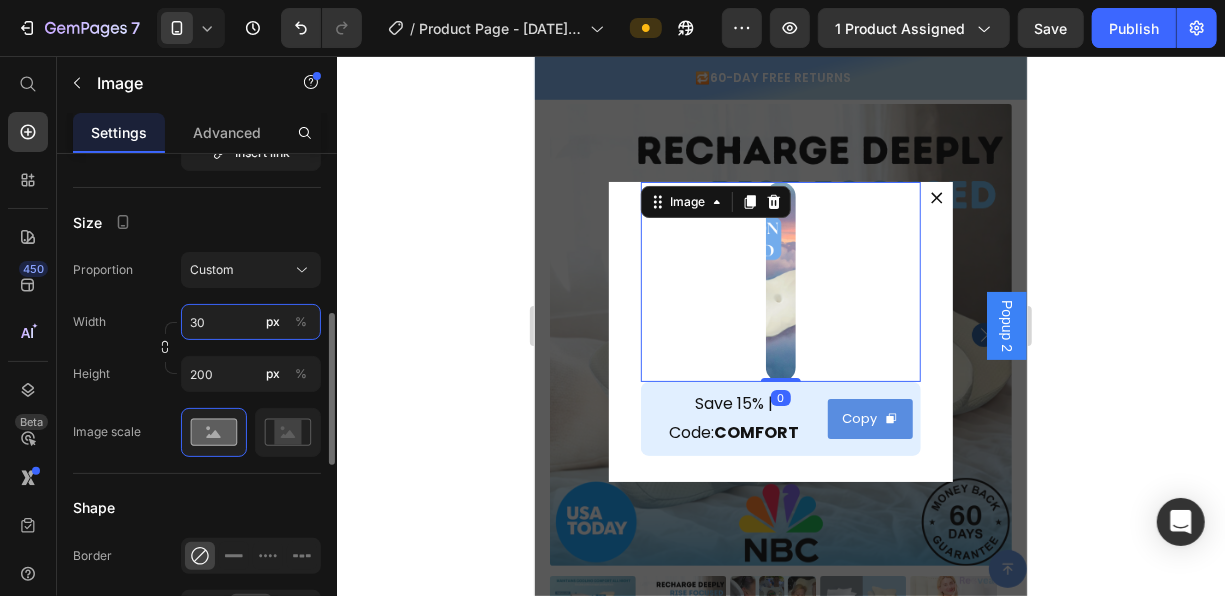type on "300" 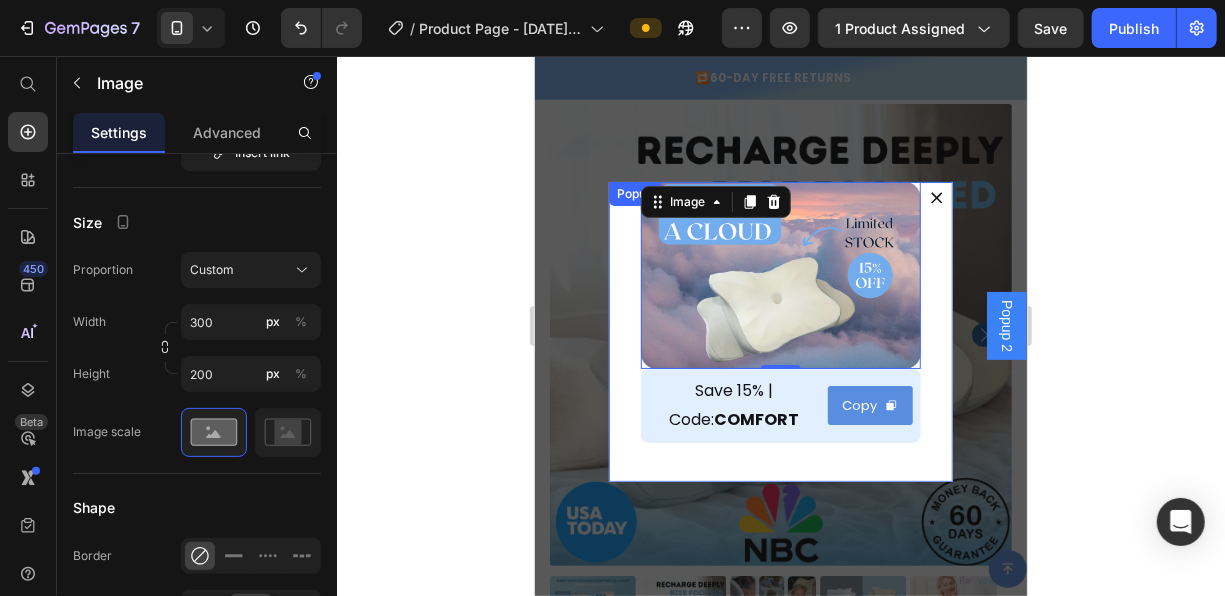 click on "Image 0 Save 15% | Code: COMFORT Text Block Copy Copy Coupon Code Row Row Row" at bounding box center (780, 331) 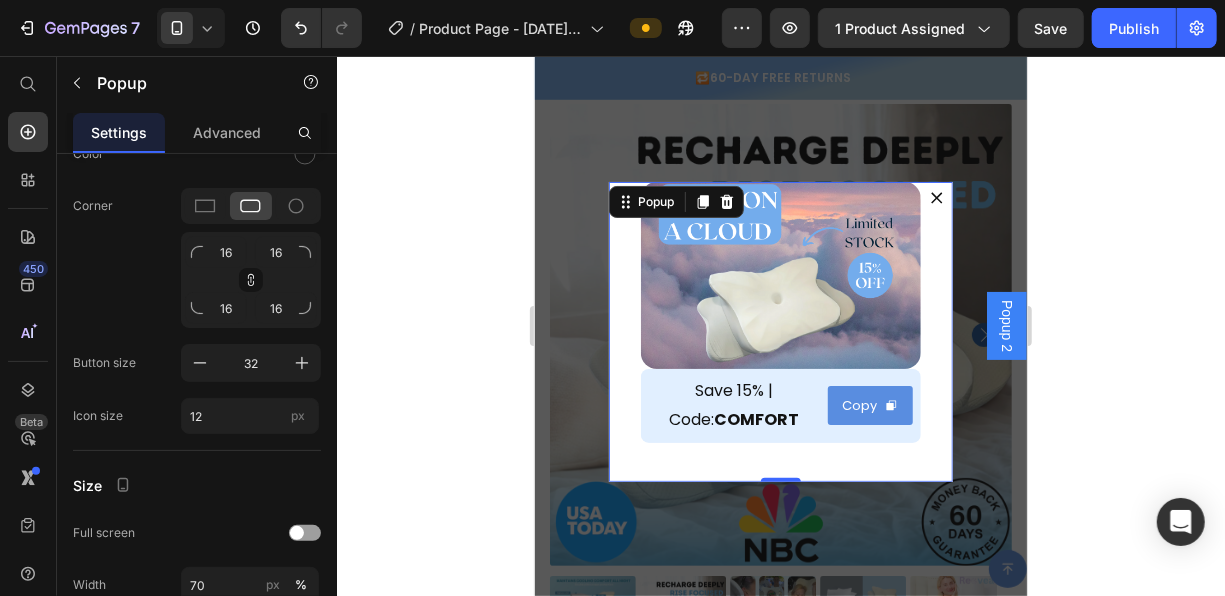 scroll, scrollTop: 0, scrollLeft: 0, axis: both 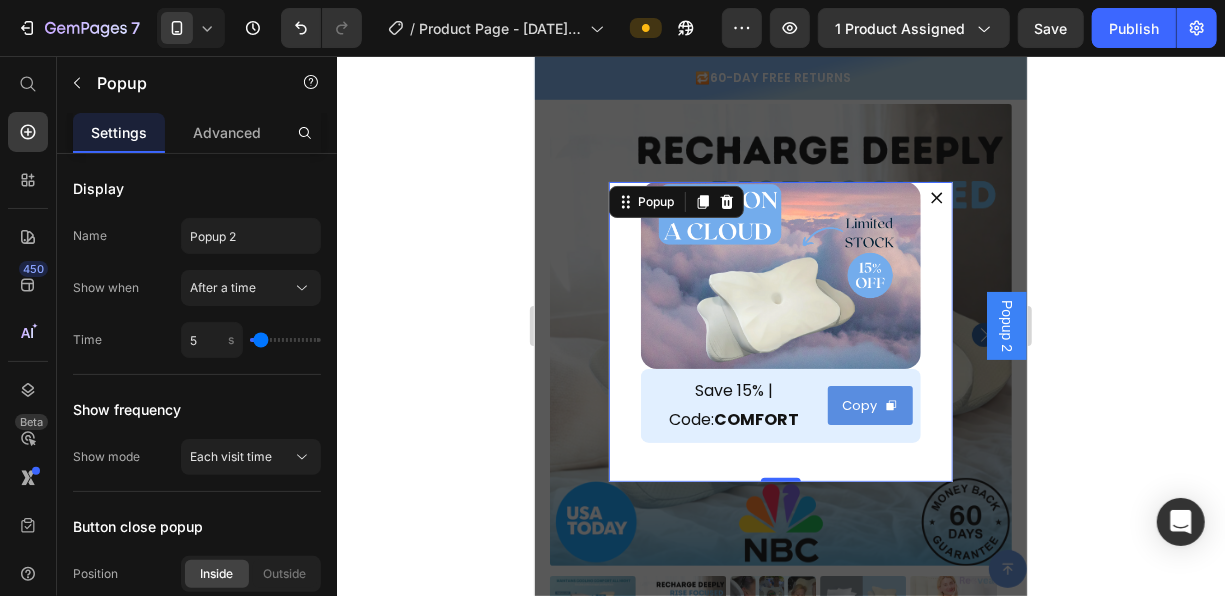 click 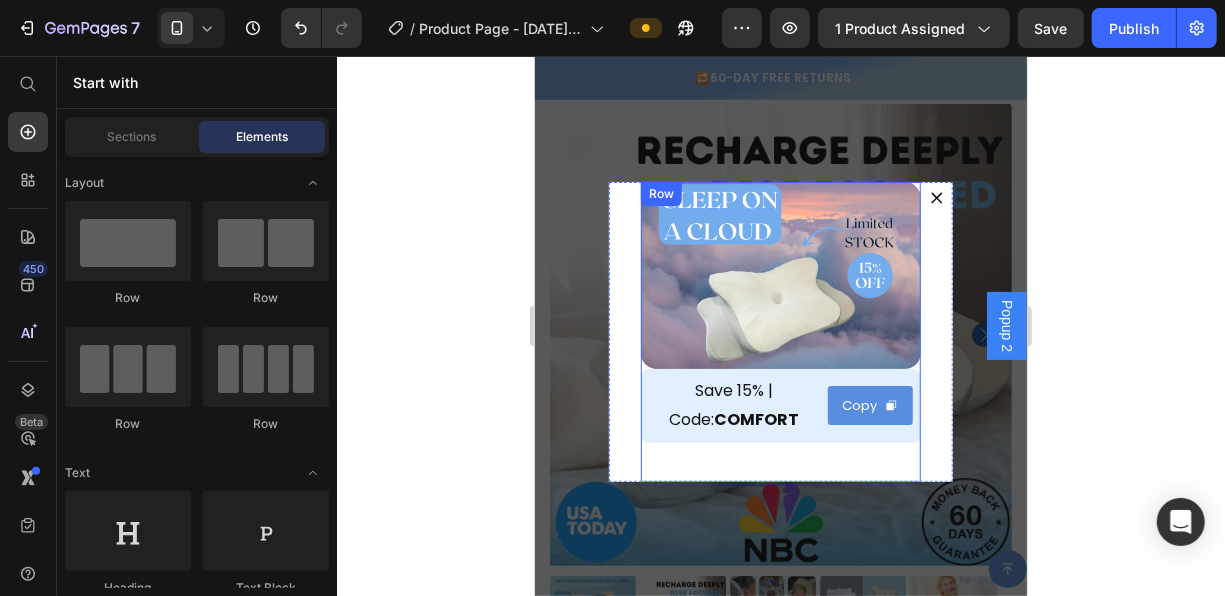 click on "Image Save 15% | Code: COMFORT Text Block Copy Copy Coupon Code Row Row" at bounding box center [780, 330] 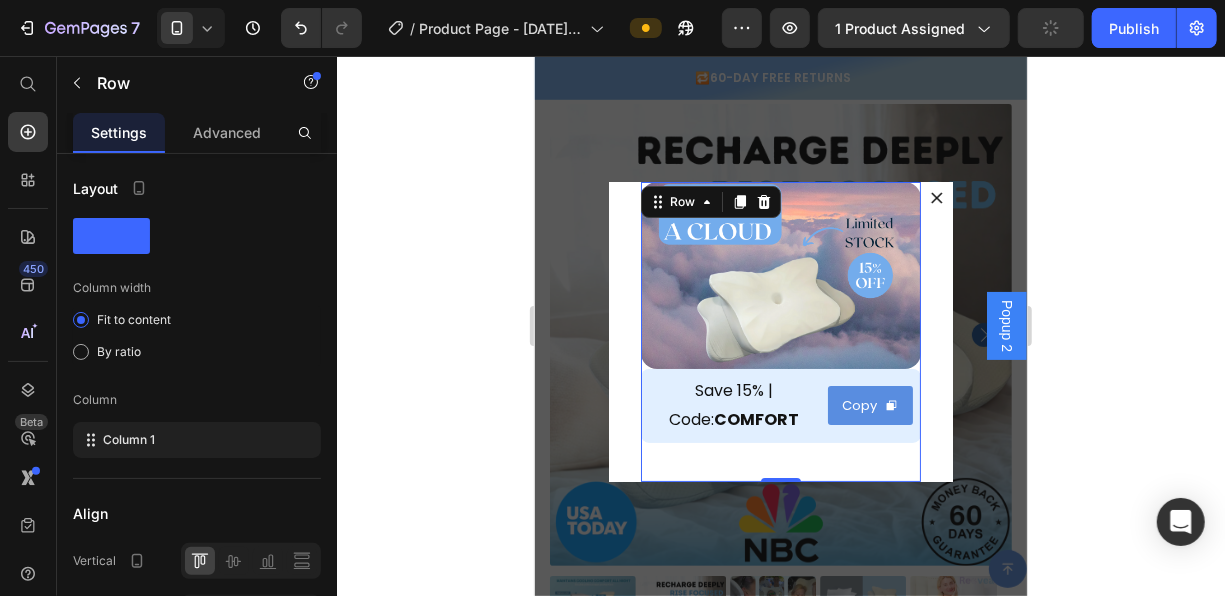 click on "Image Save 15% | Code: COMFORT Text Block Copy Copy Coupon Code Row Row Row 0" at bounding box center [780, 331] 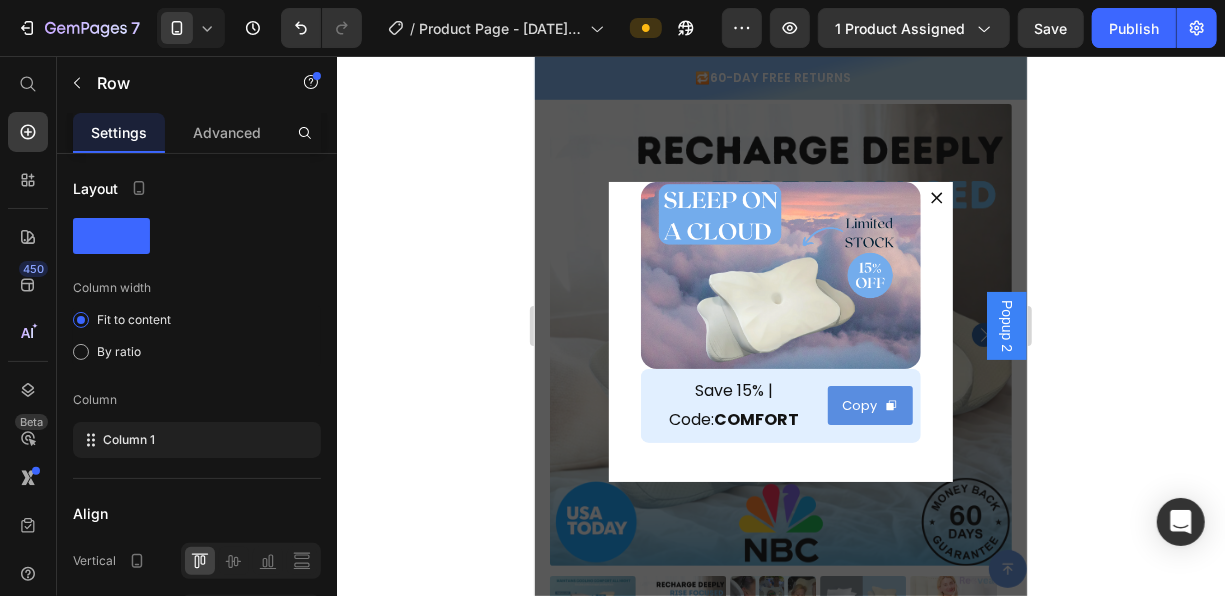 click at bounding box center [780, 325] 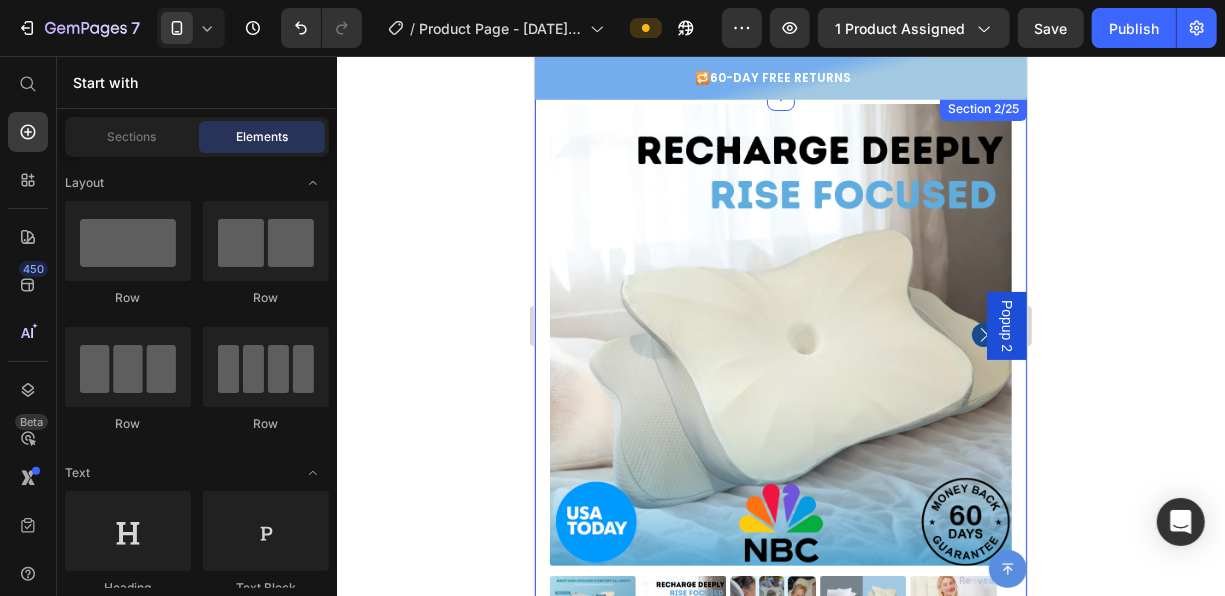 click on "Popup 2" at bounding box center (1006, 325) 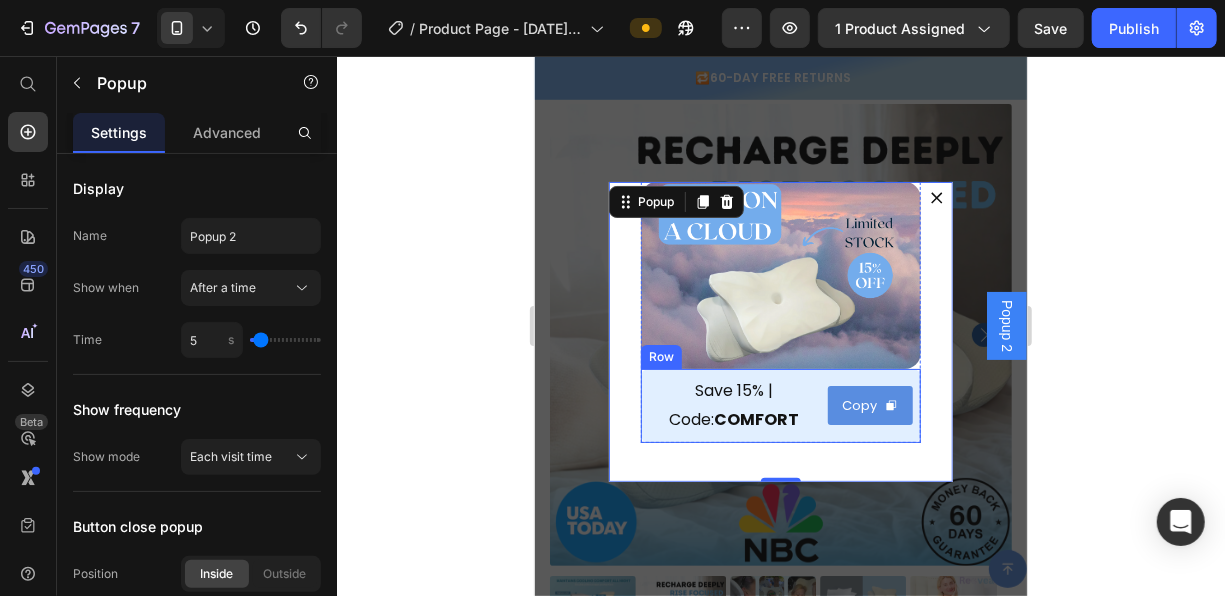click on "Save 15% | Code: COMFORT Text Block Copy Copy Coupon Code Row" at bounding box center (780, 405) 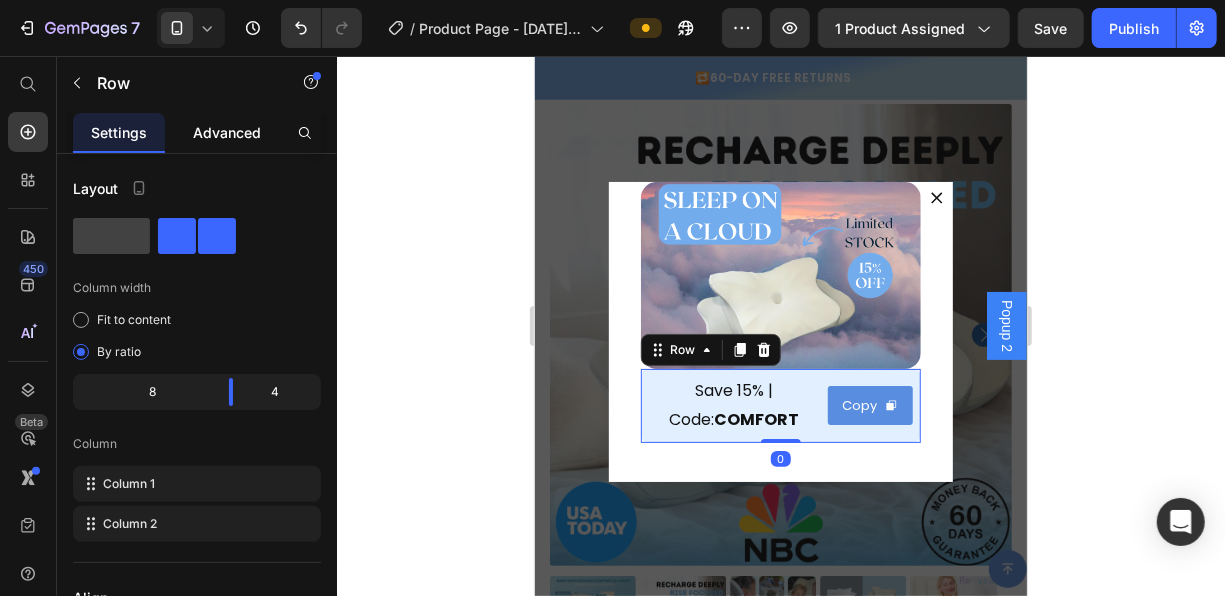 click on "Advanced" at bounding box center [227, 132] 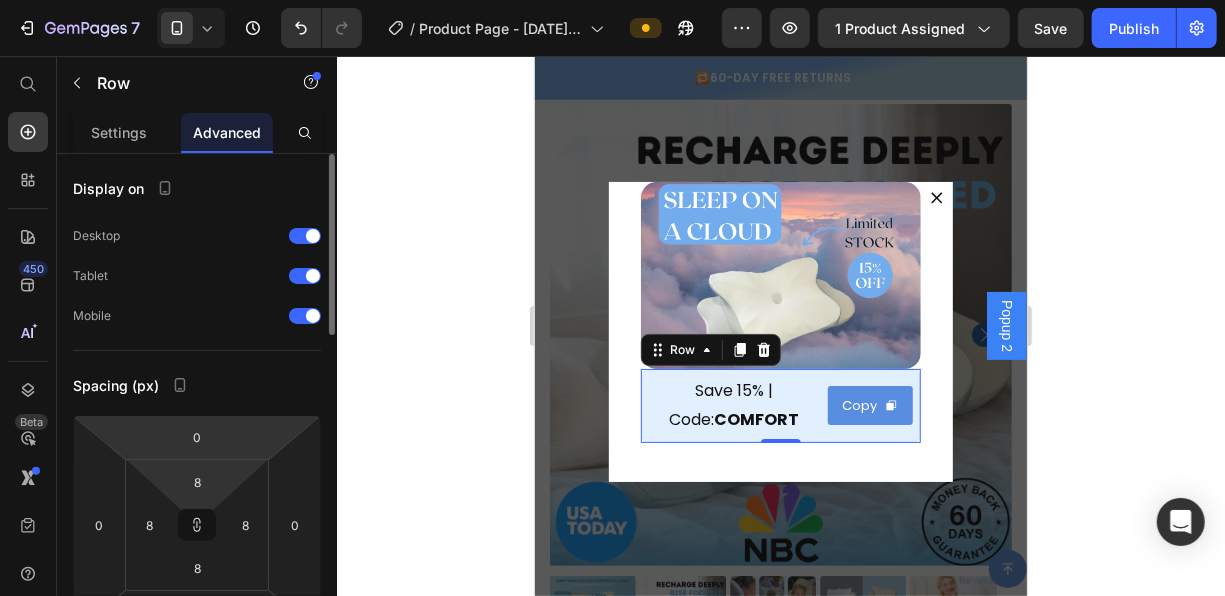 click on "7 Version history / Product Page - [DATE], [TIME] Preview 1 product assigned Save Publish 450 Beta Start with Sections Elements Hero Section Product Detail Brands Trusted Badges Guarantee Product Breakdown How to use Testimonials Compare Bundle FAQs Social Proof Brand Story Product List Collection Blog List Contact Sticky Add to Cart Custom Footer Browse Library 450 Layout
Row
Row
Row
Row Text
Heading
Text Block Button
Button
Button
Sticky Back to top Media
Image" at bounding box center (612, 668) 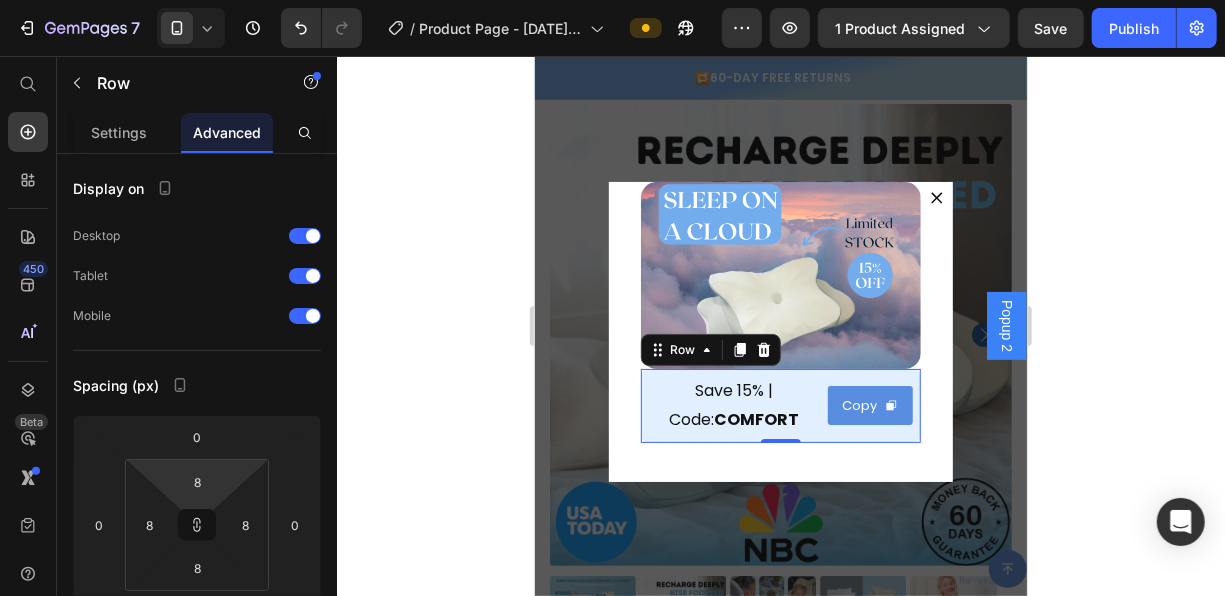scroll, scrollTop: 499, scrollLeft: 0, axis: vertical 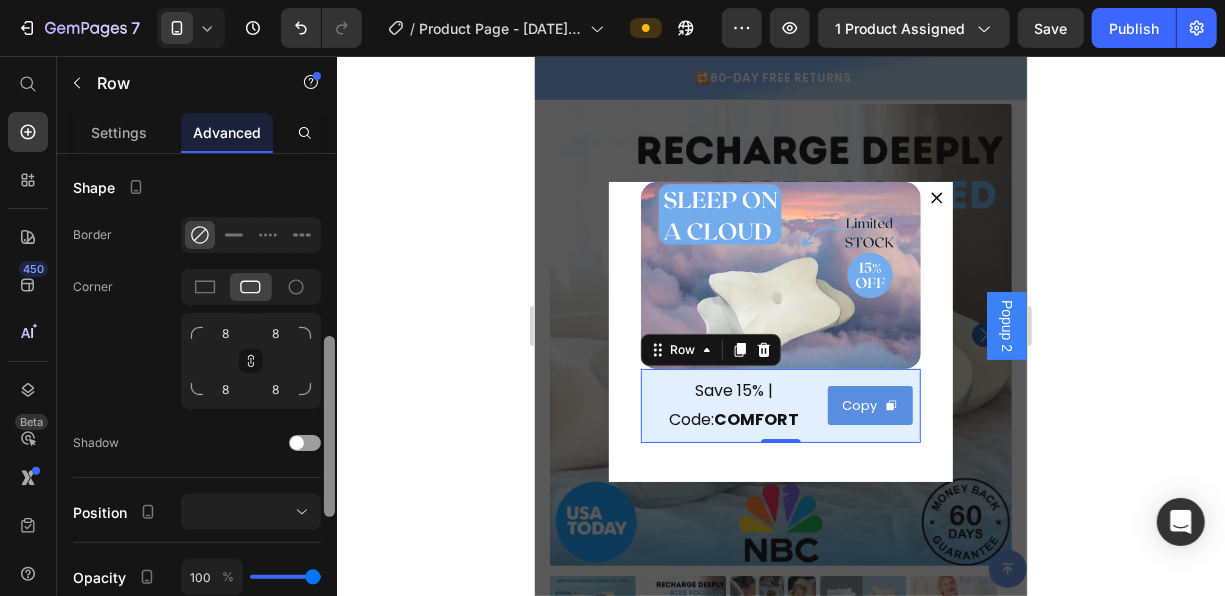drag, startPoint x: 335, startPoint y: 331, endPoint x: 335, endPoint y: 368, distance: 37 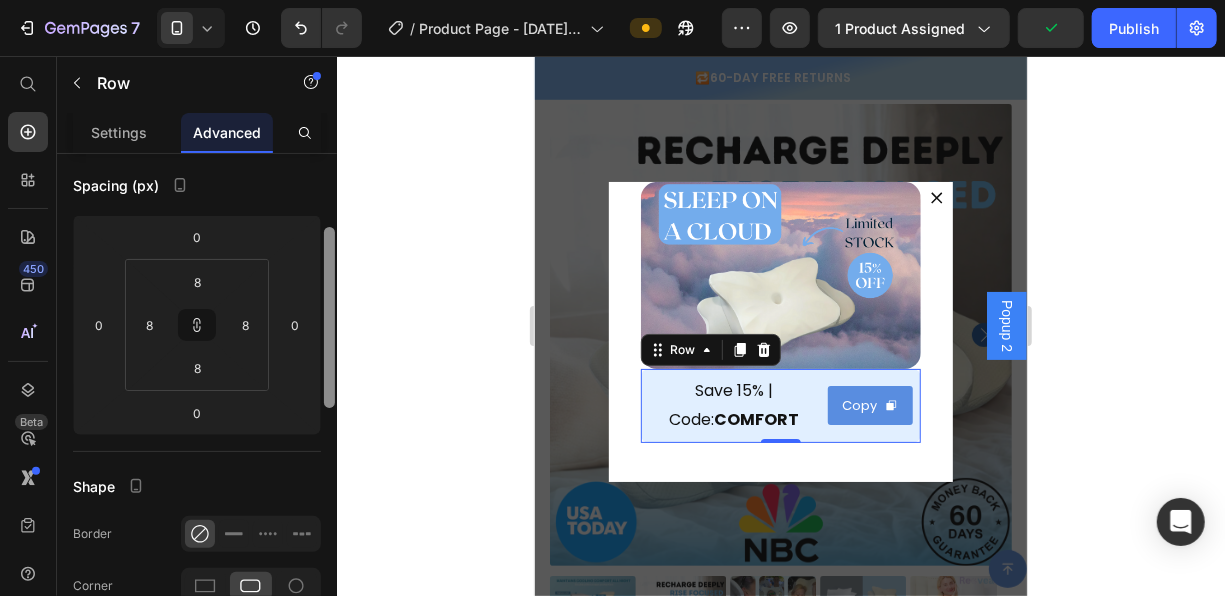 drag, startPoint x: 329, startPoint y: 381, endPoint x: 329, endPoint y: 264, distance: 117 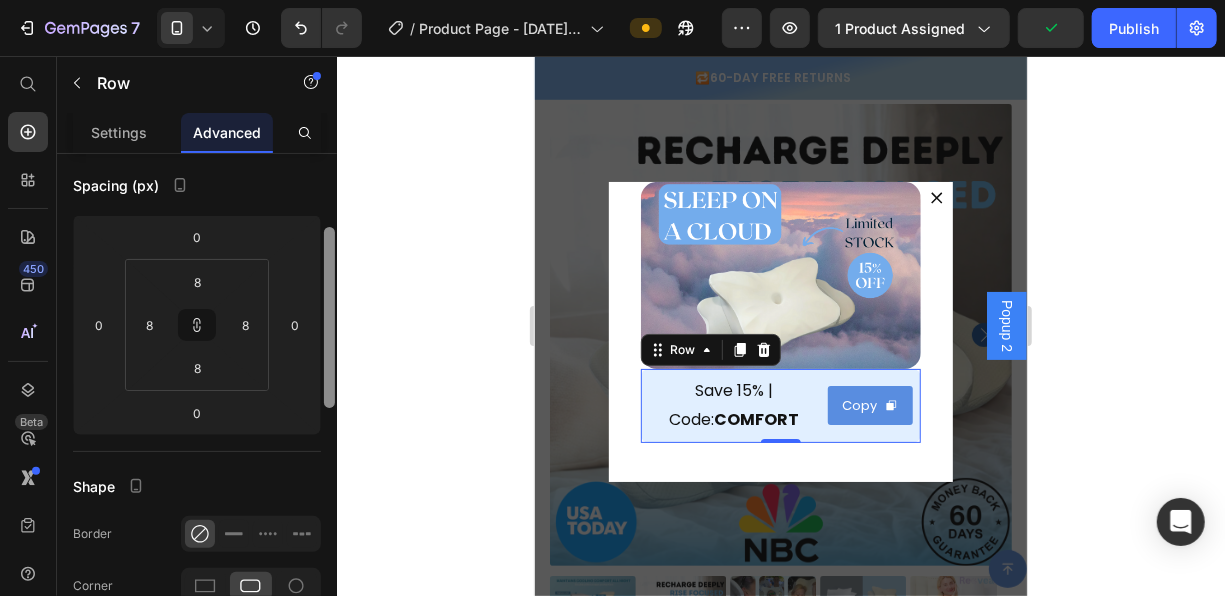 click at bounding box center [329, 317] 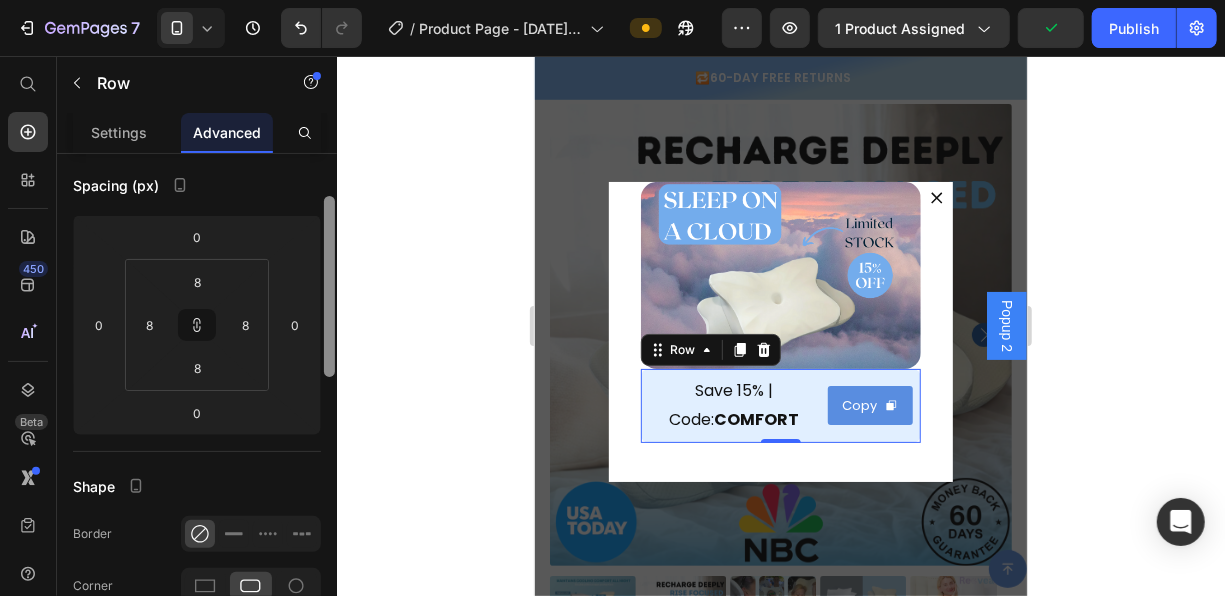 scroll, scrollTop: 178, scrollLeft: 0, axis: vertical 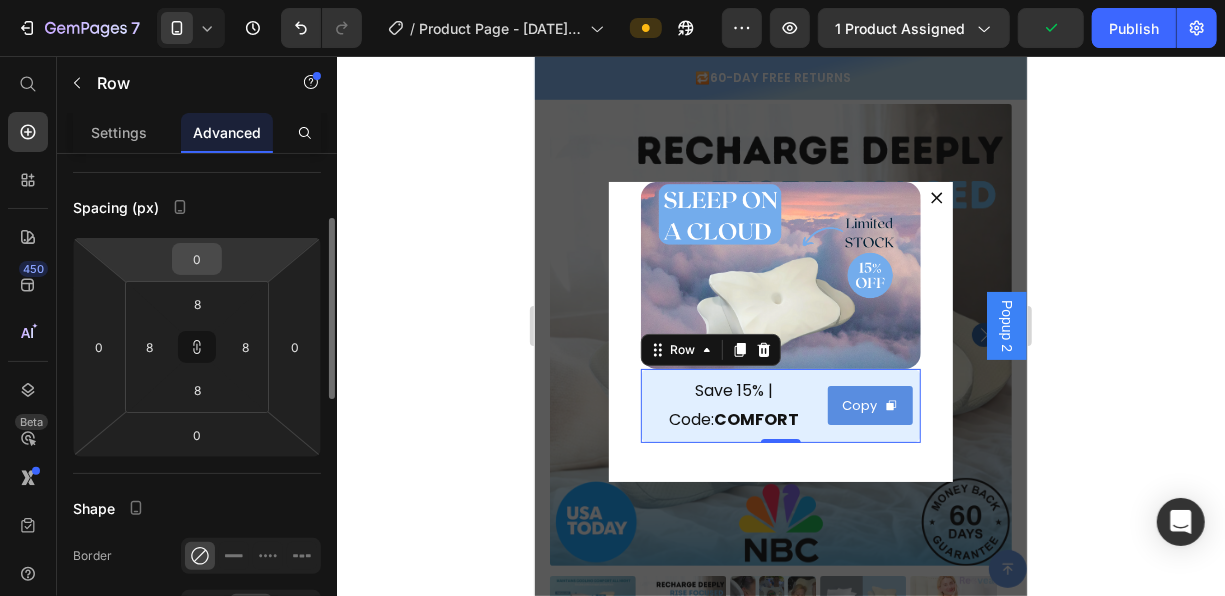 click on "0" at bounding box center (197, 259) 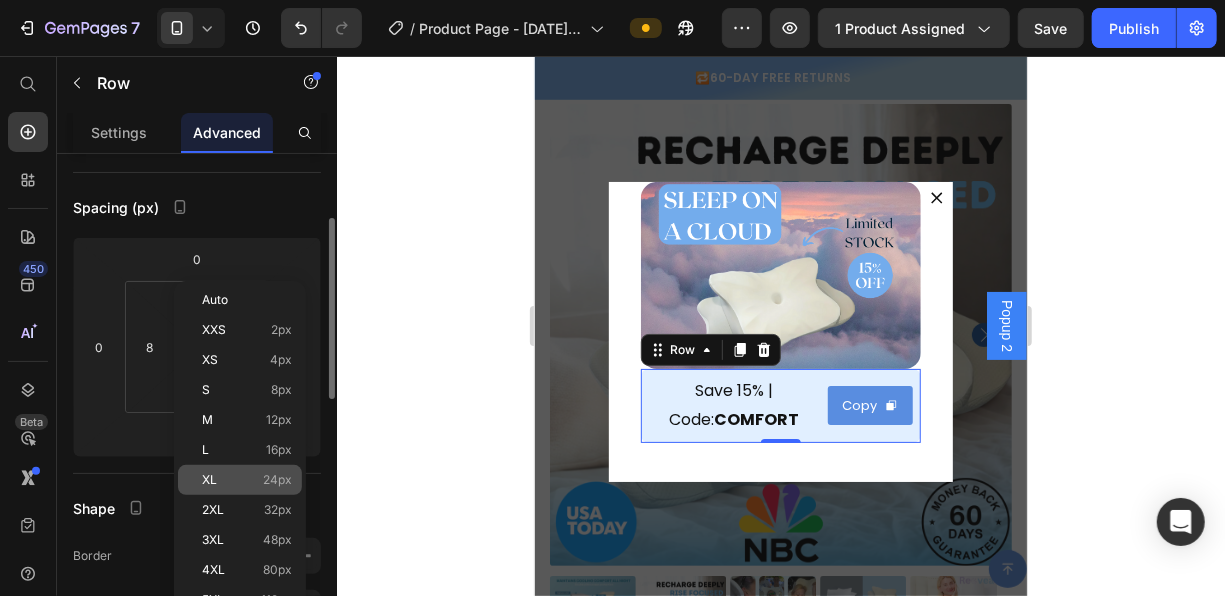 click on "XL 24px" 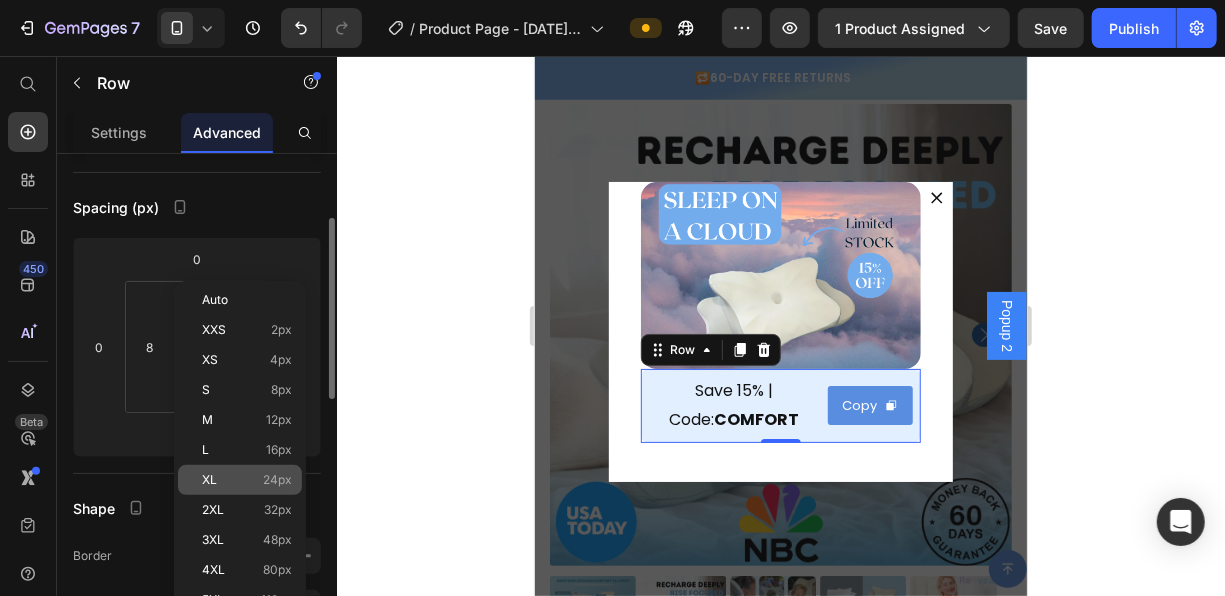 type on "24" 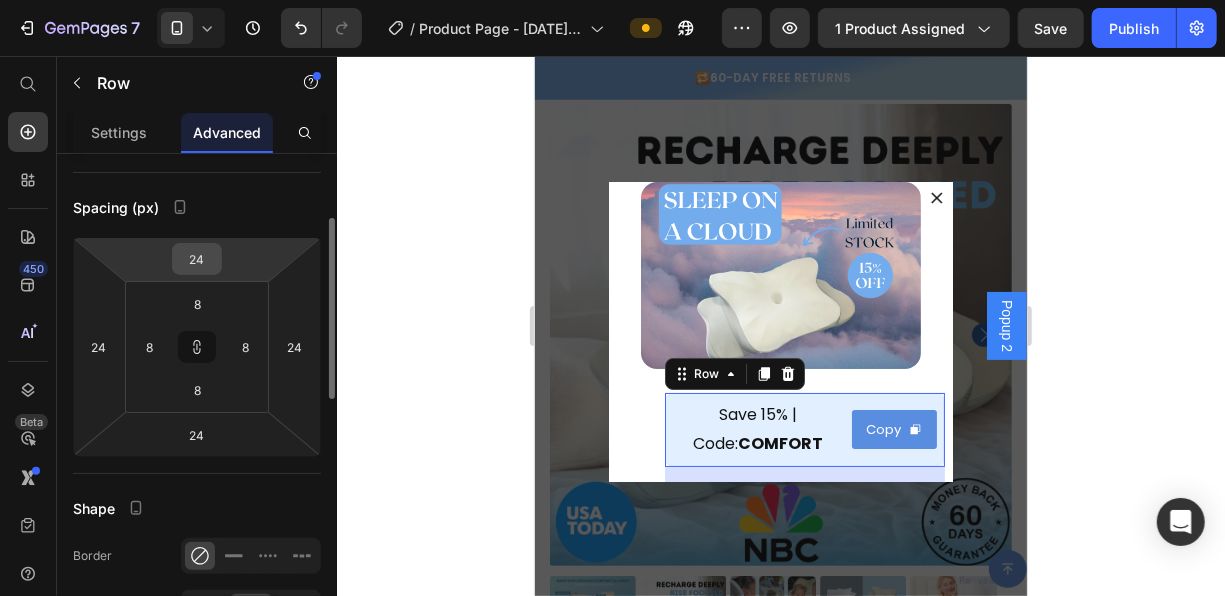 click on "24" at bounding box center [197, 259] 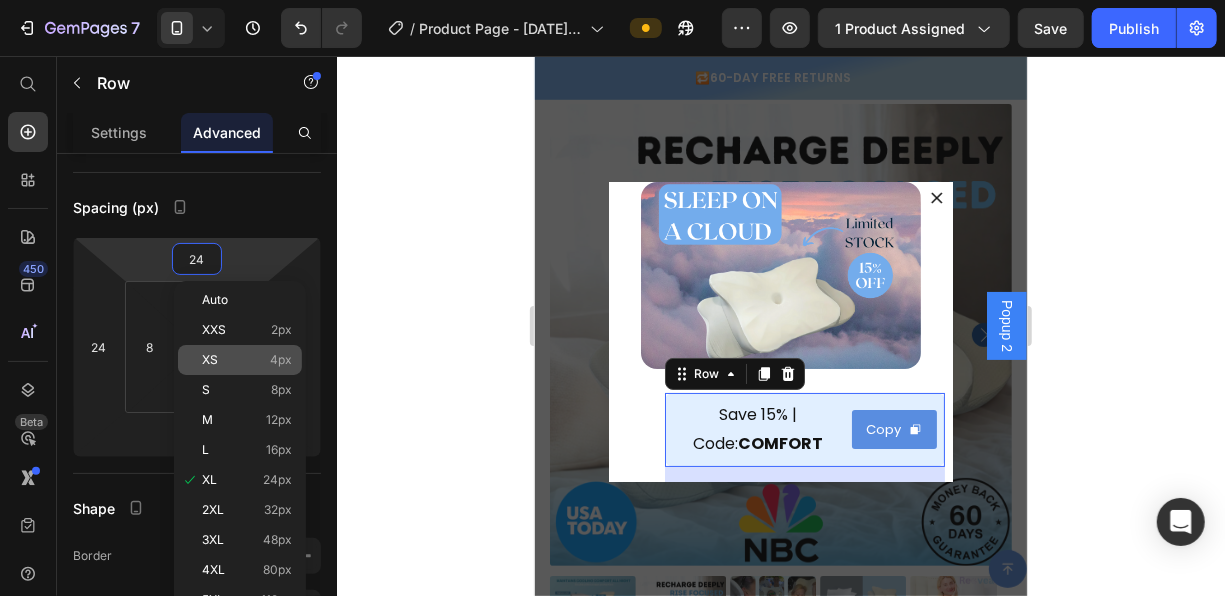 click on "XS 4px" at bounding box center (247, 360) 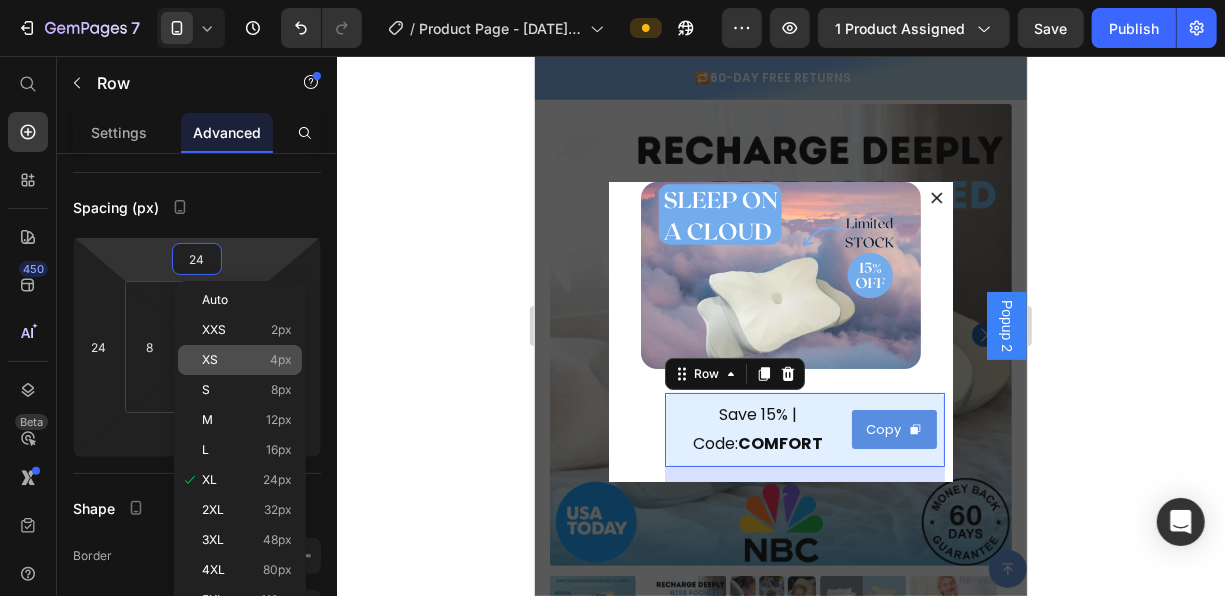 type on "4" 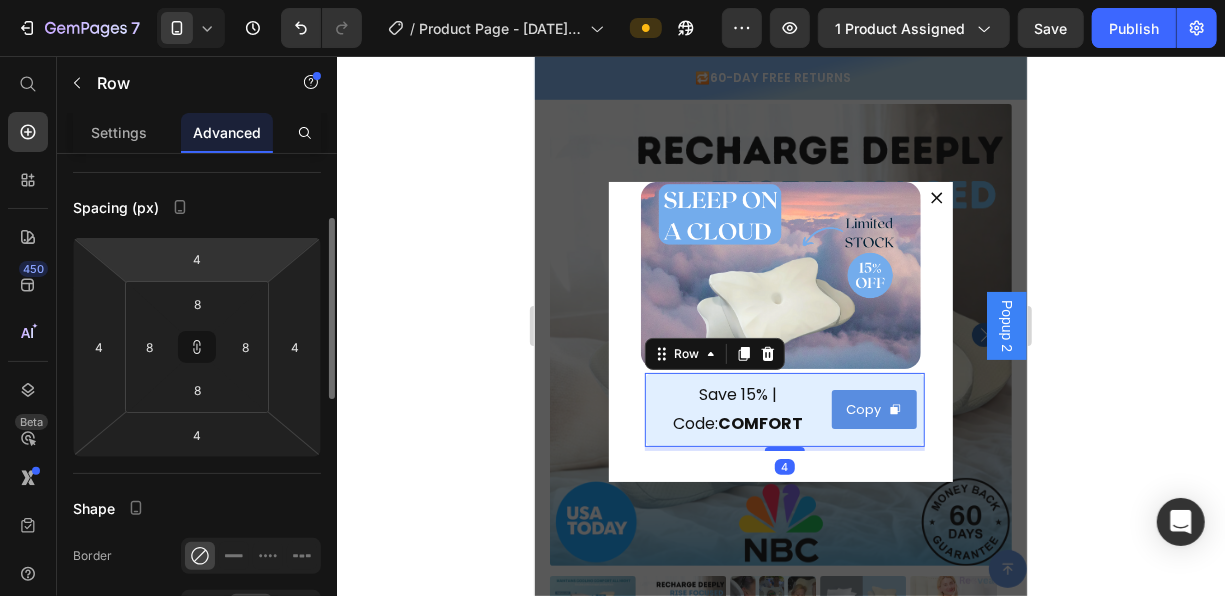 click on "7 Version history / Product Page - [DATE], [TIME] Preview 1 product assigned Save Publish 450 Beta Start with Sections Elements Hero Section Product Detail Brands Trusted Badges Guarantee Product Breakdown How to use Testimonials Compare Bundle FAQs Social Proof Brand Story Product List Collection Blog List Contact Sticky Add to Cart Custom Footer Browse Library 450 Layout
Row
Row
Row
Row Text
Heading
Text Block Button
Button
Button
Sticky Back to top Media
Image" at bounding box center (612, 668) 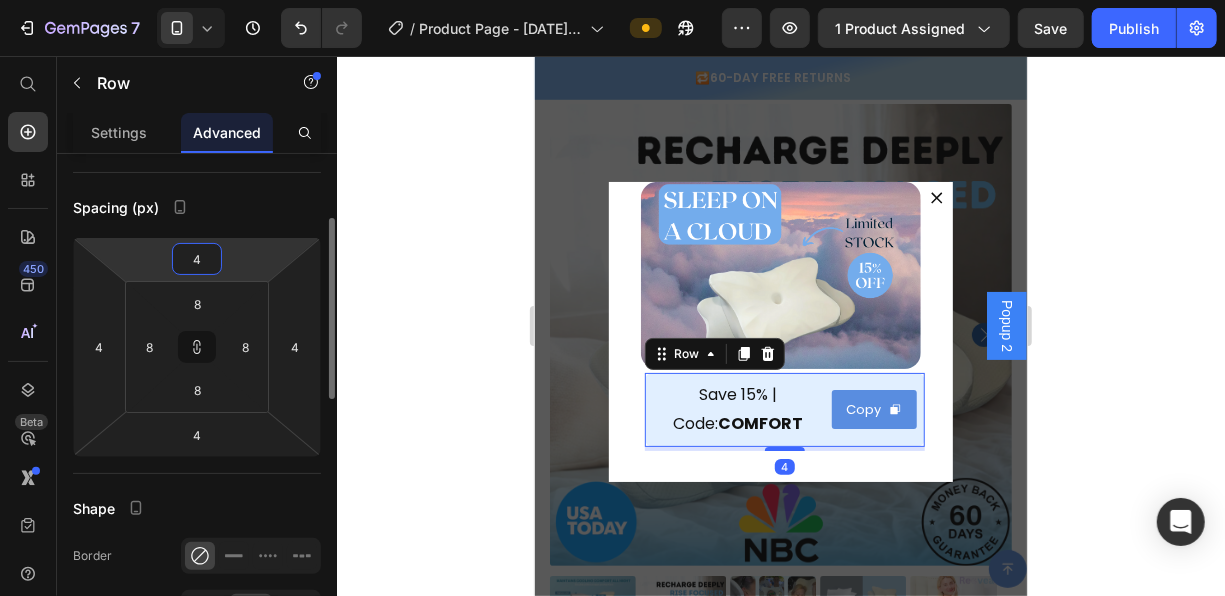 click on "4" at bounding box center [197, 259] 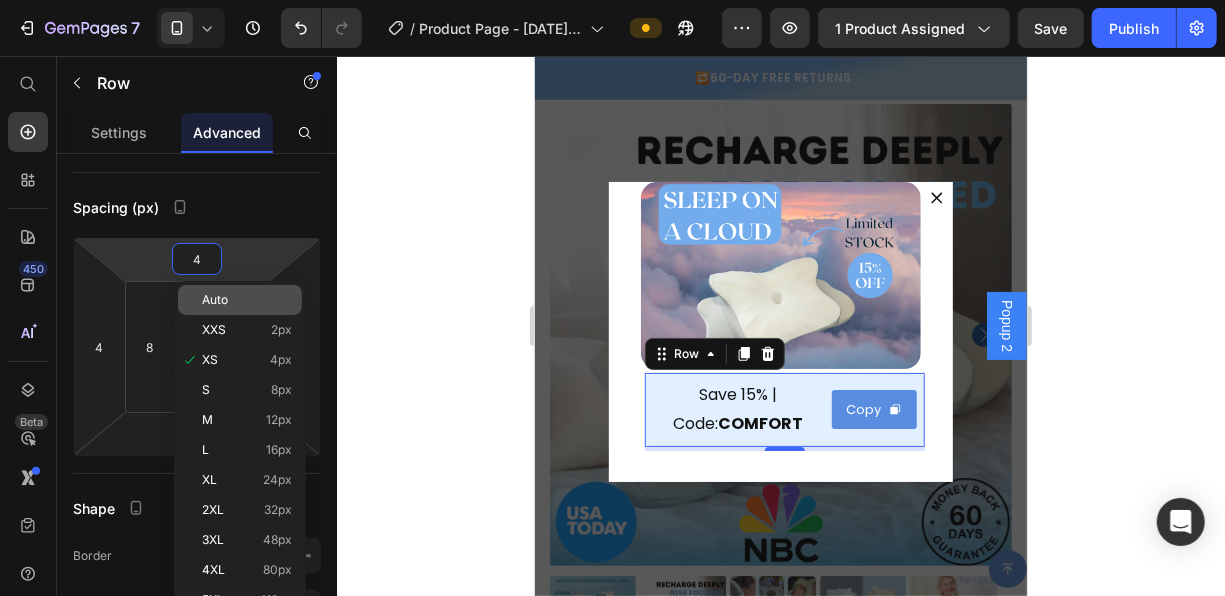 click on "Auto" 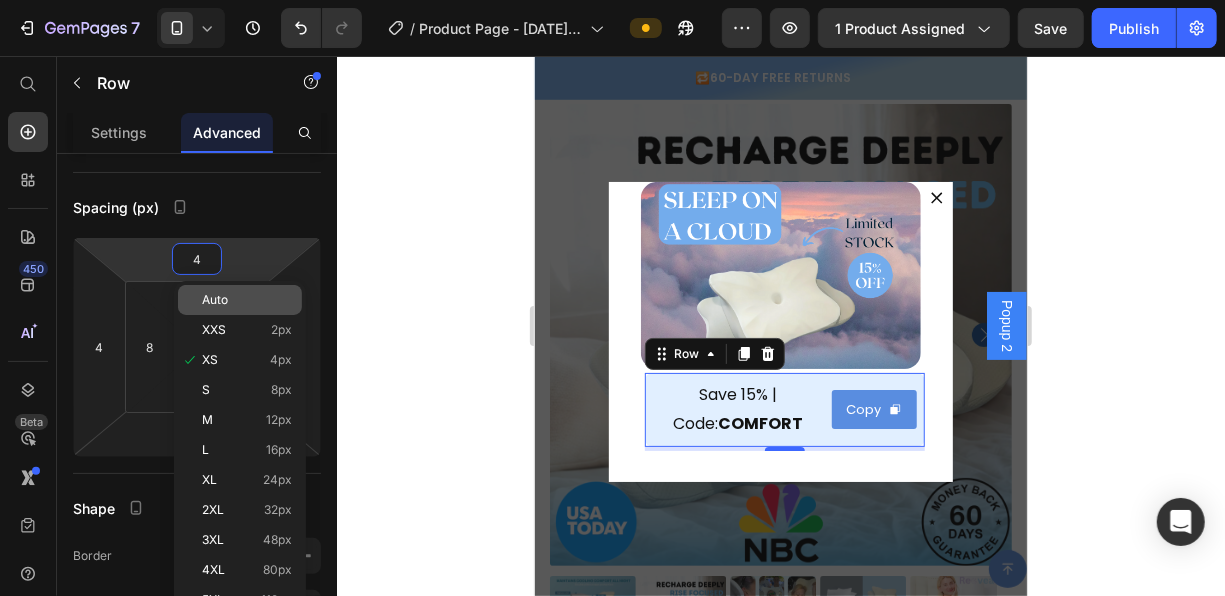 type 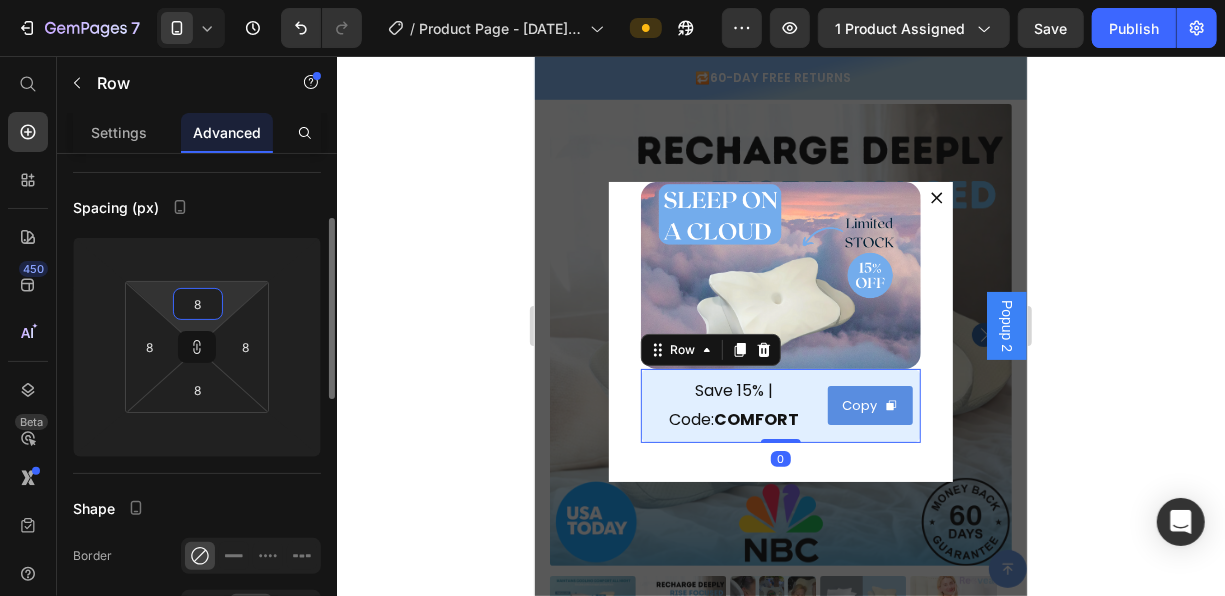 click on "8" at bounding box center (198, 304) 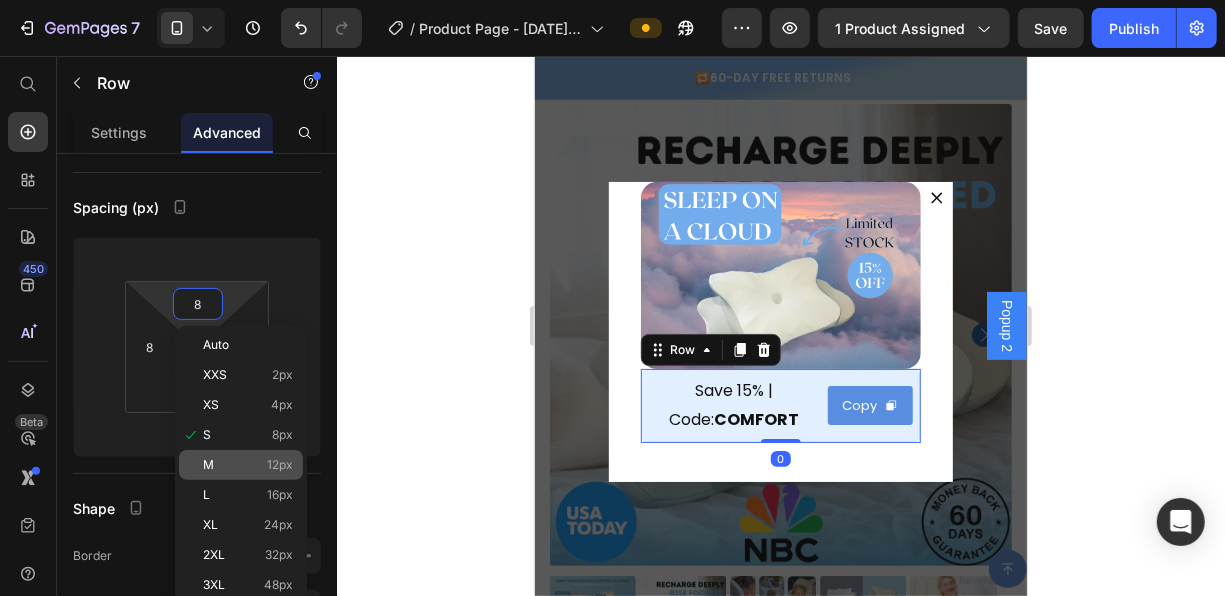 click on "M 12px" at bounding box center (248, 465) 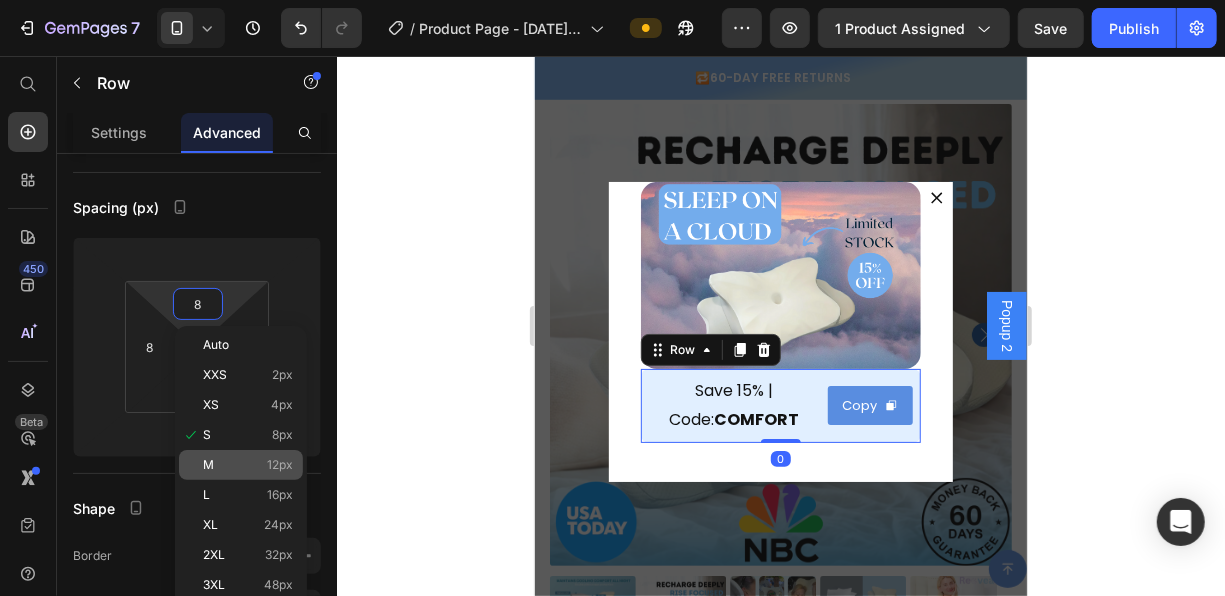 type on "12" 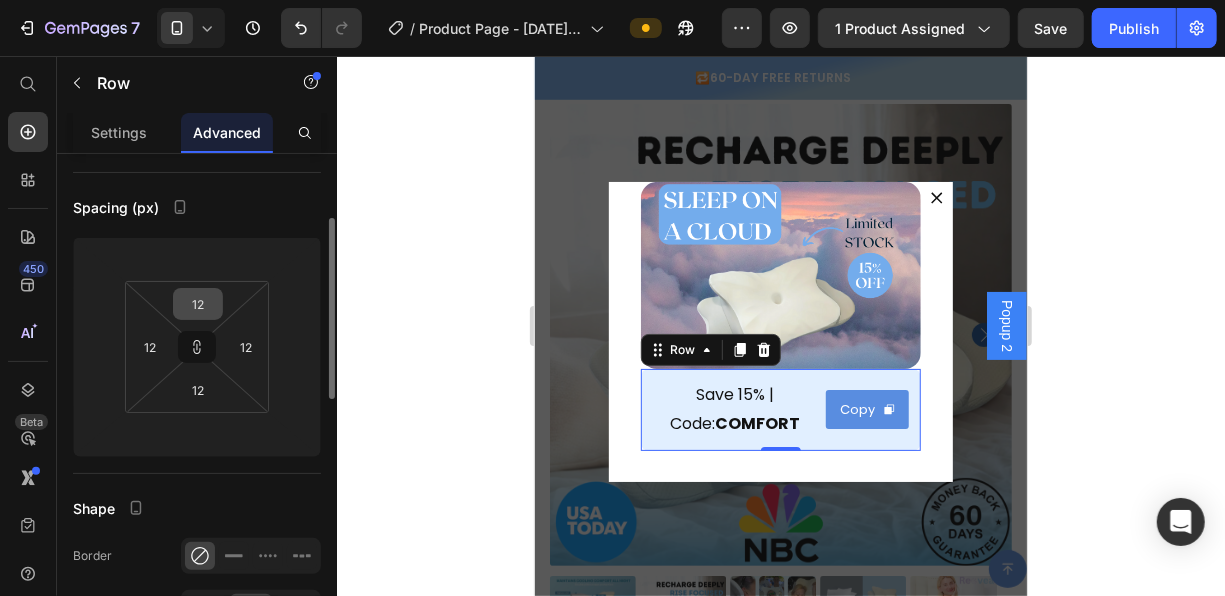 click on "12" at bounding box center (198, 304) 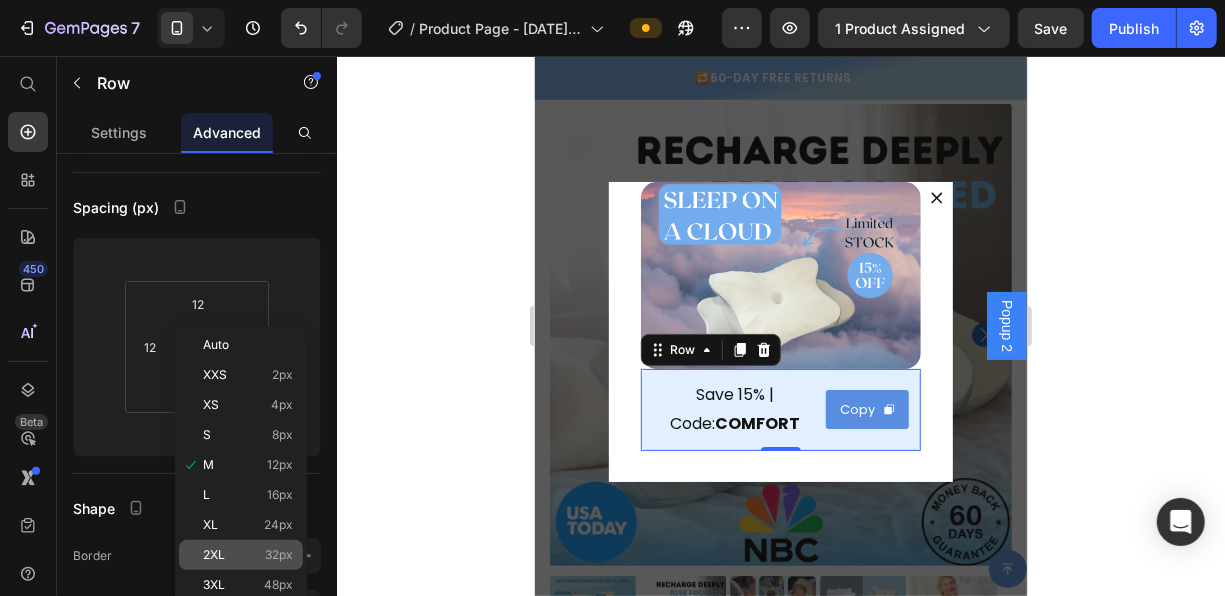 click on "2XL 32px" 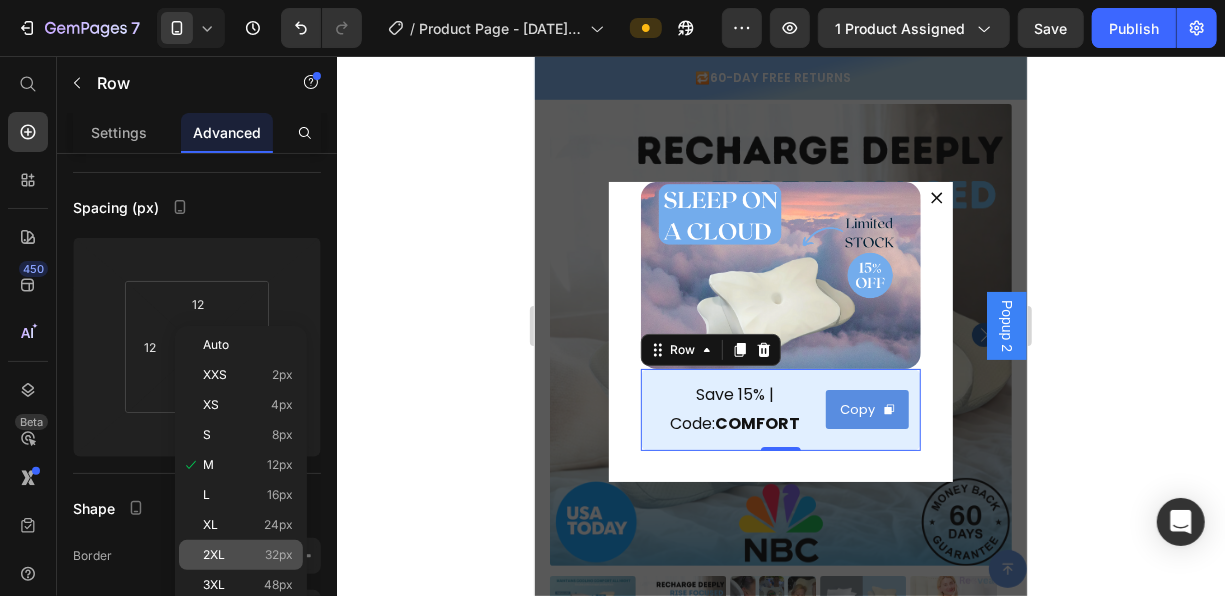 type on "32" 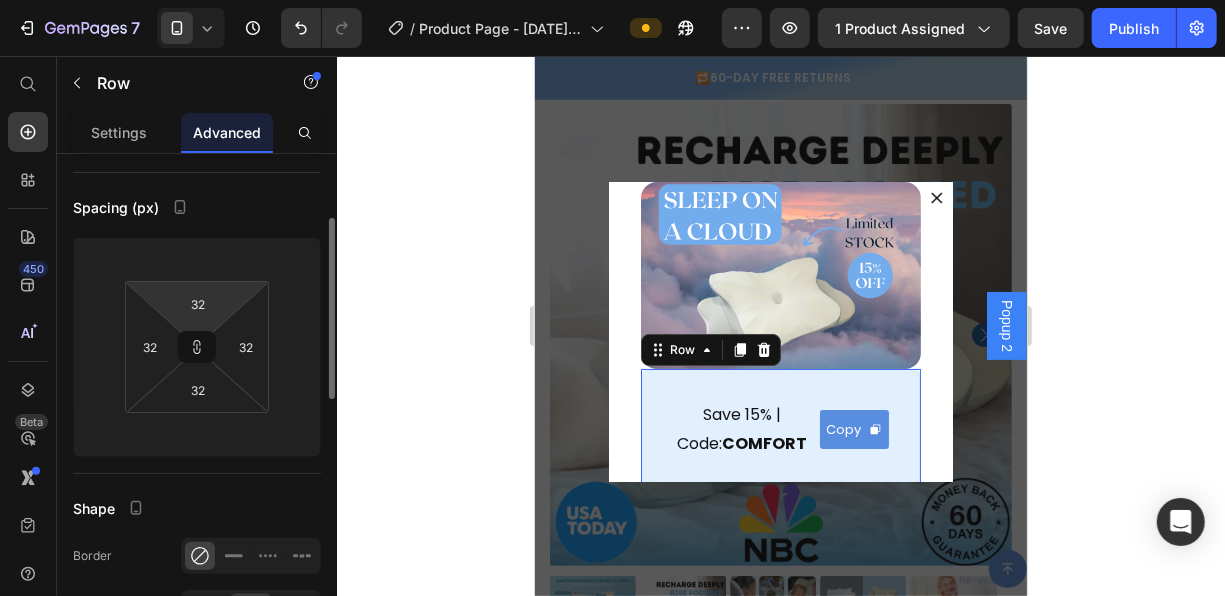 click on "32" at bounding box center (198, 304) 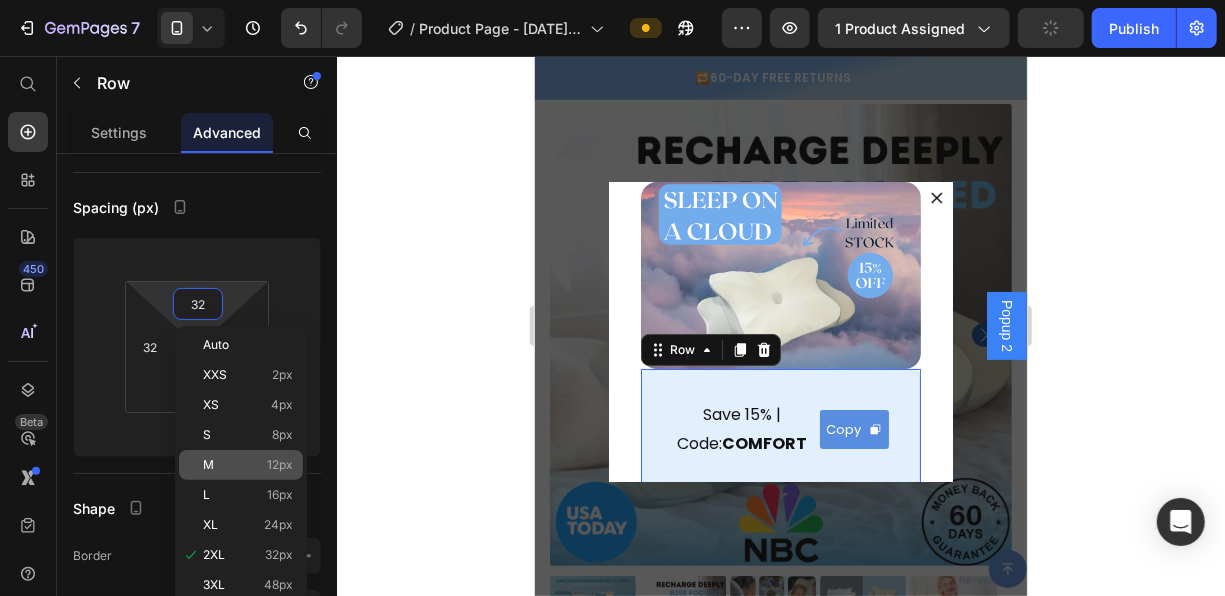 click on "M 12px" at bounding box center [248, 465] 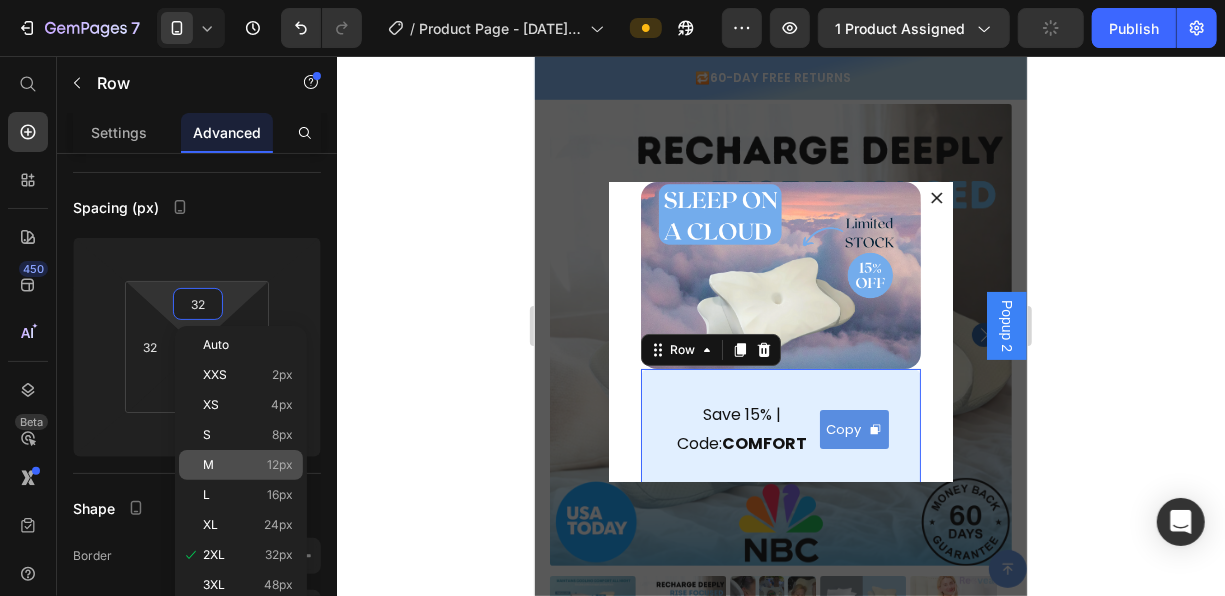type on "12" 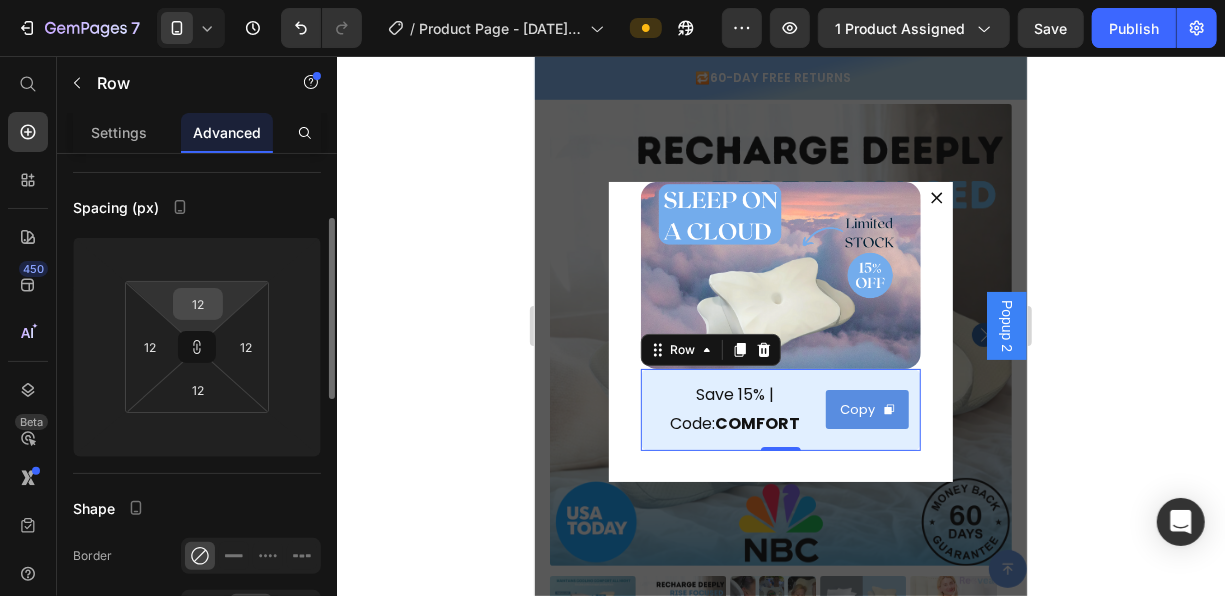 click on "12" at bounding box center [198, 304] 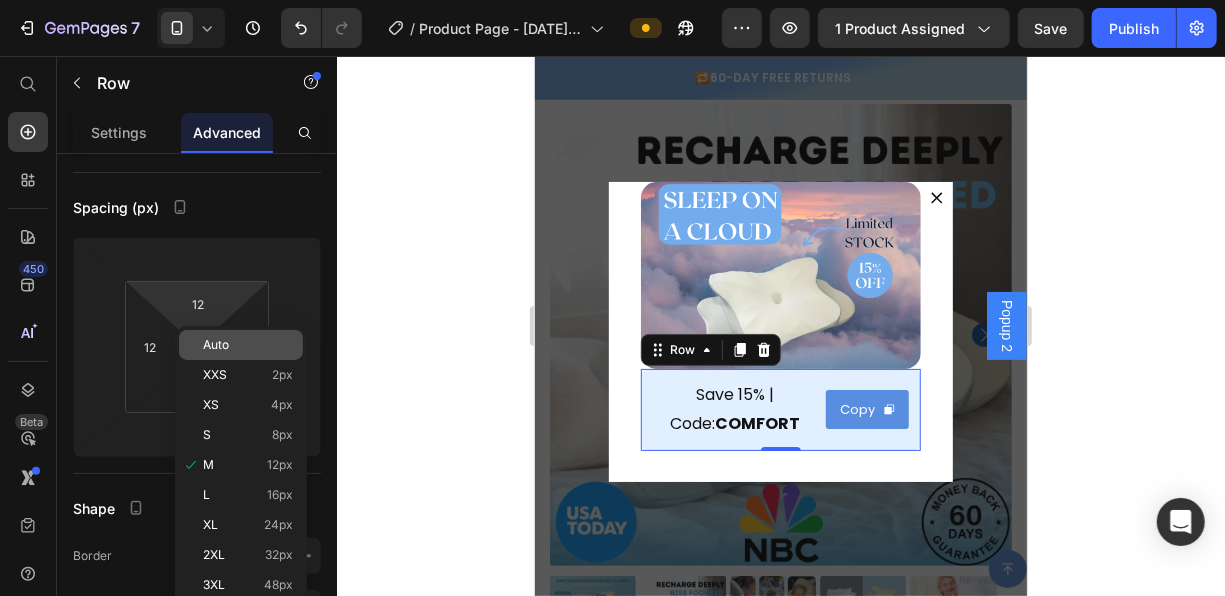 click on "Auto" at bounding box center [248, 345] 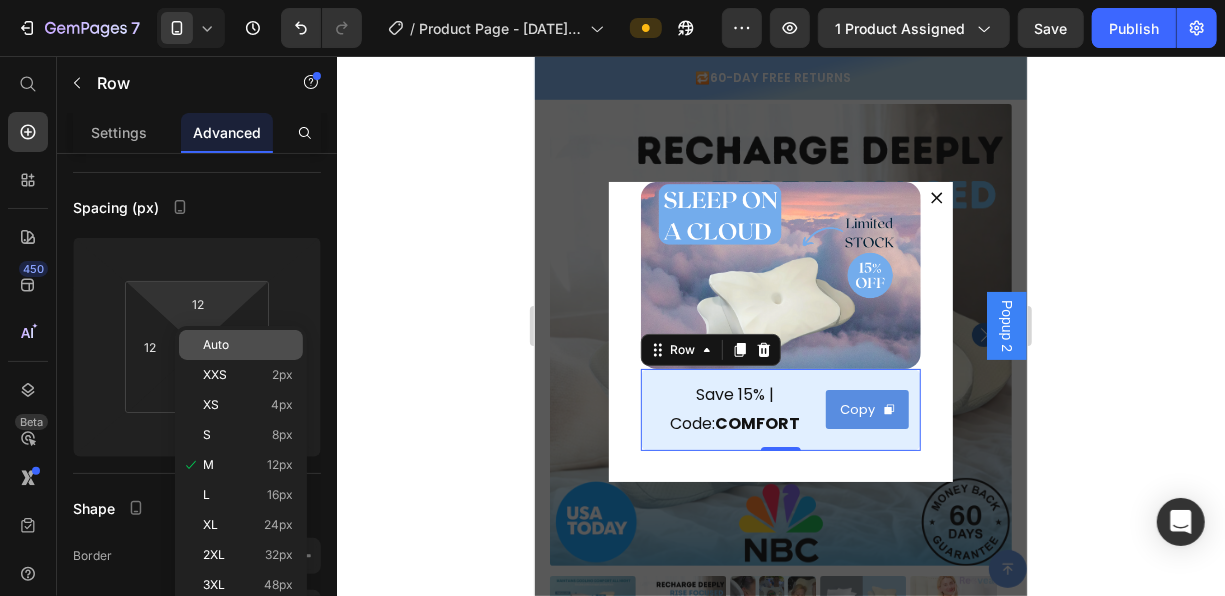 type 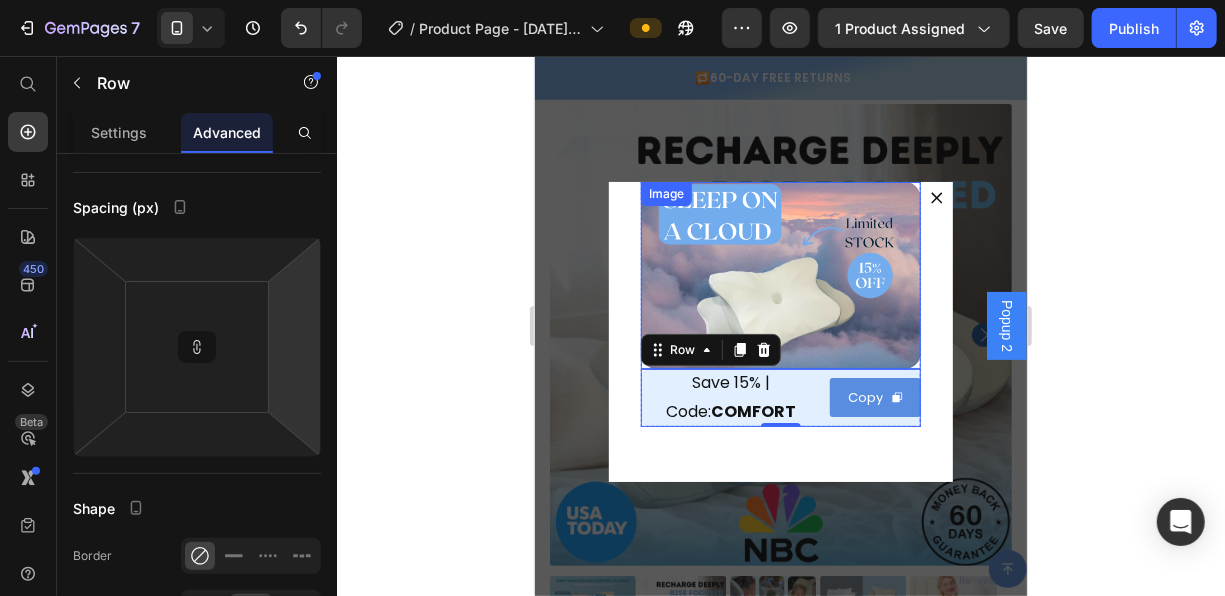 click at bounding box center (780, 274) 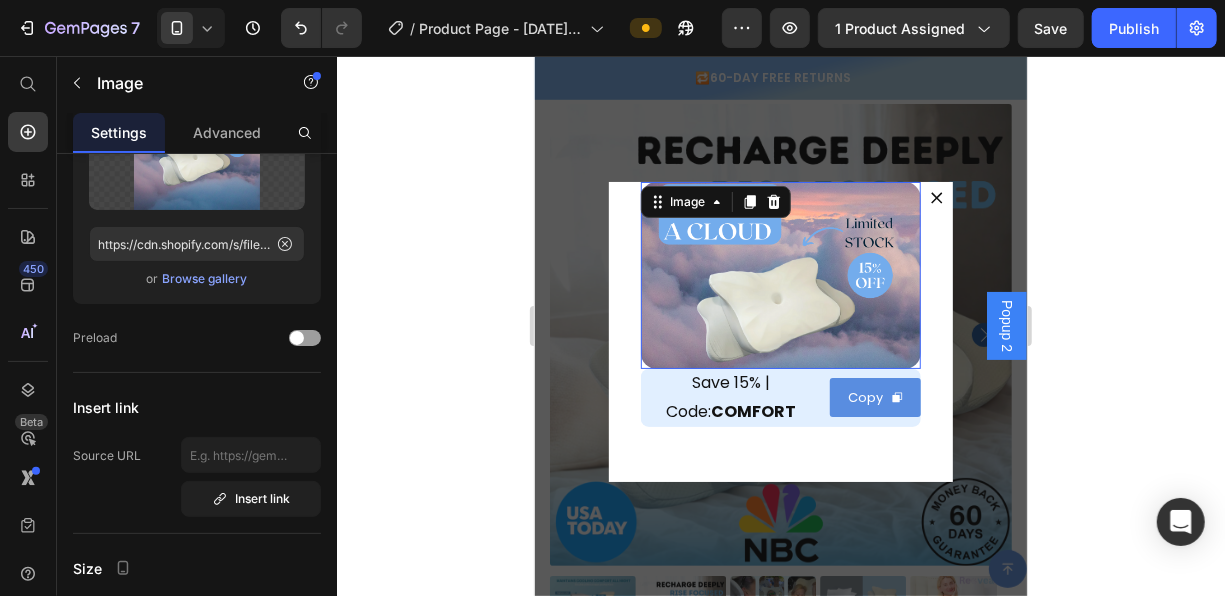 scroll, scrollTop: 0, scrollLeft: 0, axis: both 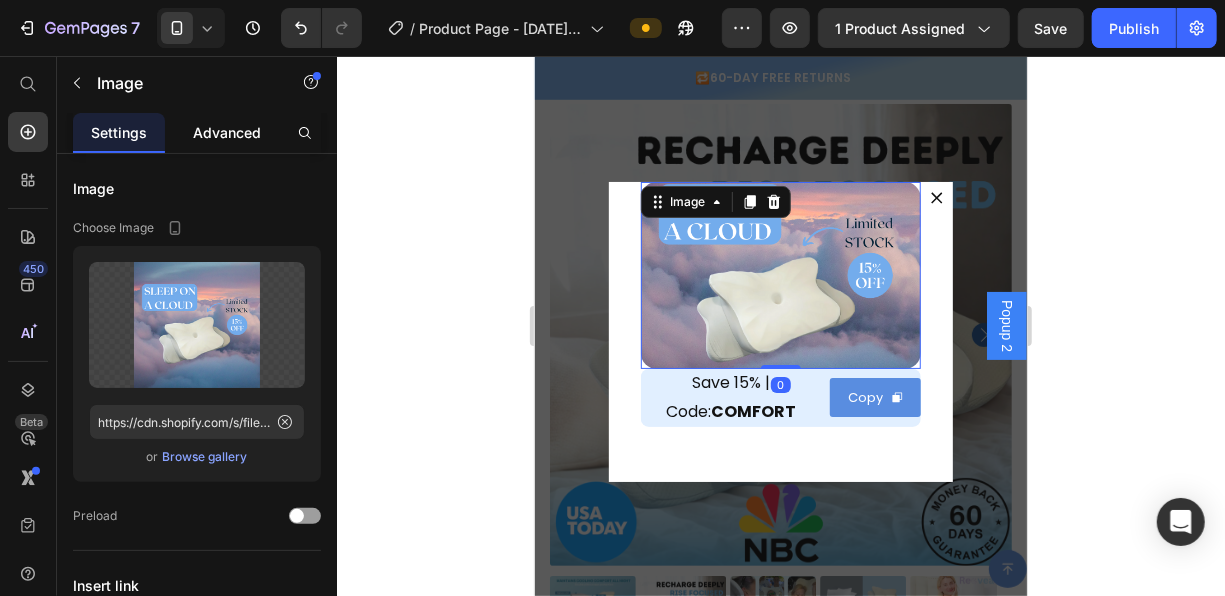 click on "Advanced" 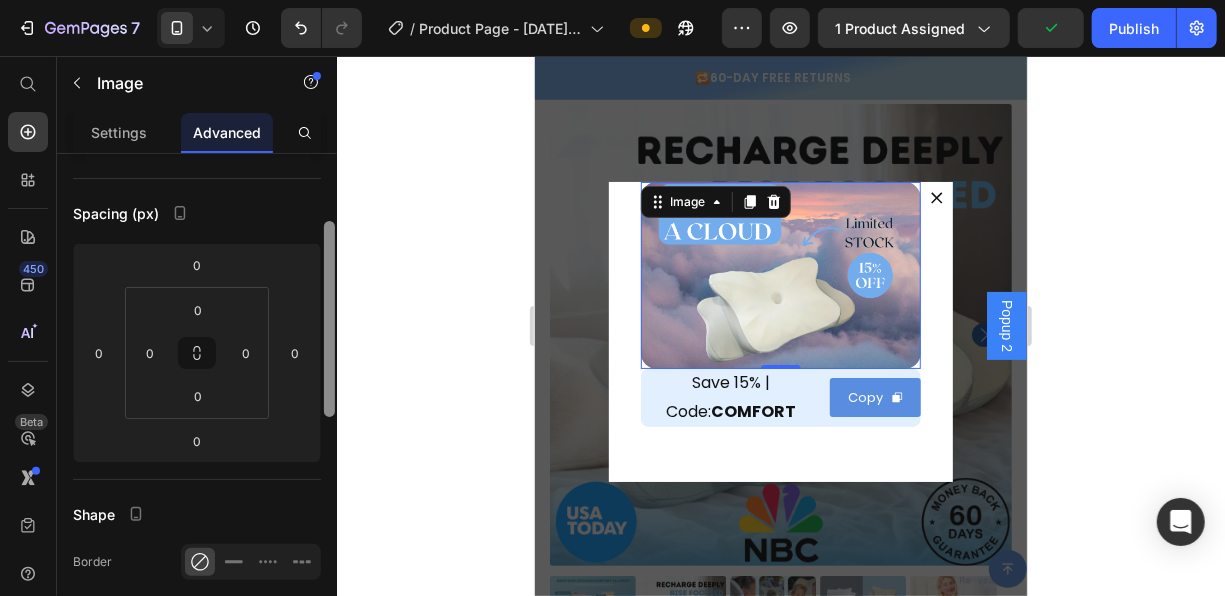 drag, startPoint x: 333, startPoint y: 339, endPoint x: 322, endPoint y: 404, distance: 65.9242 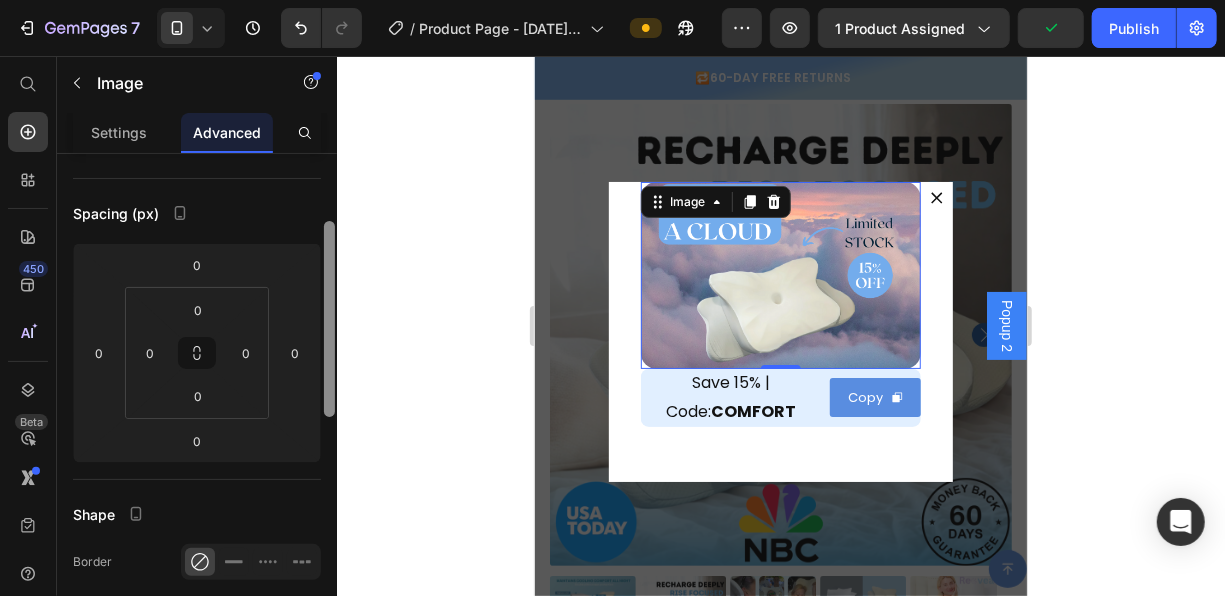 click at bounding box center (329, 403) 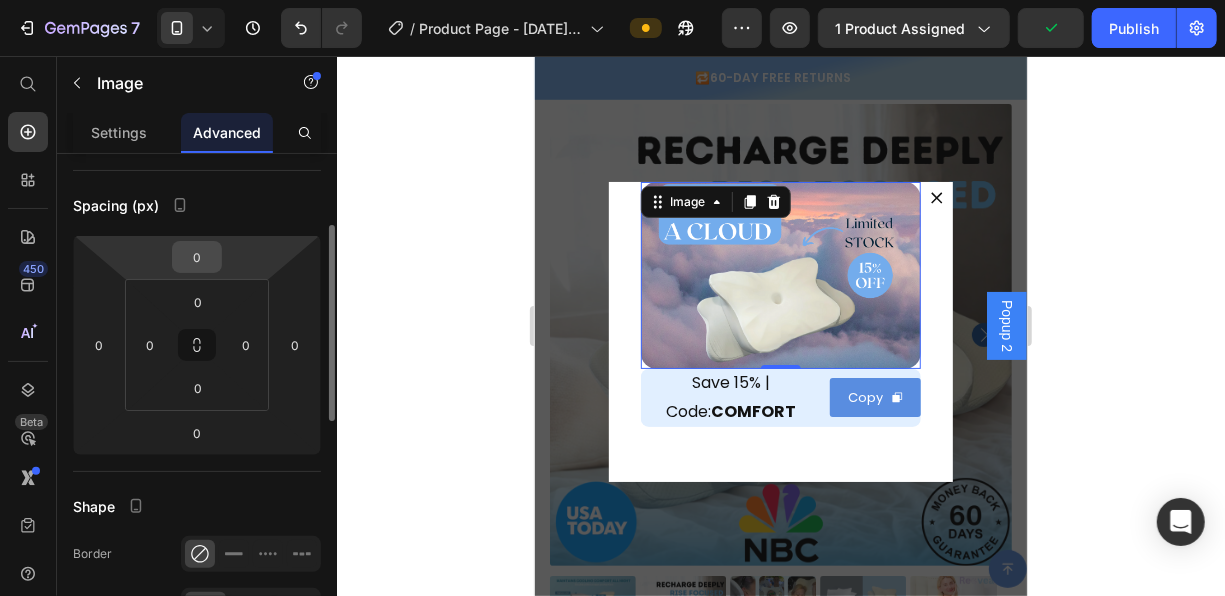 click on "0" at bounding box center (197, 257) 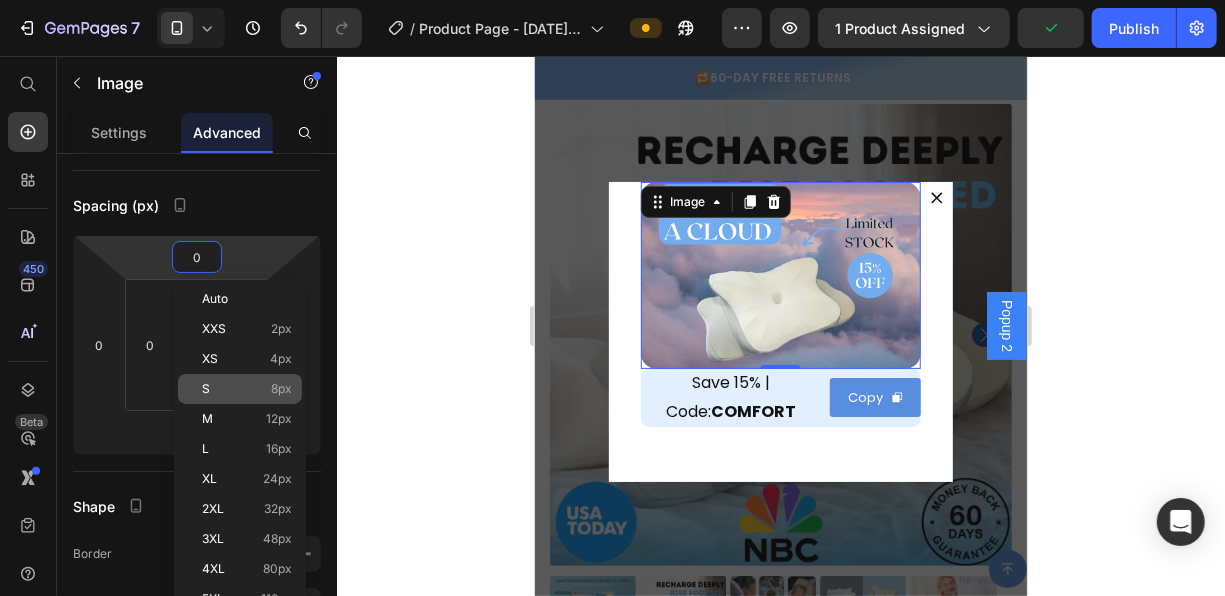 click on "S 8px" 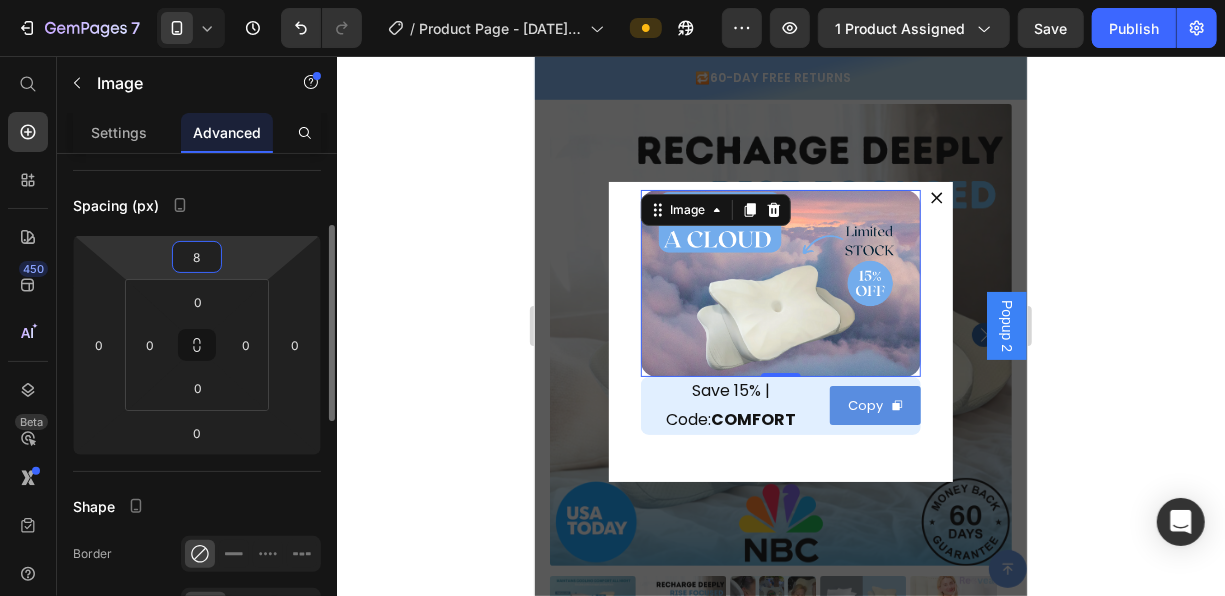 click on "8" at bounding box center [197, 257] 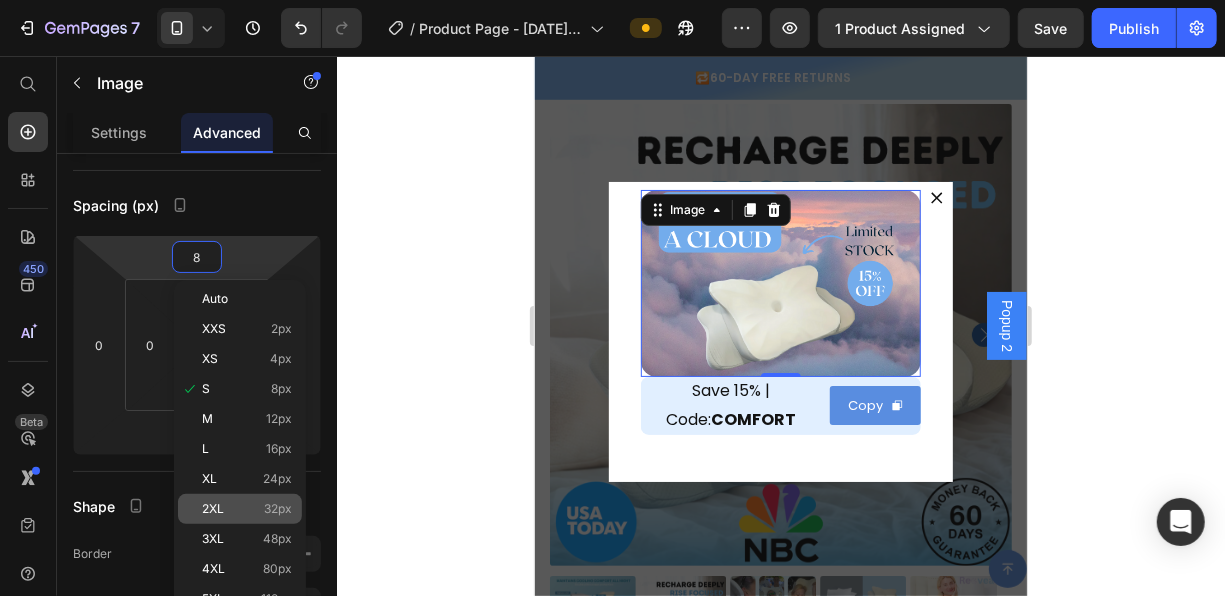 click on "2XL 32px" at bounding box center (247, 509) 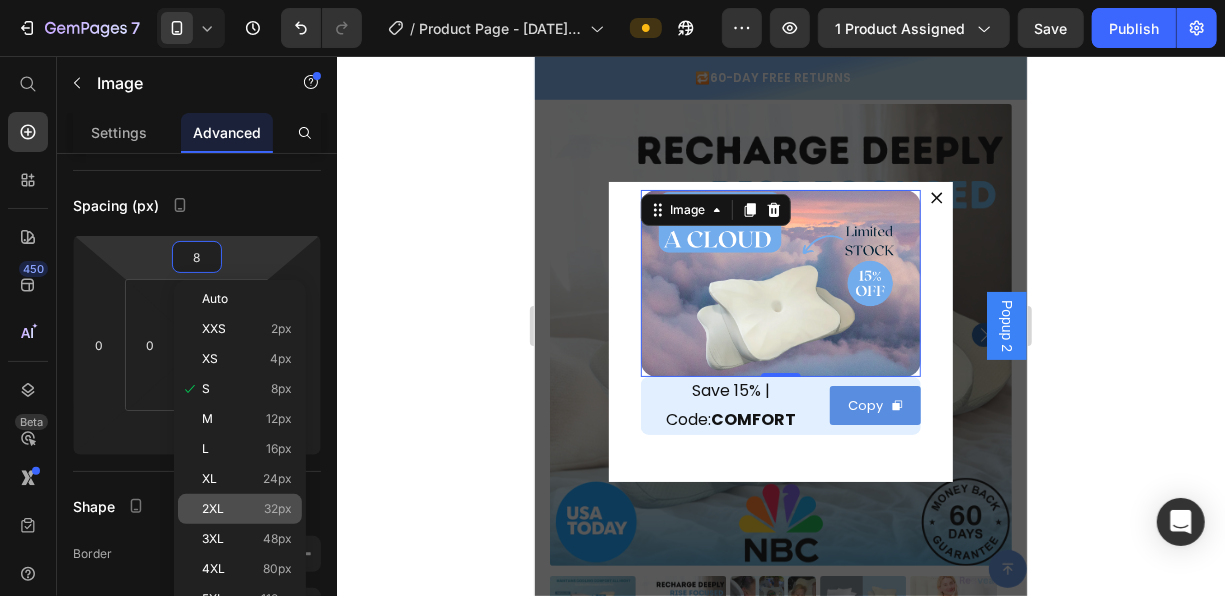 type on "32" 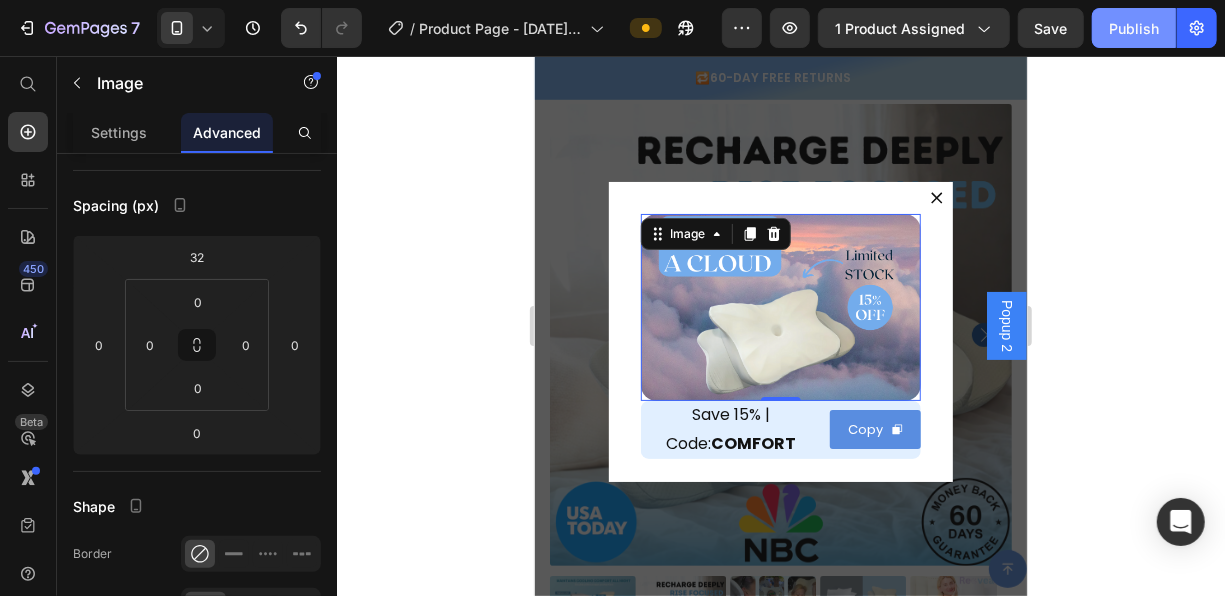click on "Publish" at bounding box center [1134, 28] 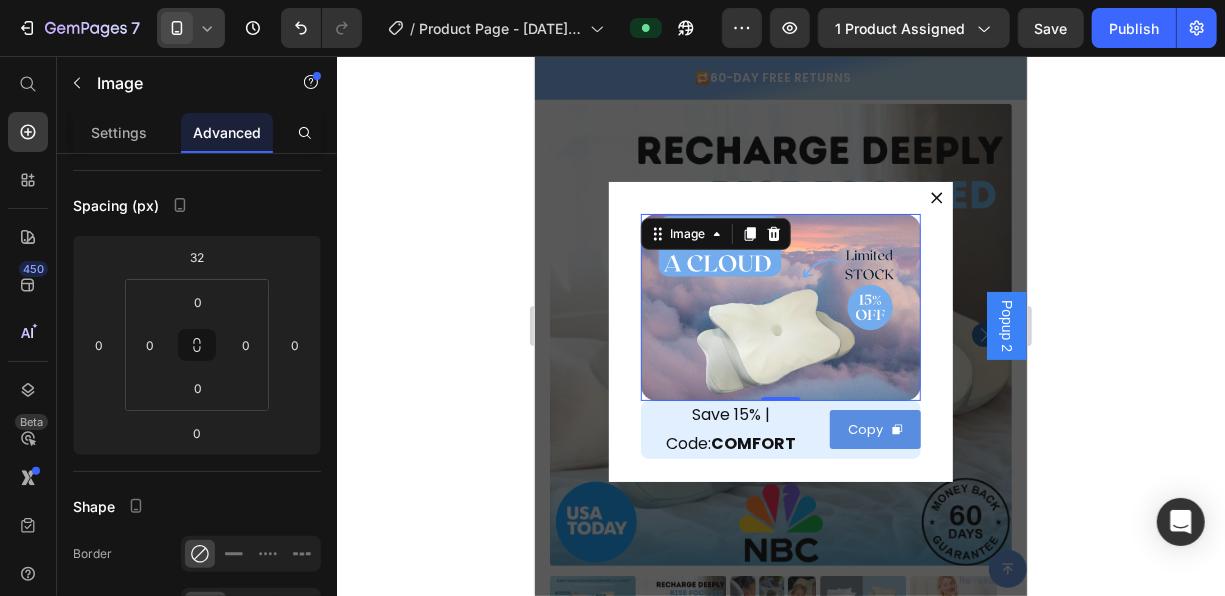 click 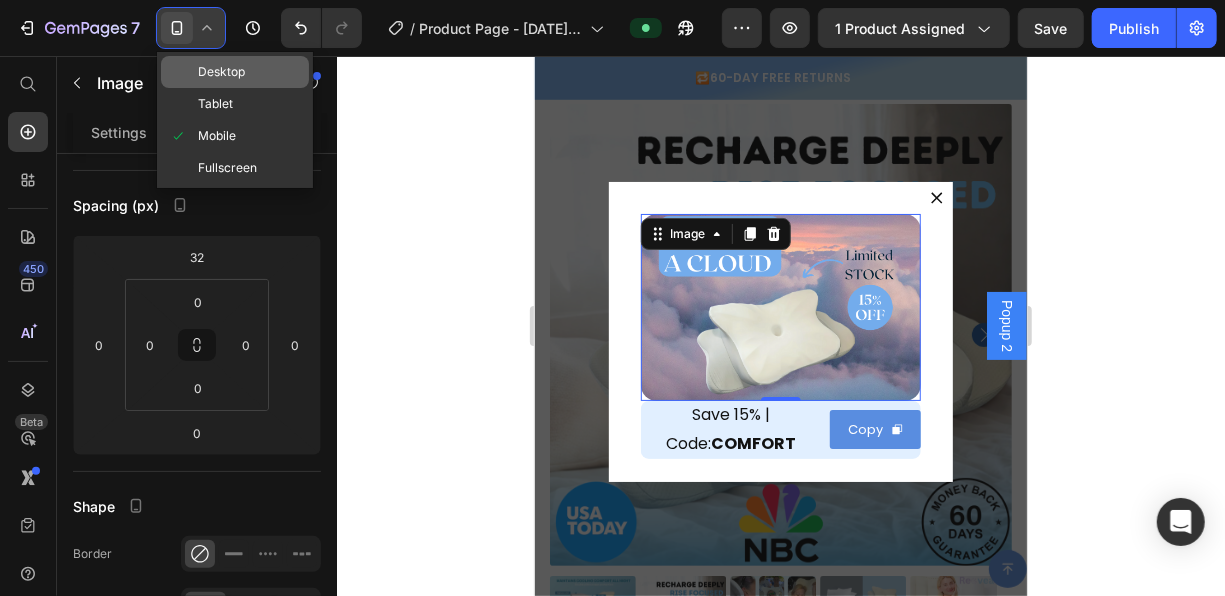click on "Desktop" at bounding box center [221, 72] 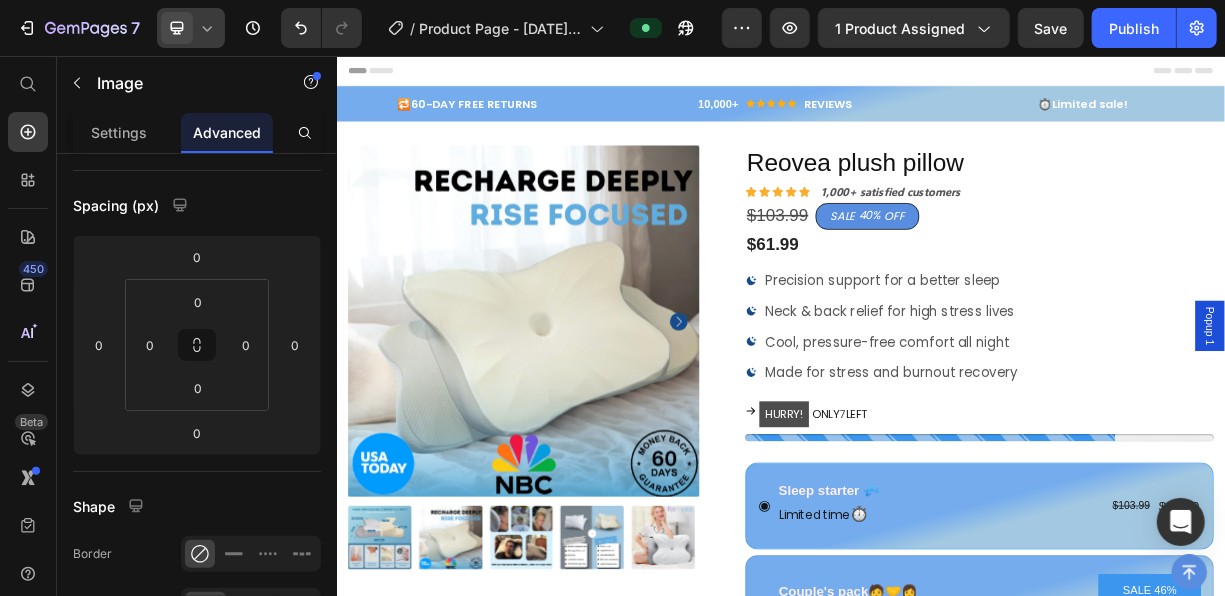 click on "Popup 1" at bounding box center (1516, 420) 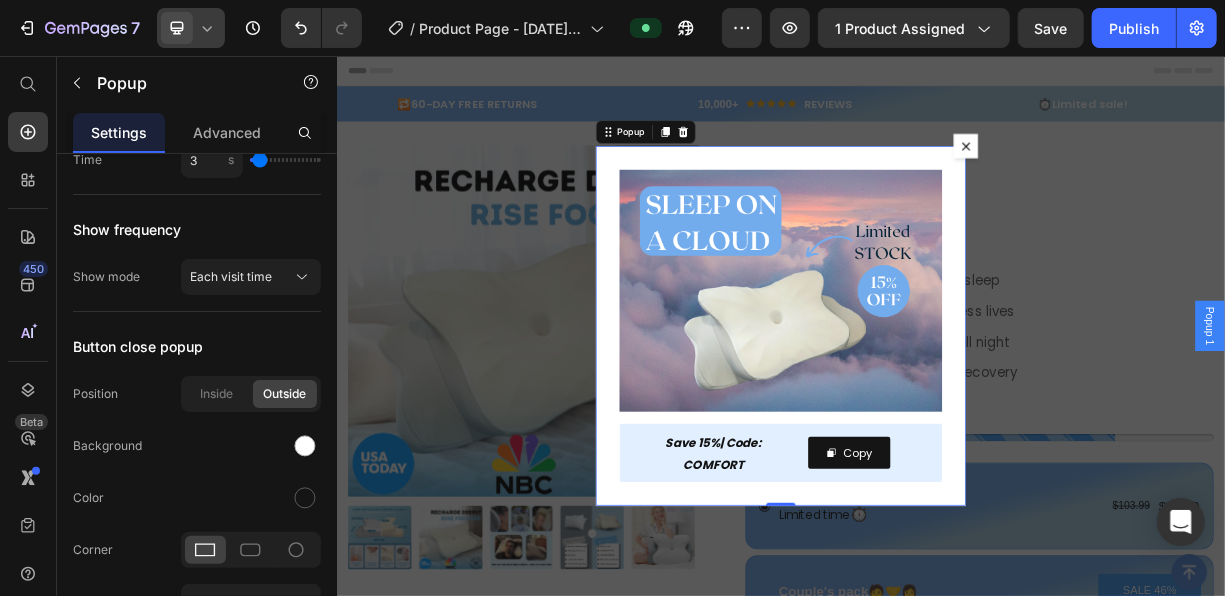 scroll, scrollTop: 0, scrollLeft: 0, axis: both 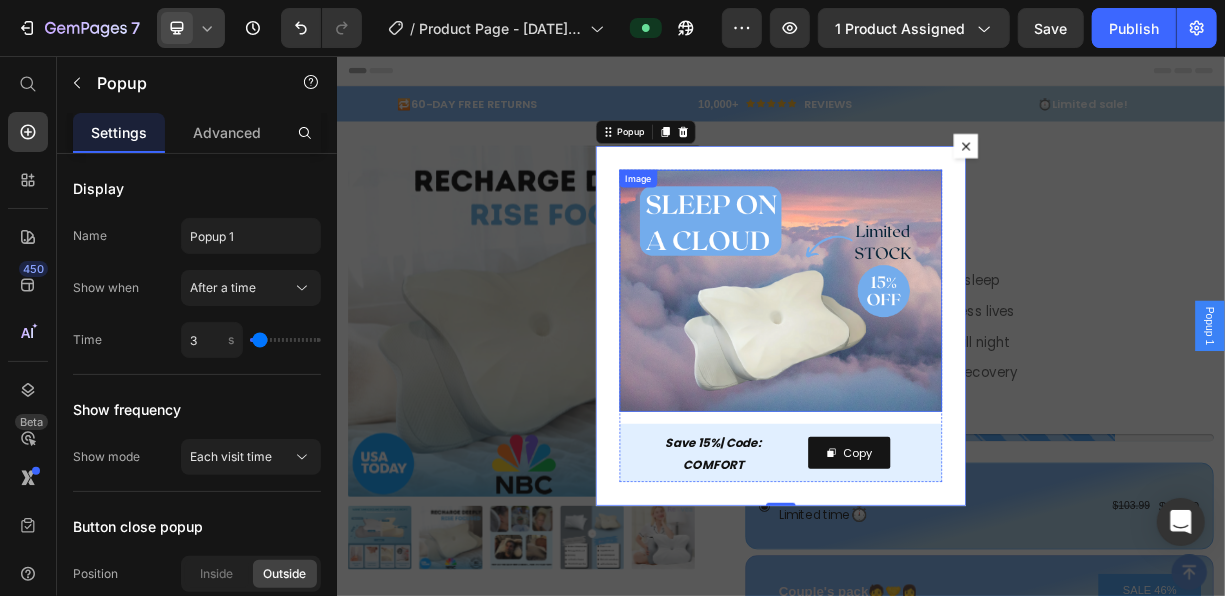 click at bounding box center (936, 372) 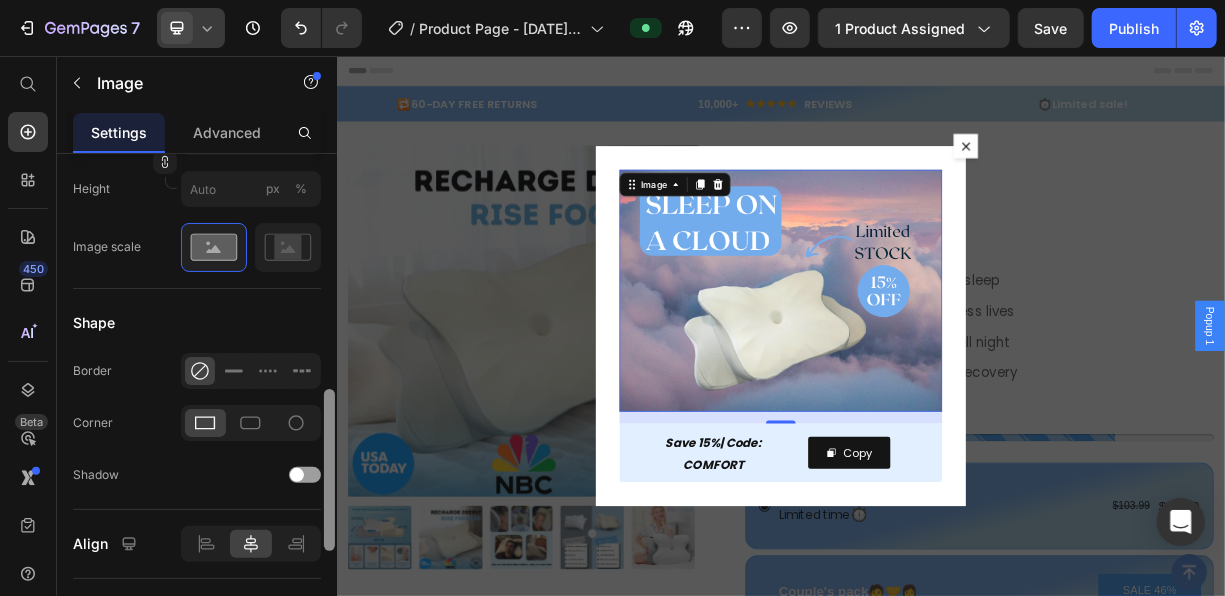 scroll, scrollTop: 718, scrollLeft: 0, axis: vertical 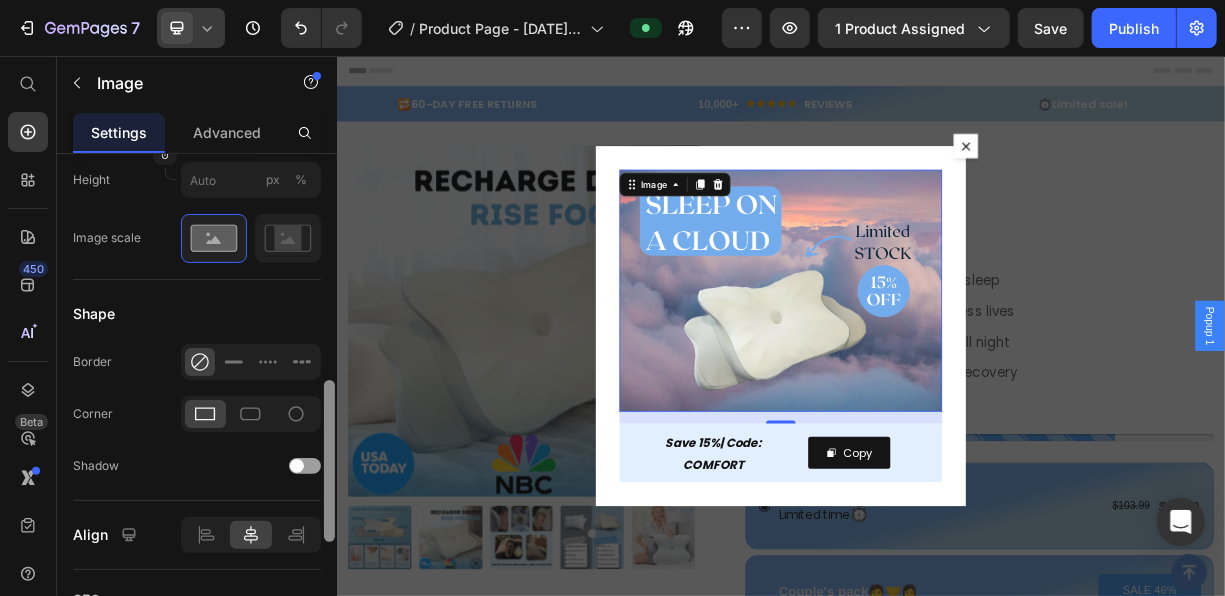 drag, startPoint x: 327, startPoint y: 329, endPoint x: 315, endPoint y: 513, distance: 184.39088 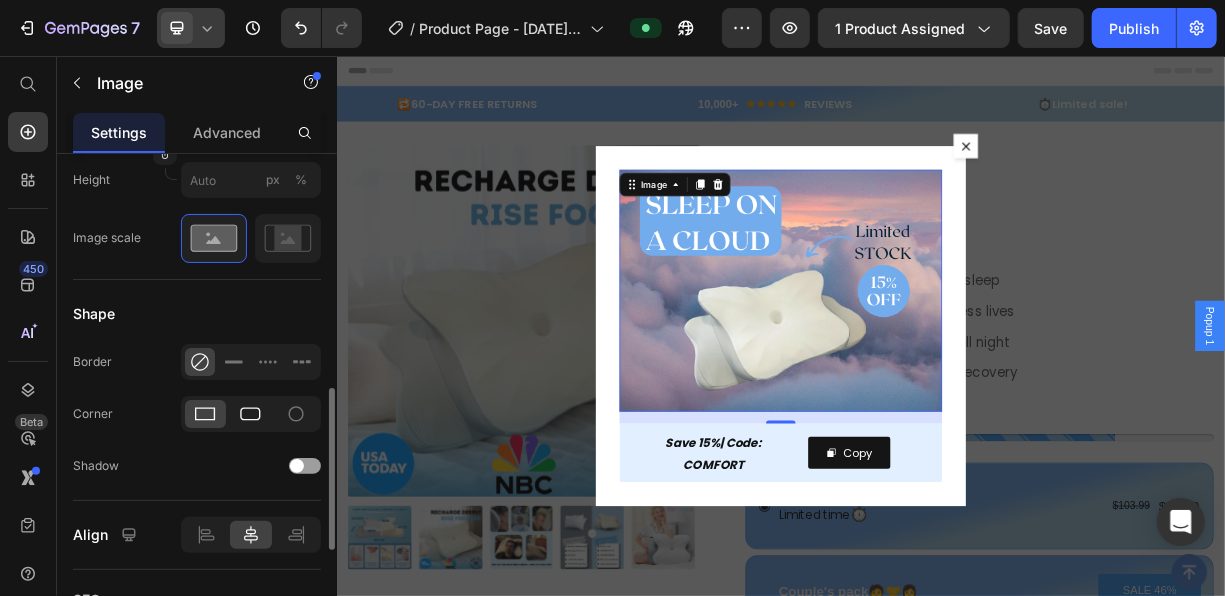 click 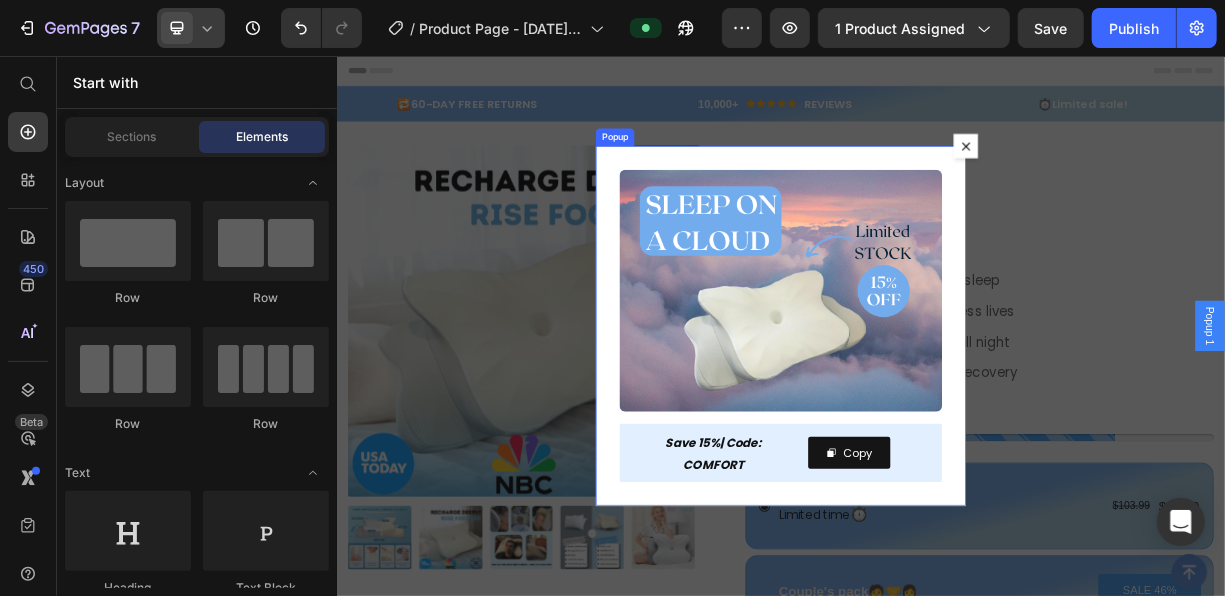 click 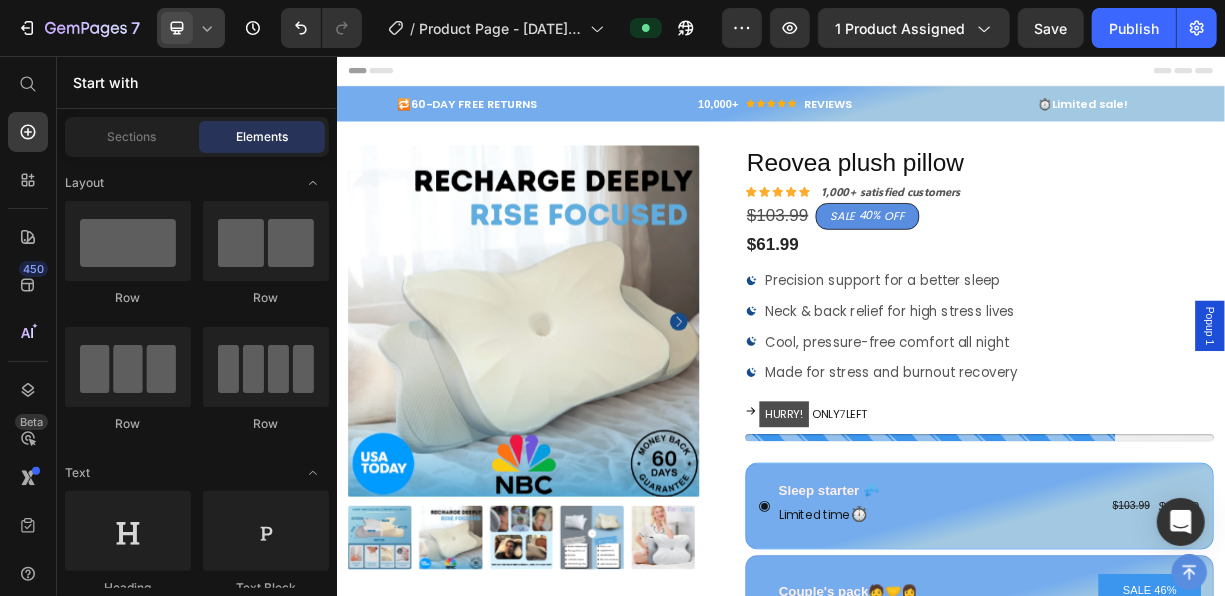 scroll, scrollTop: 0, scrollLeft: 0, axis: both 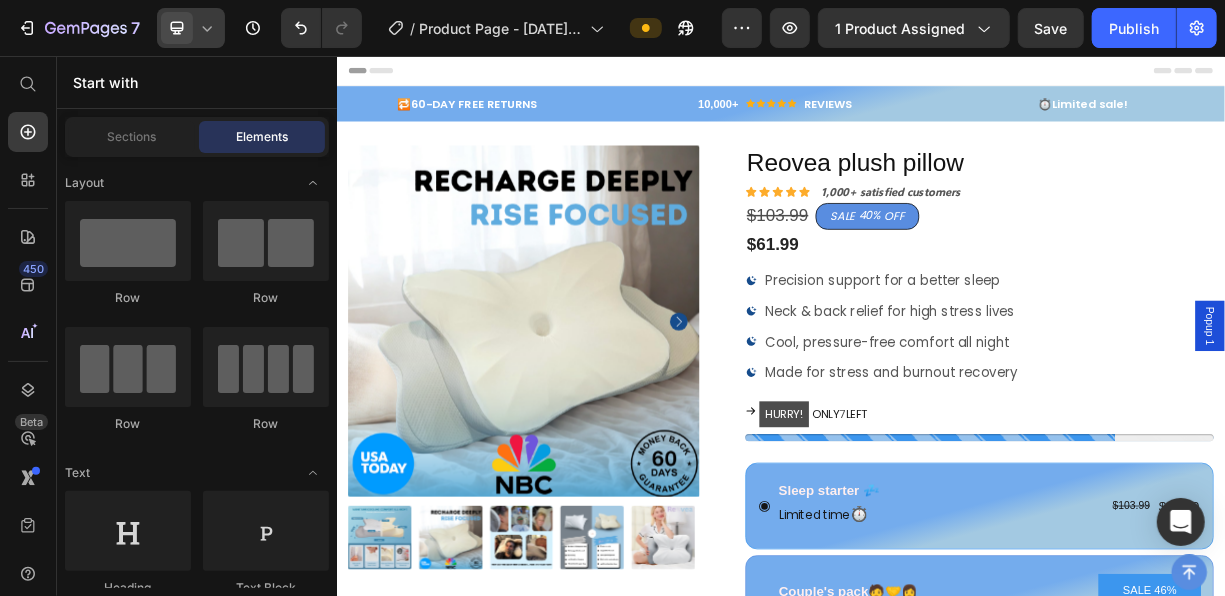 click on "Popup 1" at bounding box center [1516, 420] 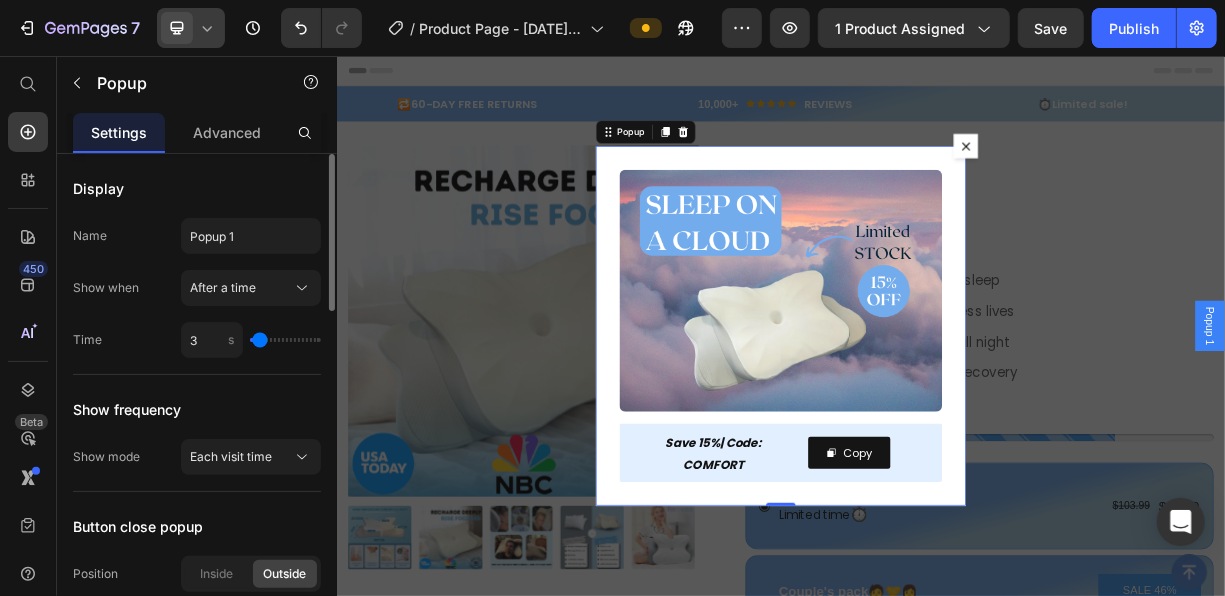 click on "Popup 1" at bounding box center (1516, 420) 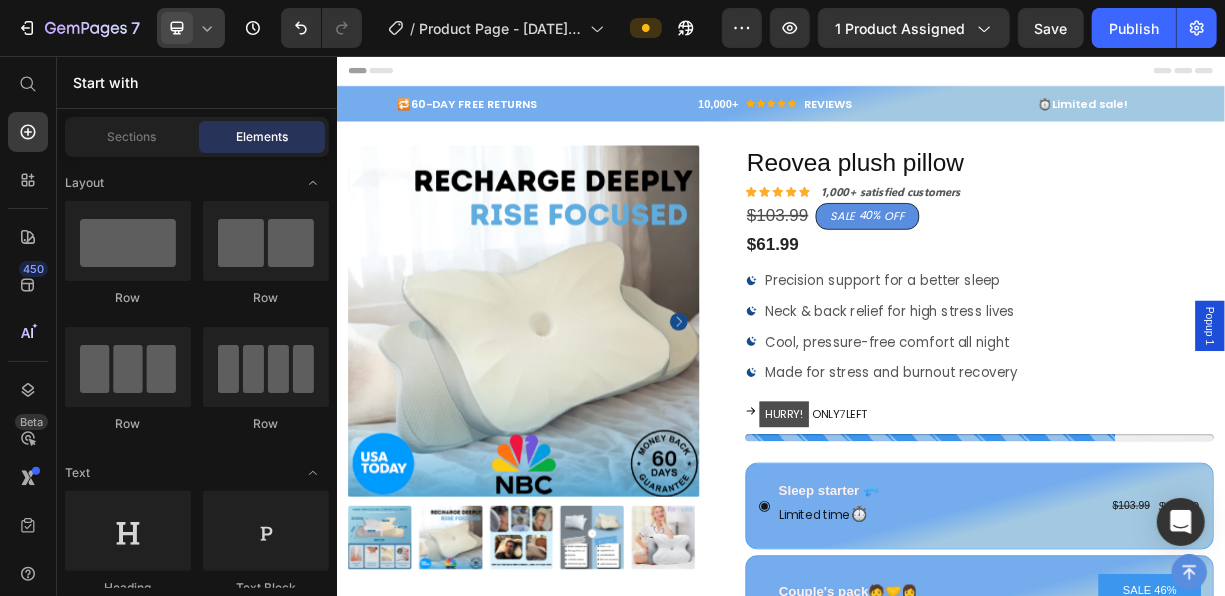 click 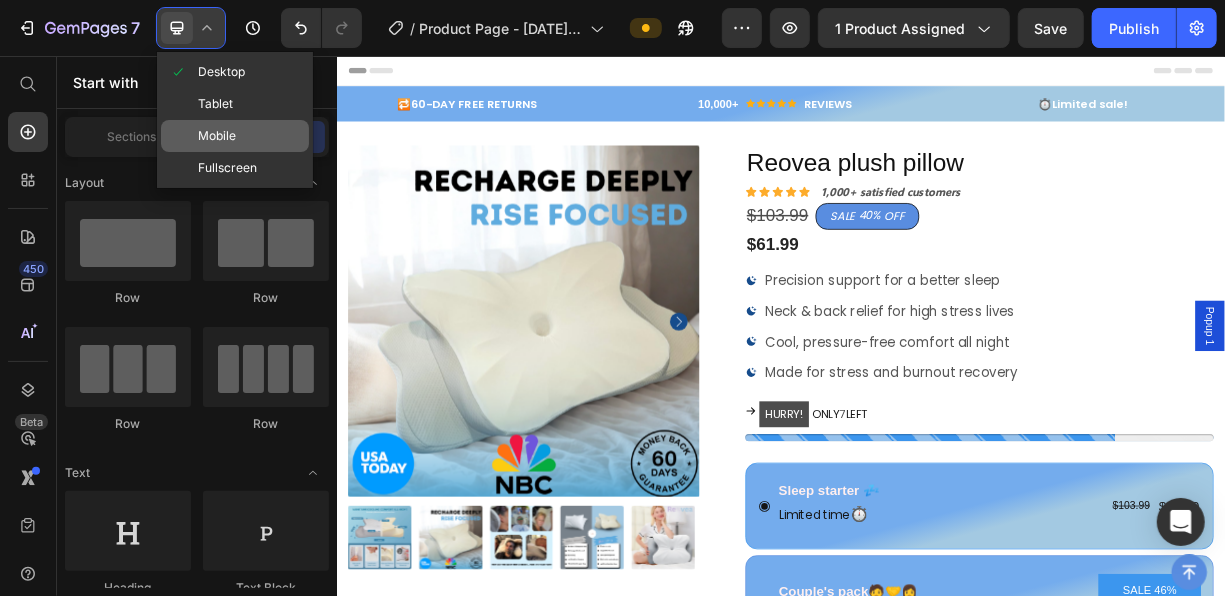 click on "Mobile" 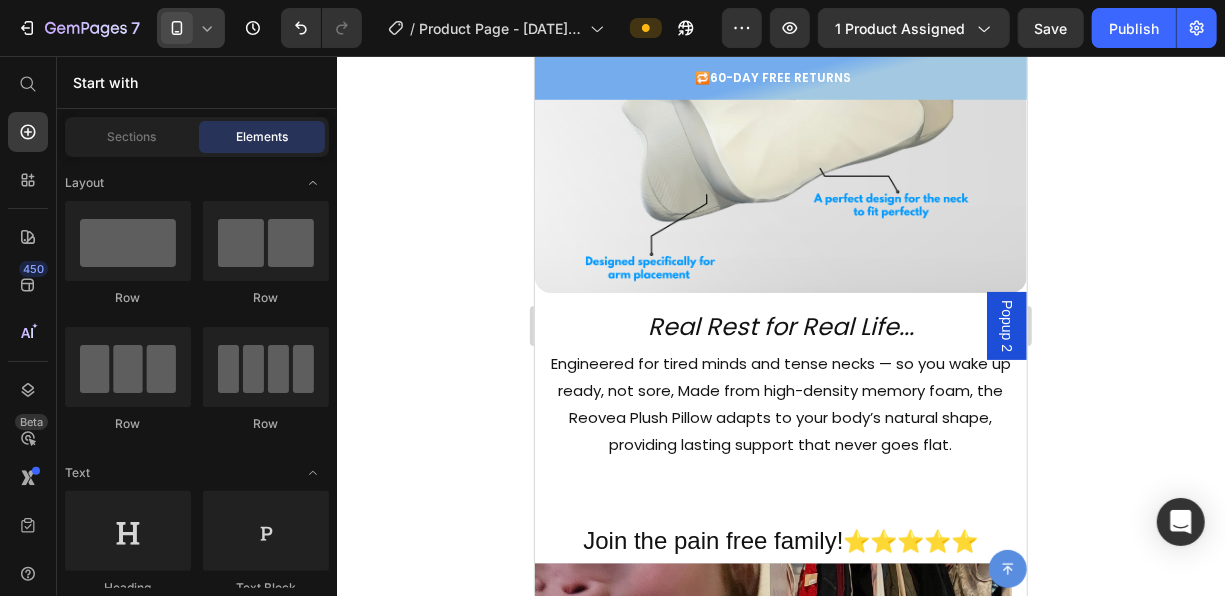 scroll, scrollTop: 2998, scrollLeft: 0, axis: vertical 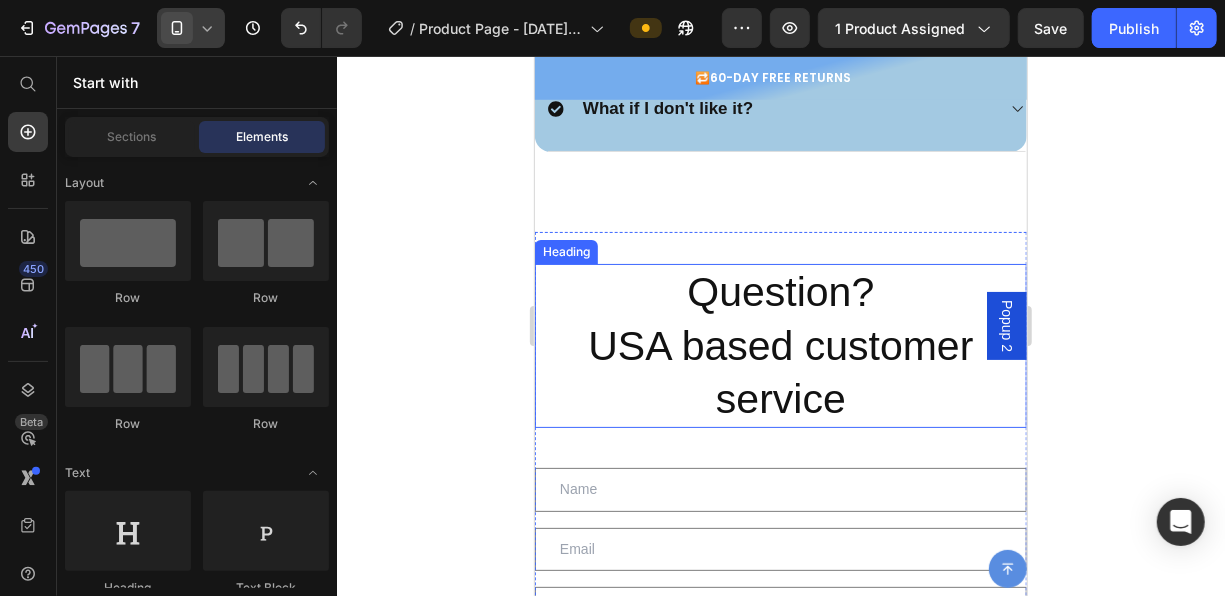 click on "Question? USA based customer service" at bounding box center [780, 345] 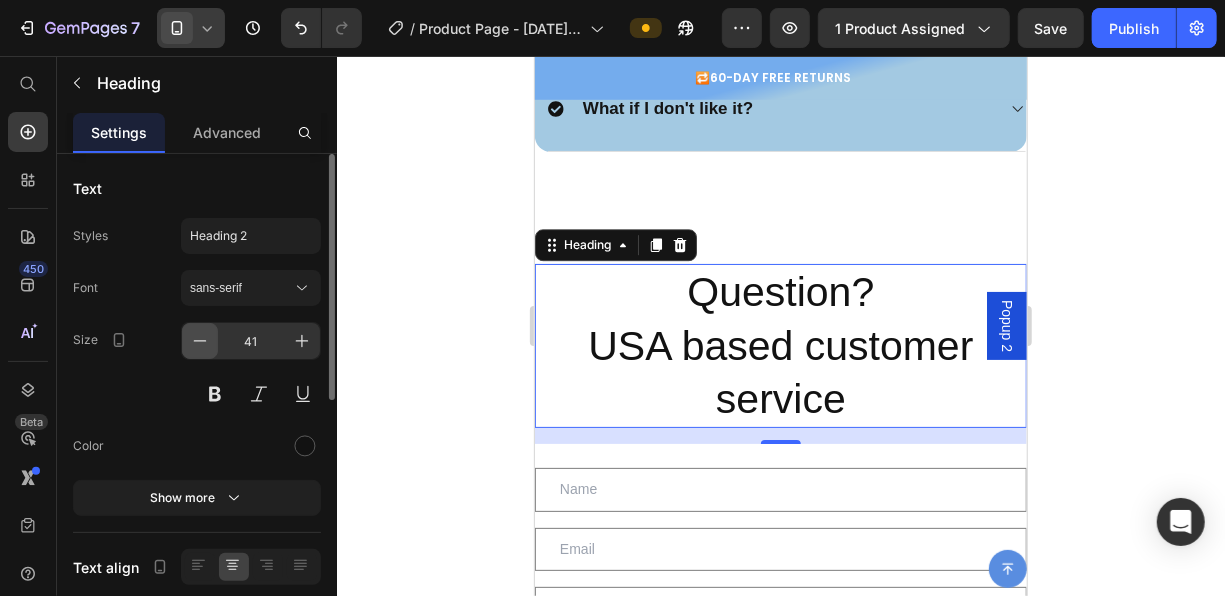 click 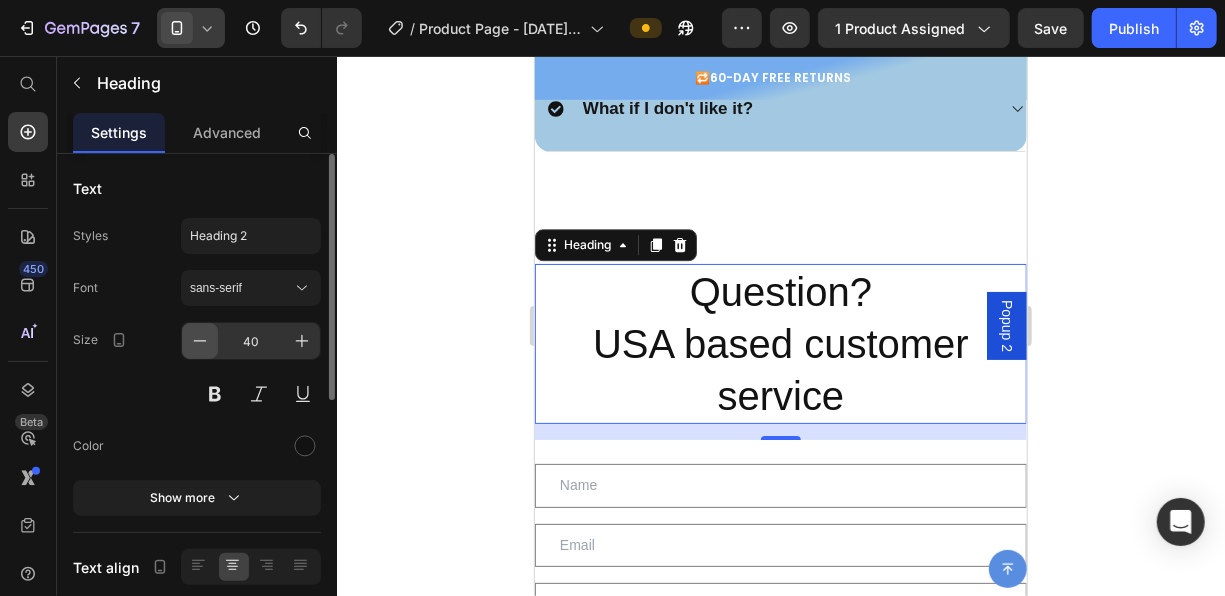 click 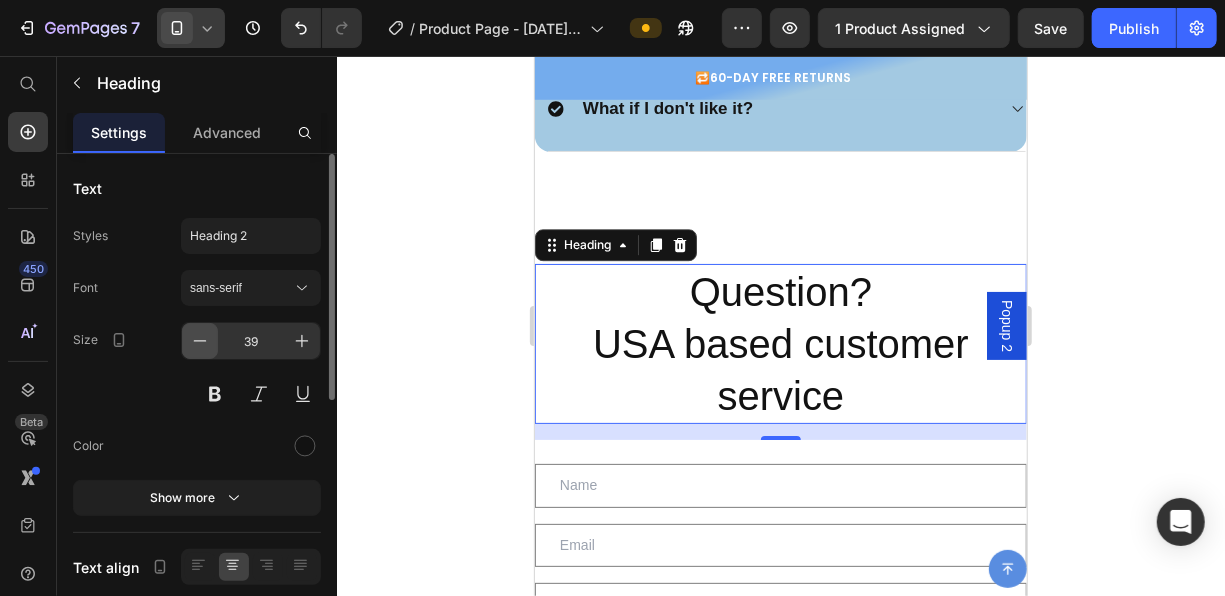 click 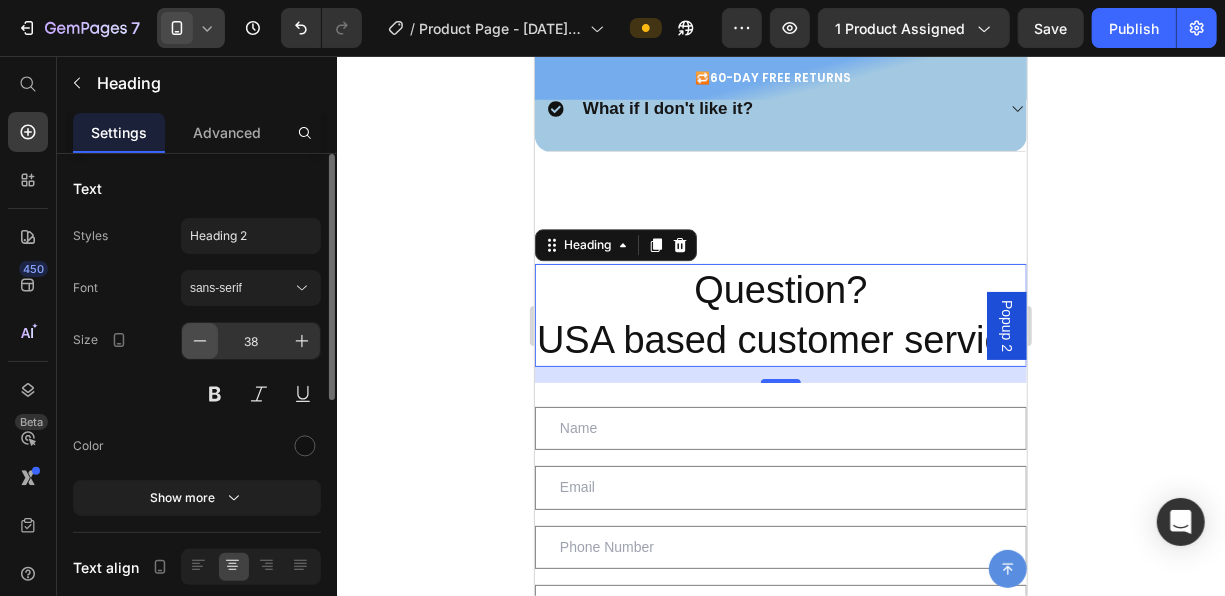 click 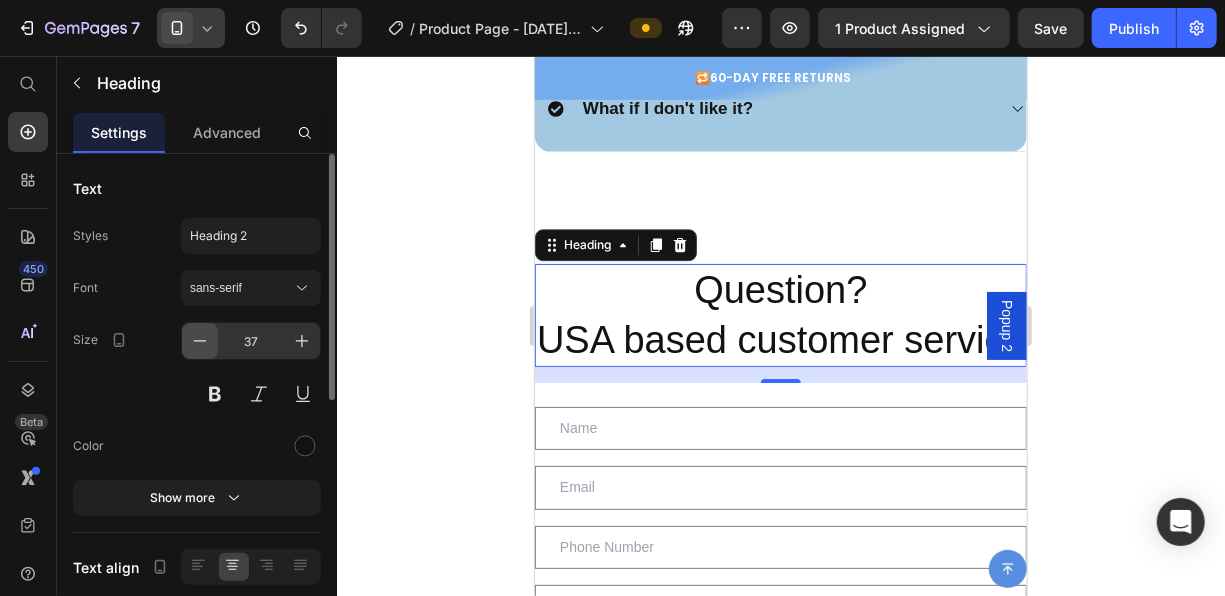 click 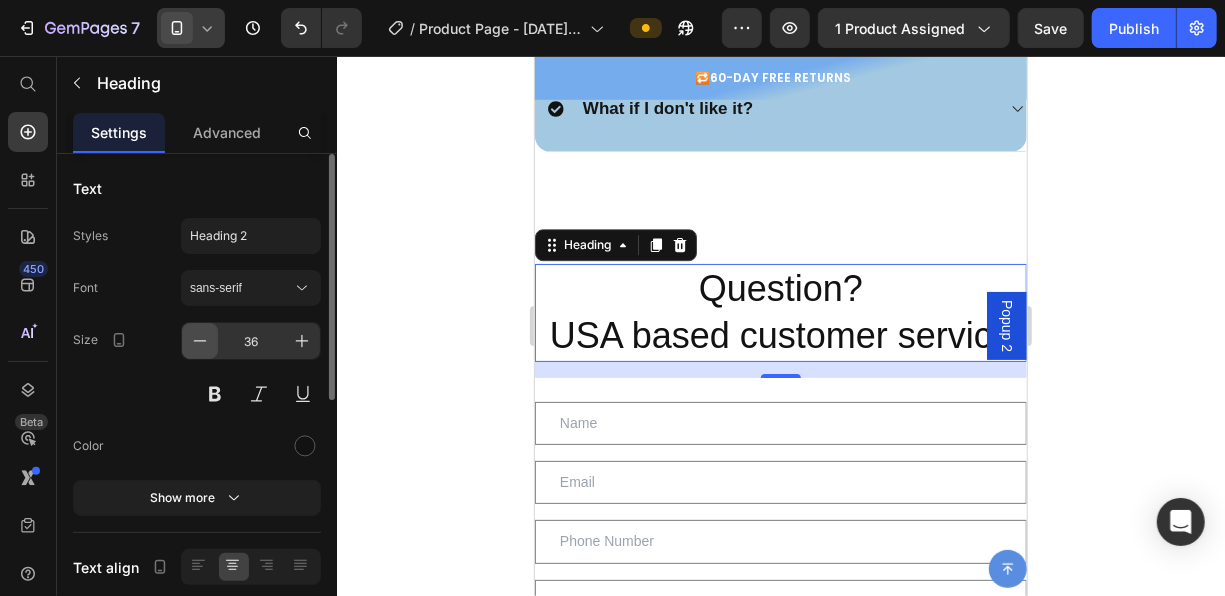 click 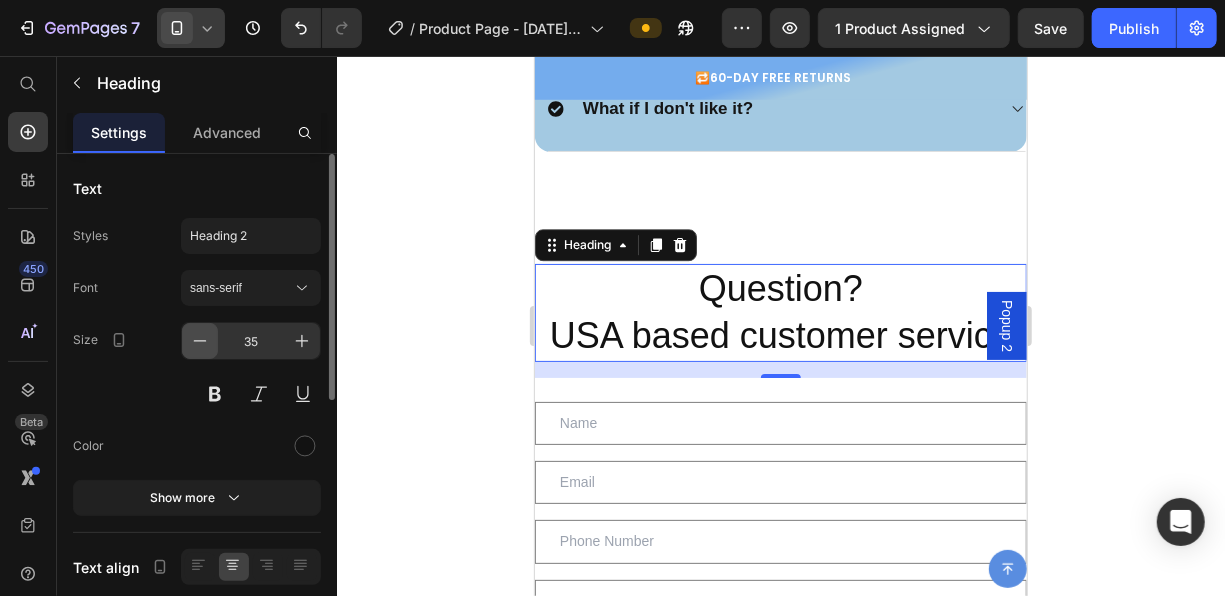 click 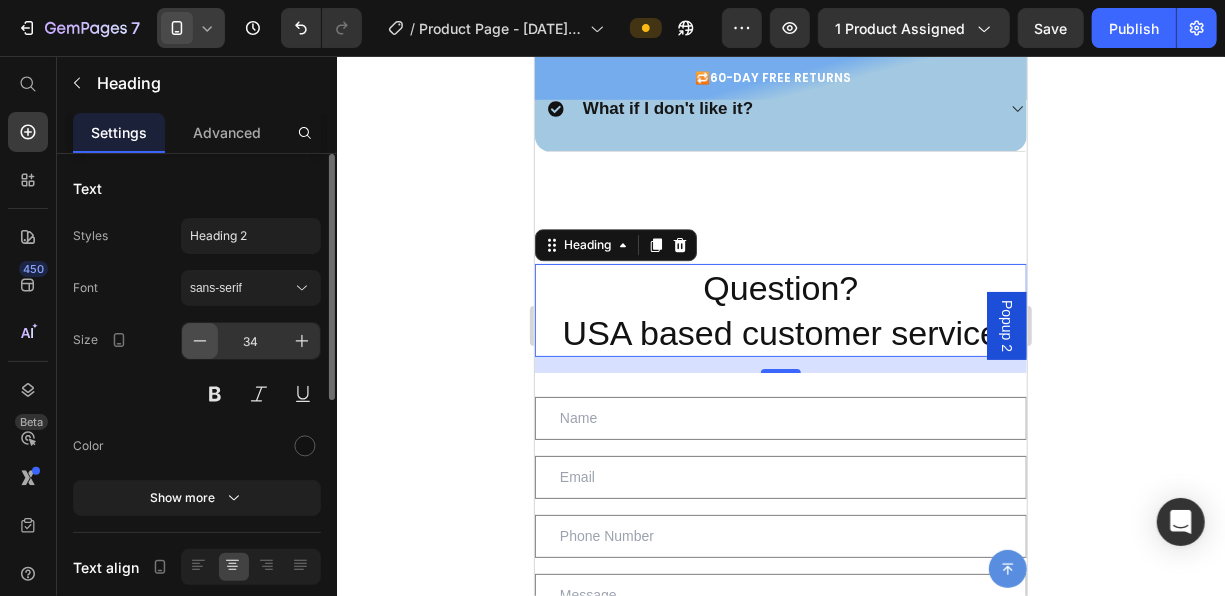 click 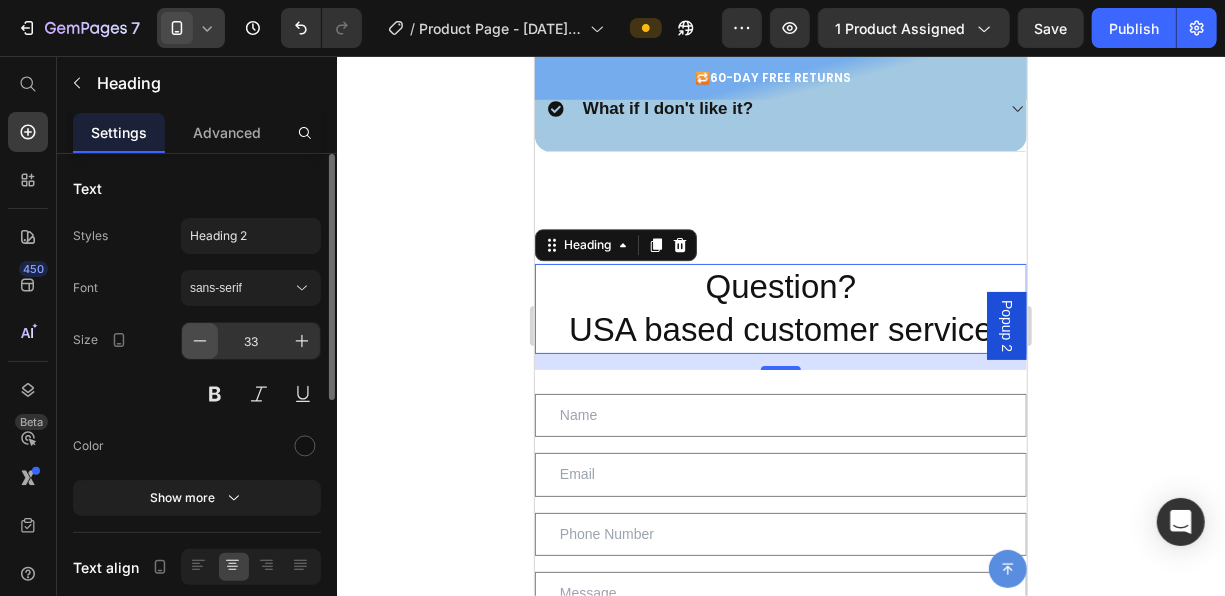 click 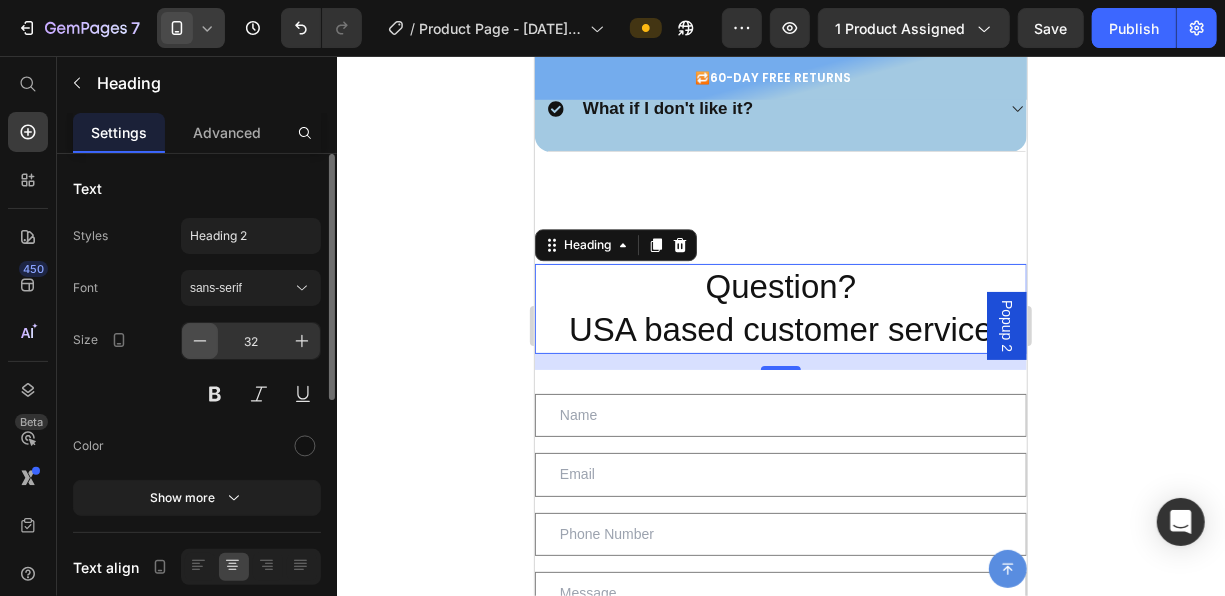 click 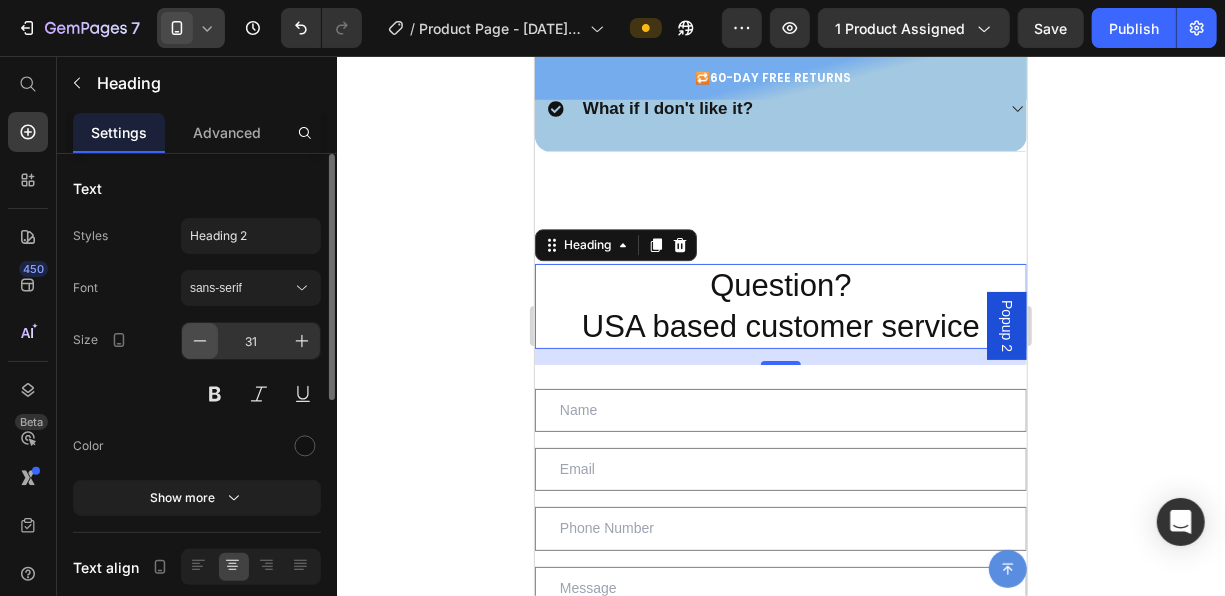 click 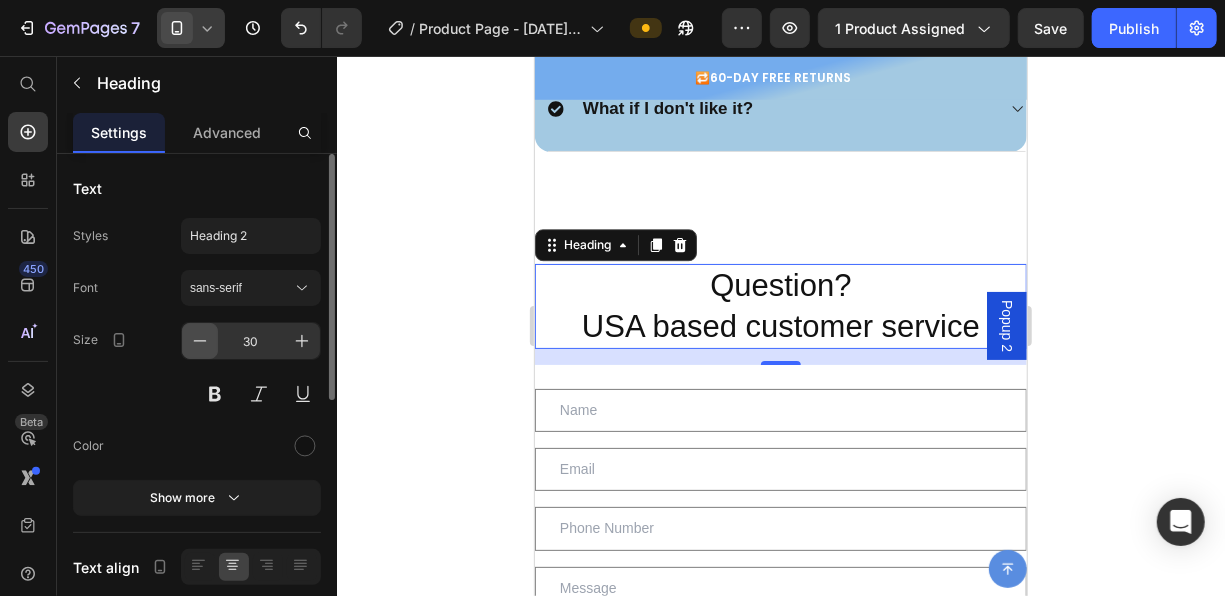 click 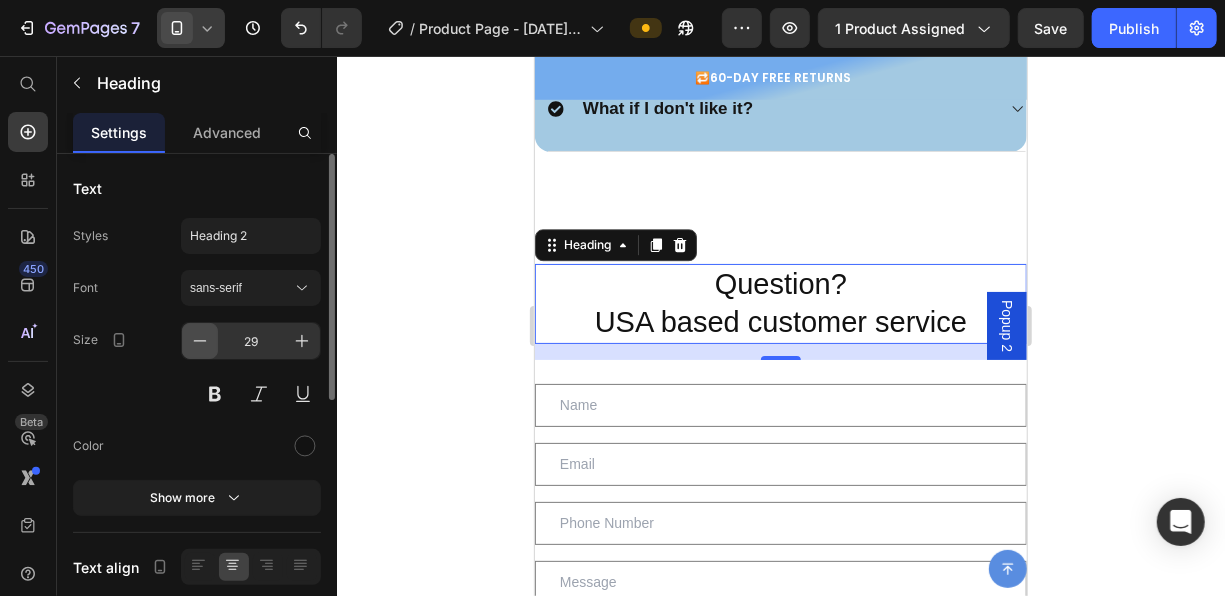 click 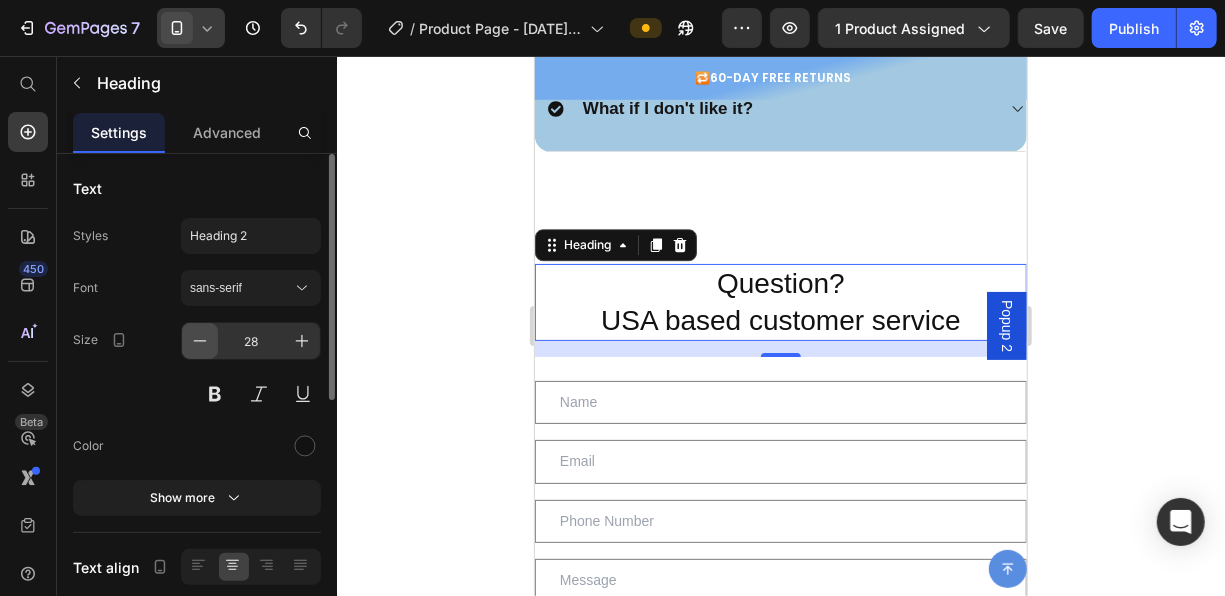 click 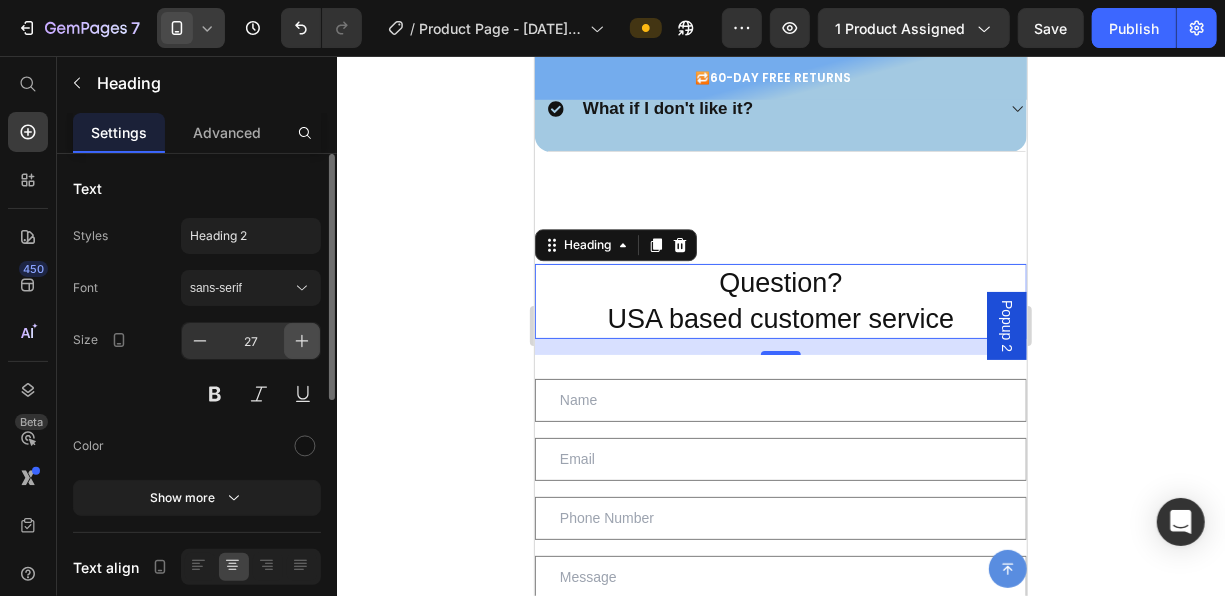 click 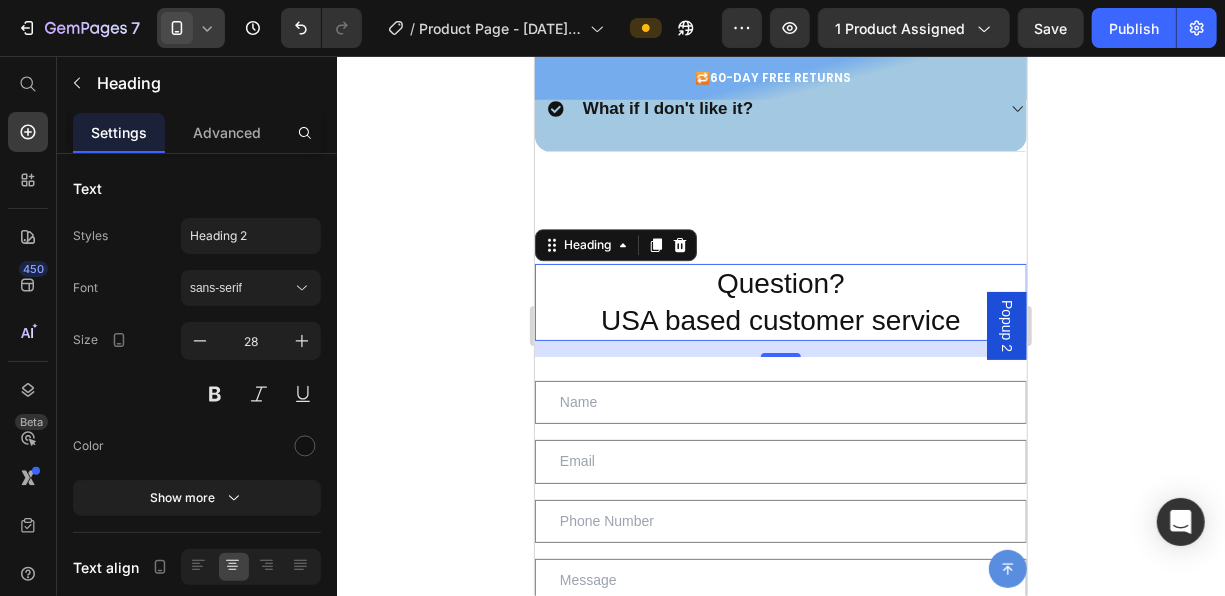 click on "16" at bounding box center [780, 348] 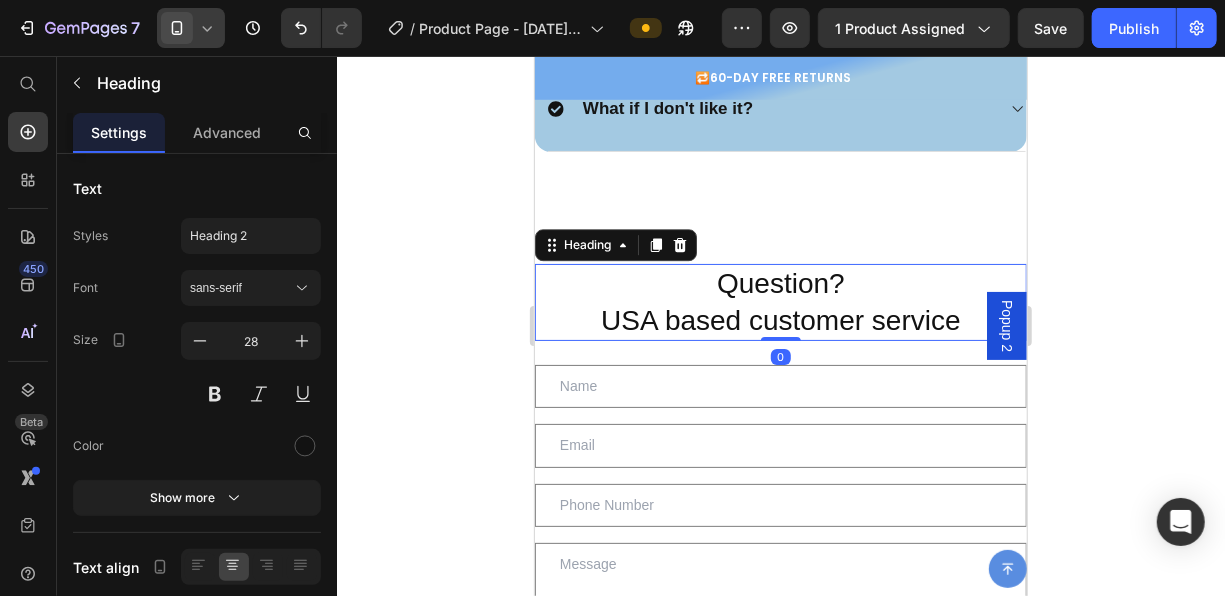 drag, startPoint x: 779, startPoint y: 352, endPoint x: 809, endPoint y: 322, distance: 42.426407 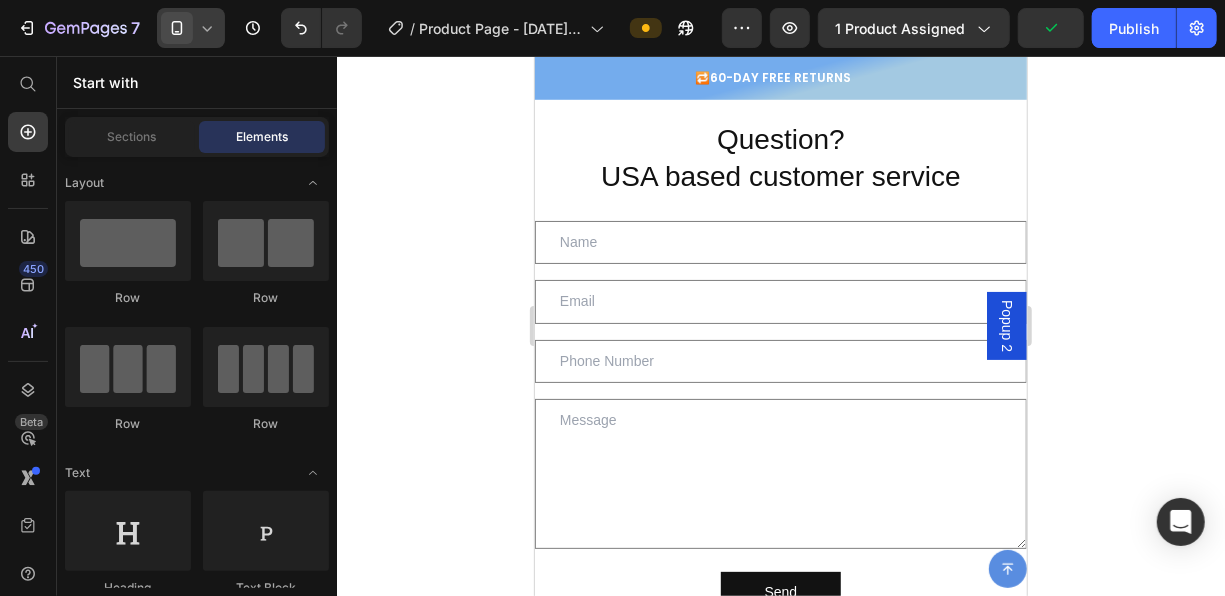 scroll, scrollTop: 6608, scrollLeft: 0, axis: vertical 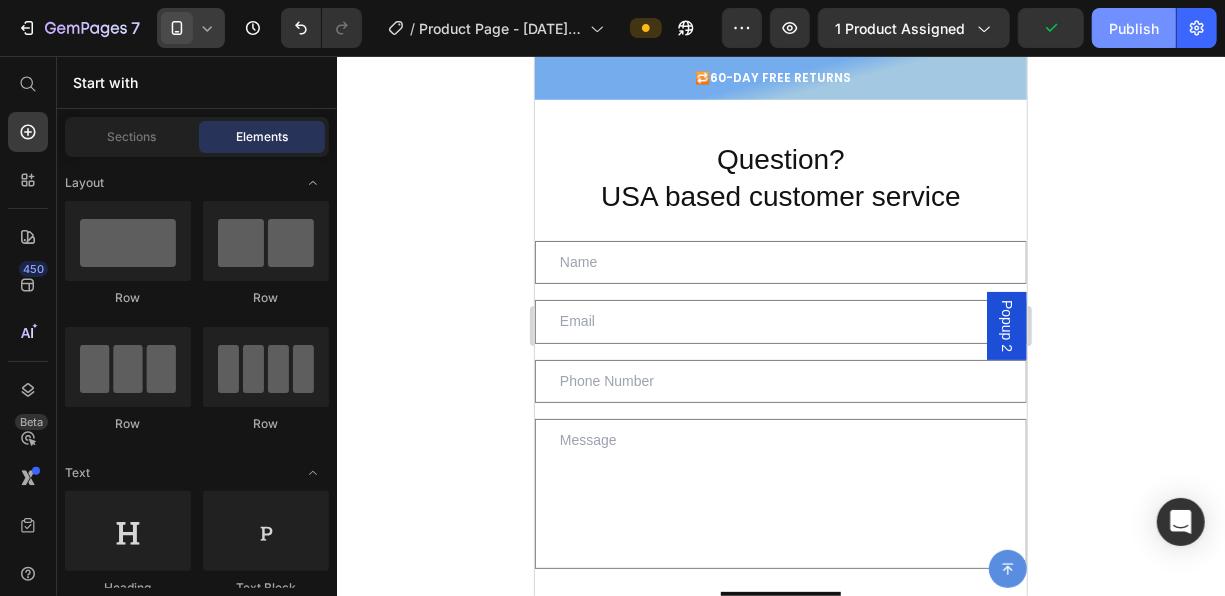 click on "Publish" 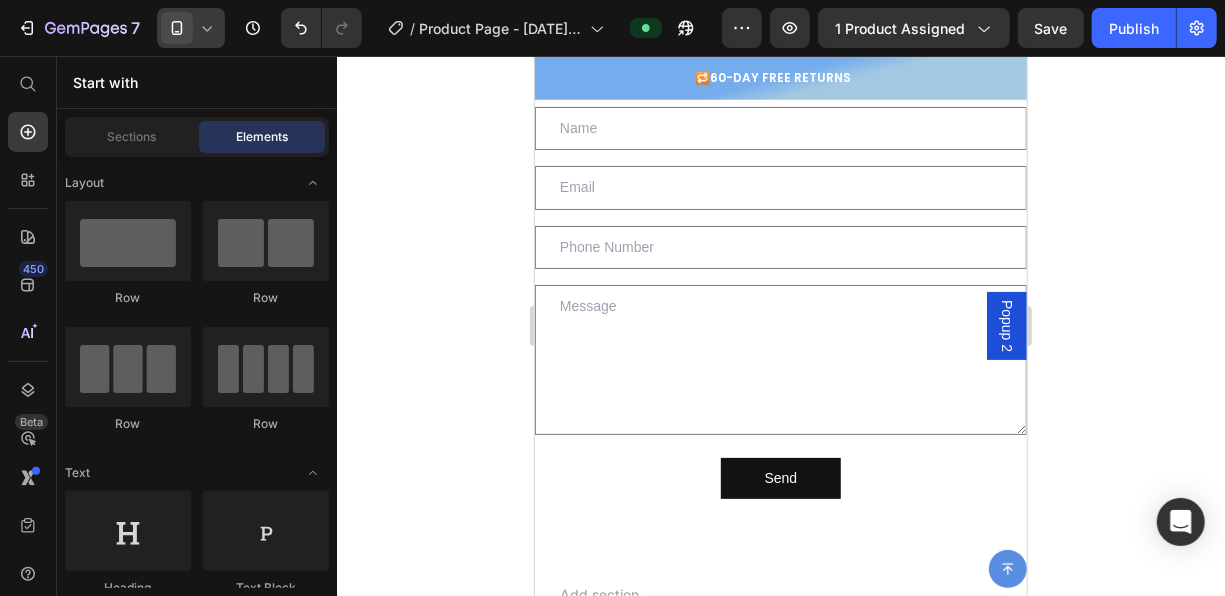 scroll, scrollTop: 6722, scrollLeft: 0, axis: vertical 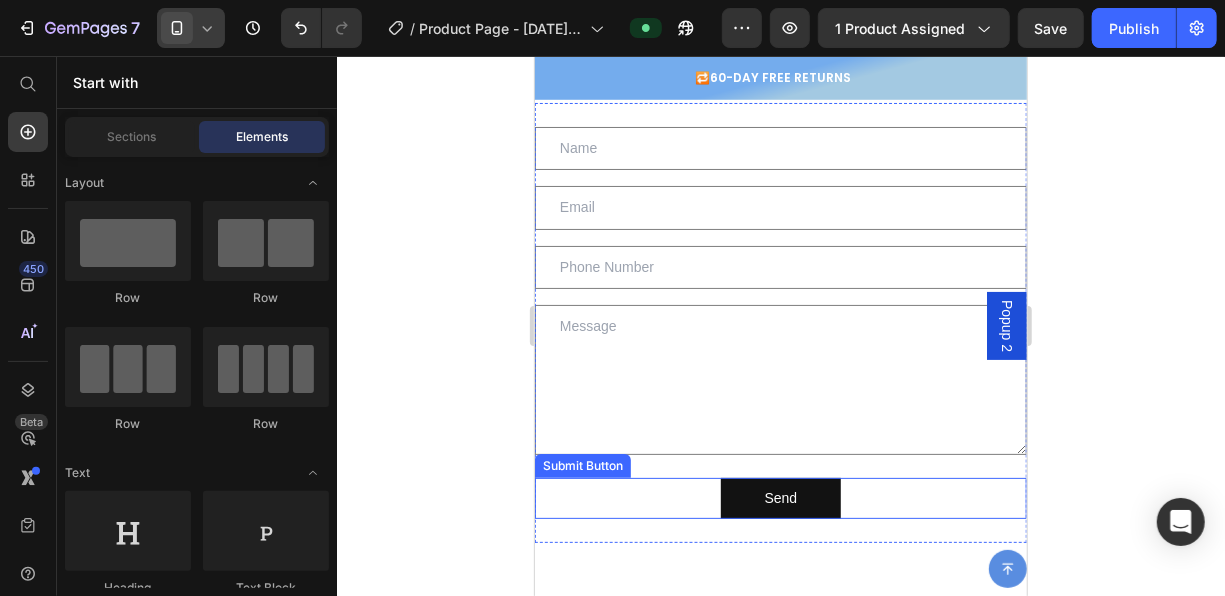 click on "Send Submit Button" at bounding box center (780, 497) 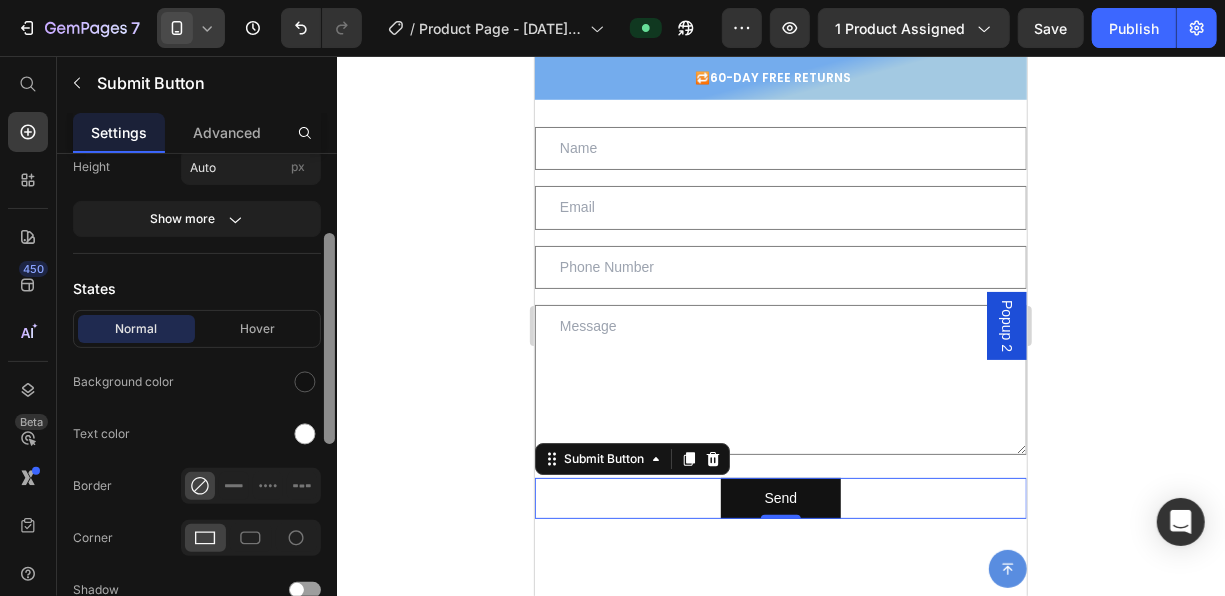 scroll, scrollTop: 190, scrollLeft: 0, axis: vertical 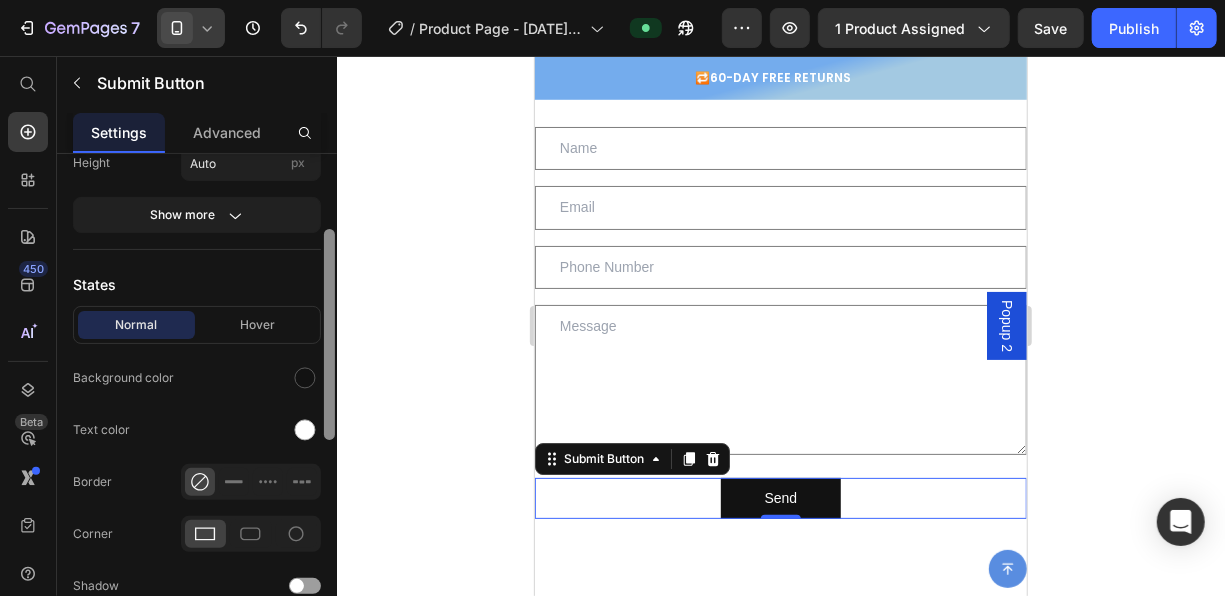 drag, startPoint x: 329, startPoint y: 292, endPoint x: 328, endPoint y: 374, distance: 82.006096 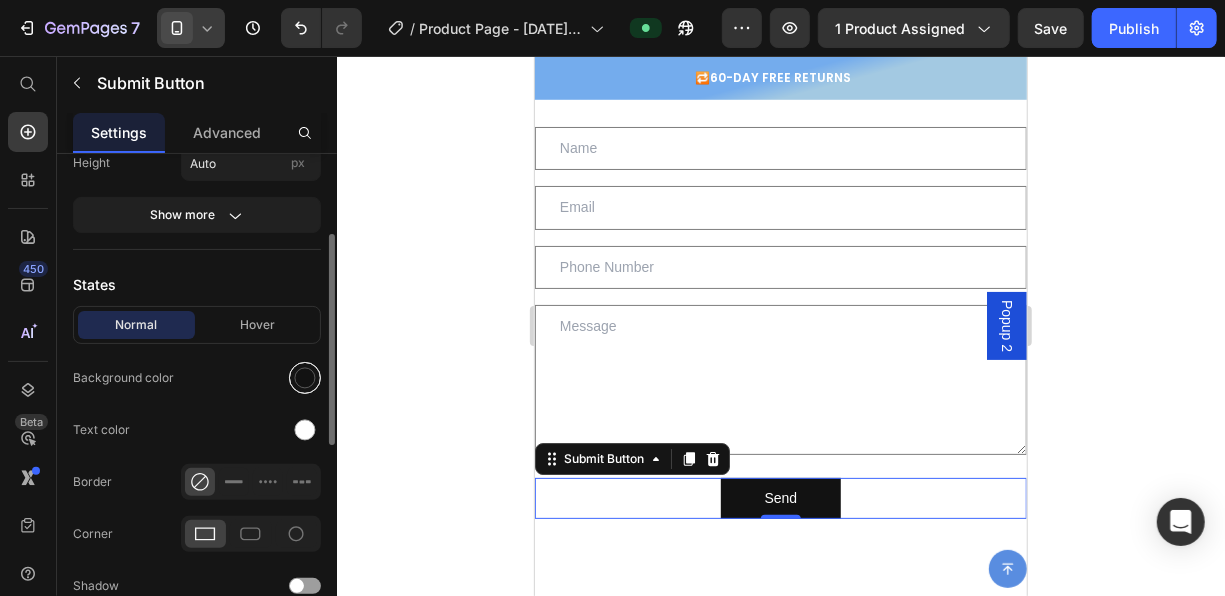 click at bounding box center (305, 378) 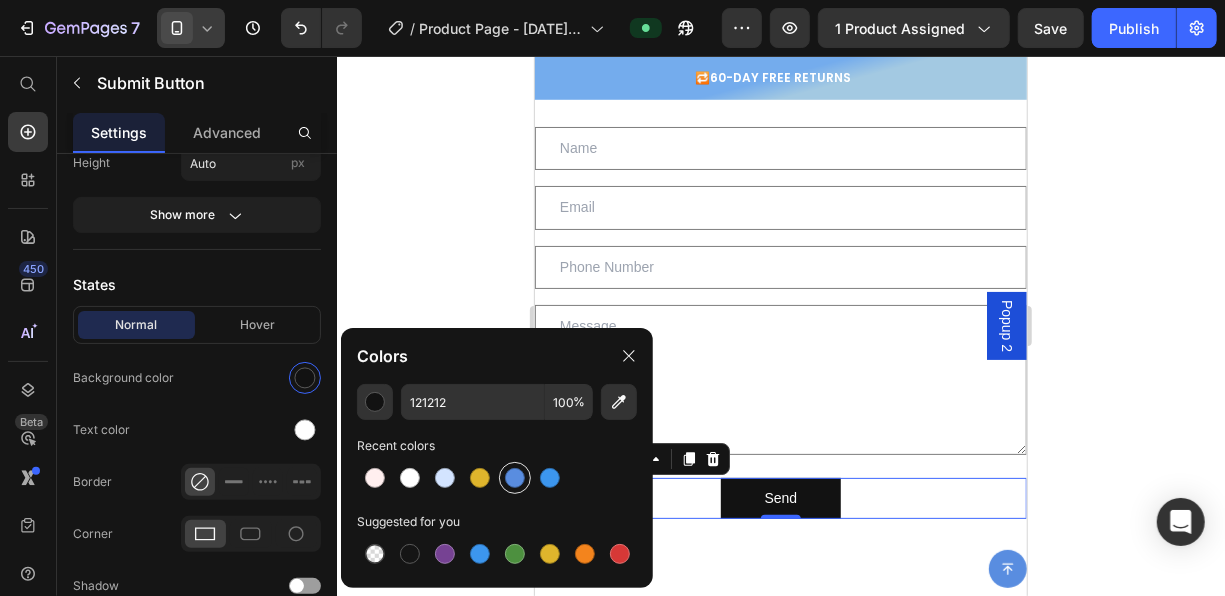 click at bounding box center [515, 478] 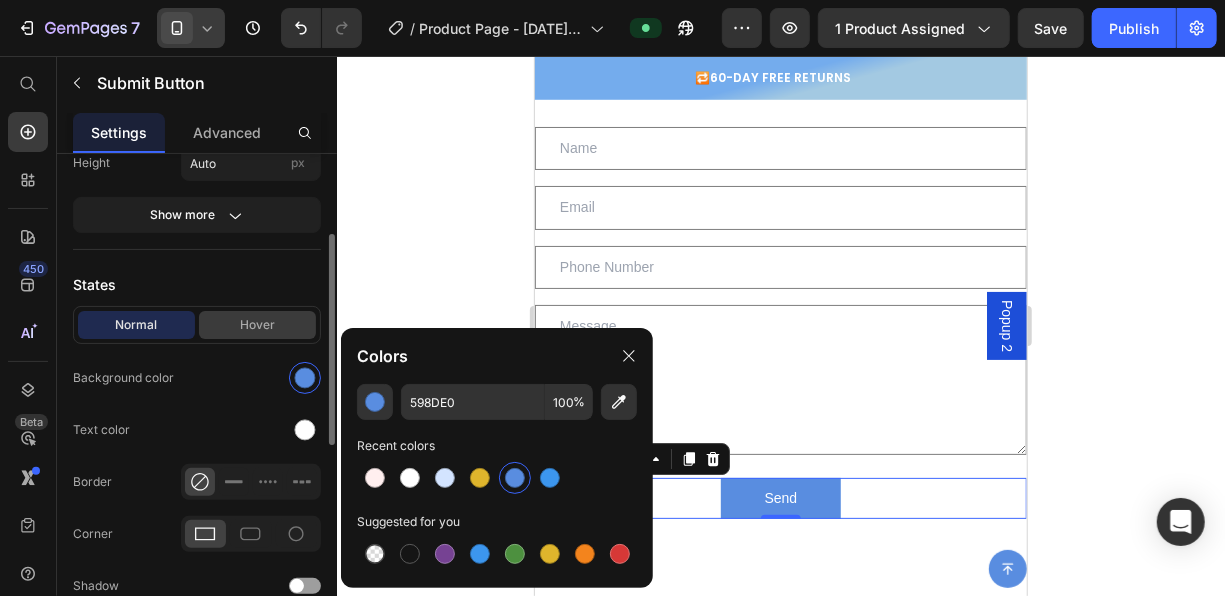 click on "Hover" at bounding box center (257, 325) 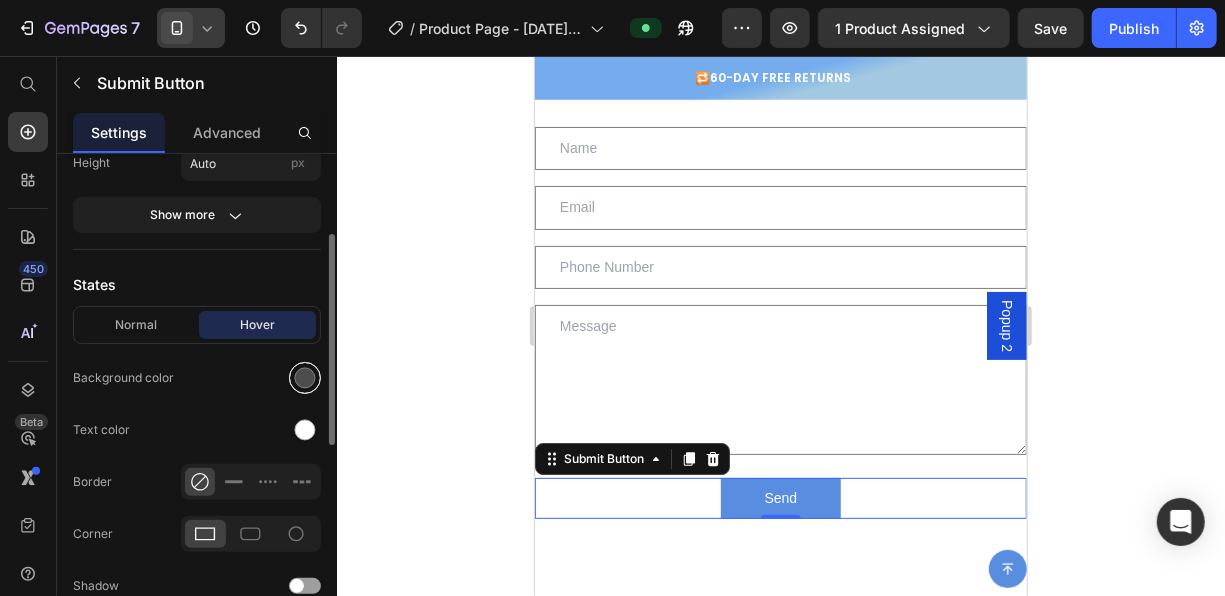 click at bounding box center [305, 378] 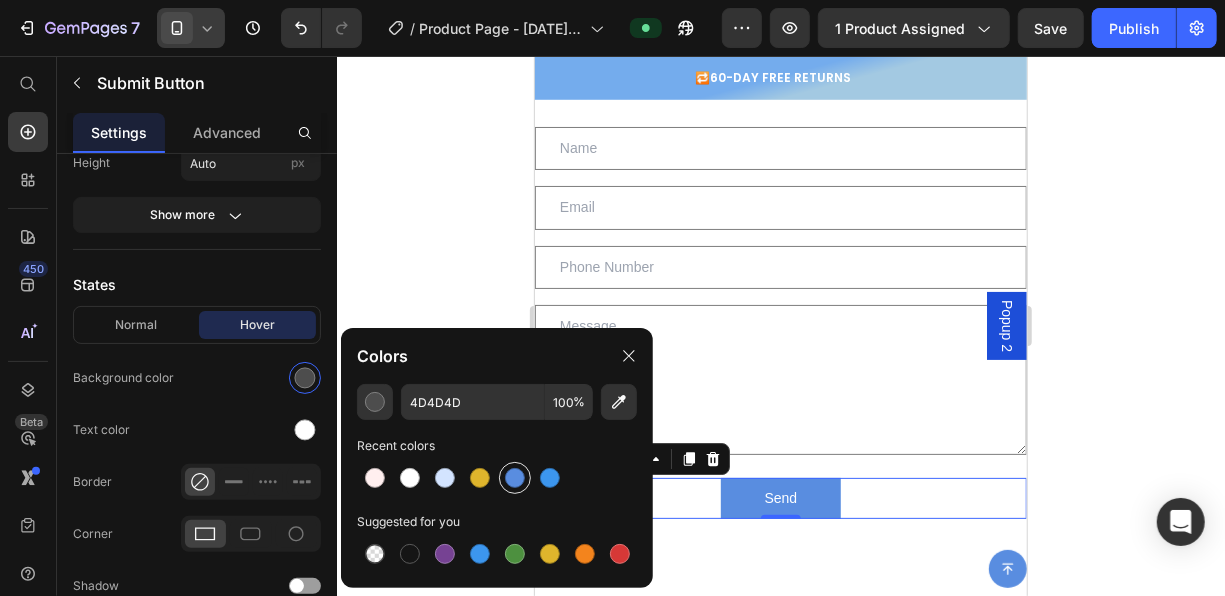 click at bounding box center [515, 478] 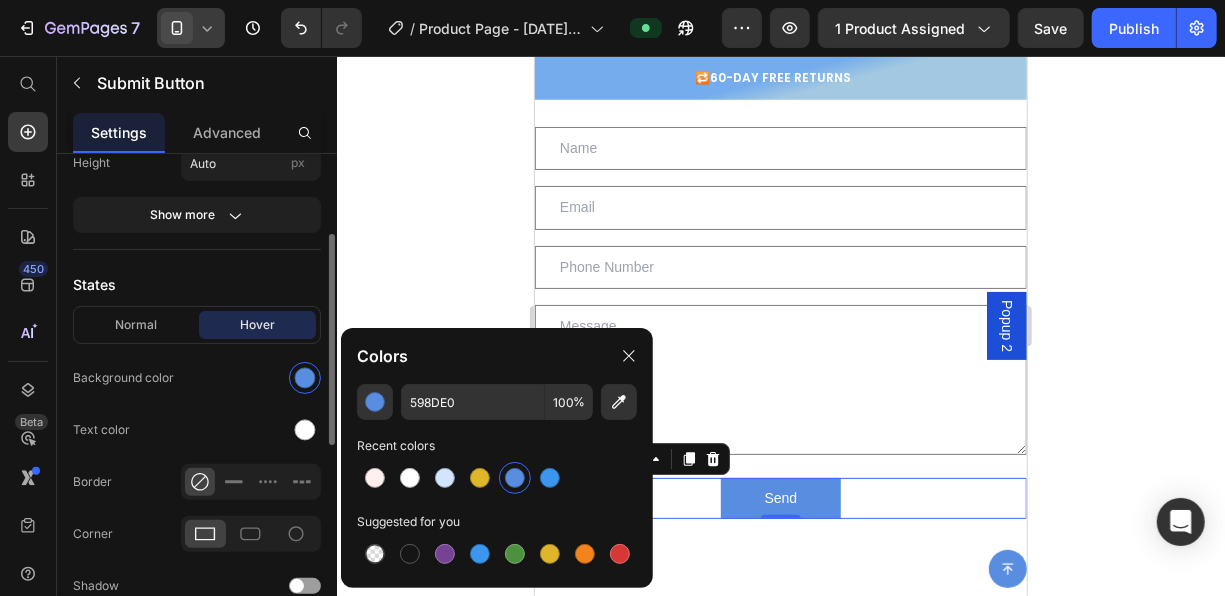 click on "Hover" at bounding box center (257, 325) 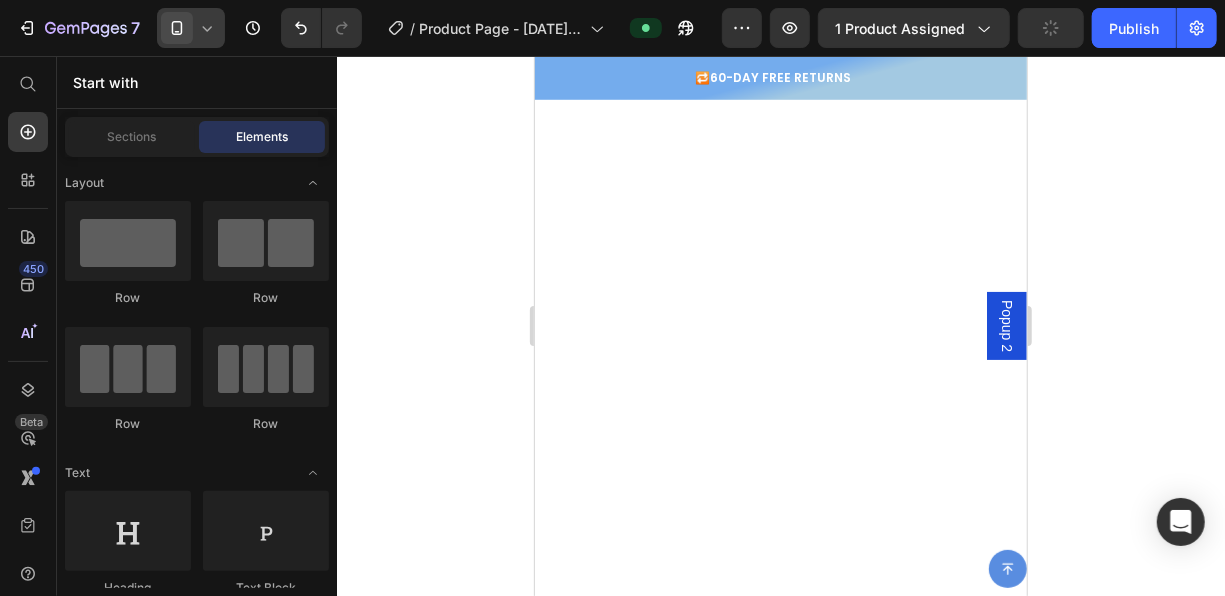 scroll, scrollTop: 0, scrollLeft: 0, axis: both 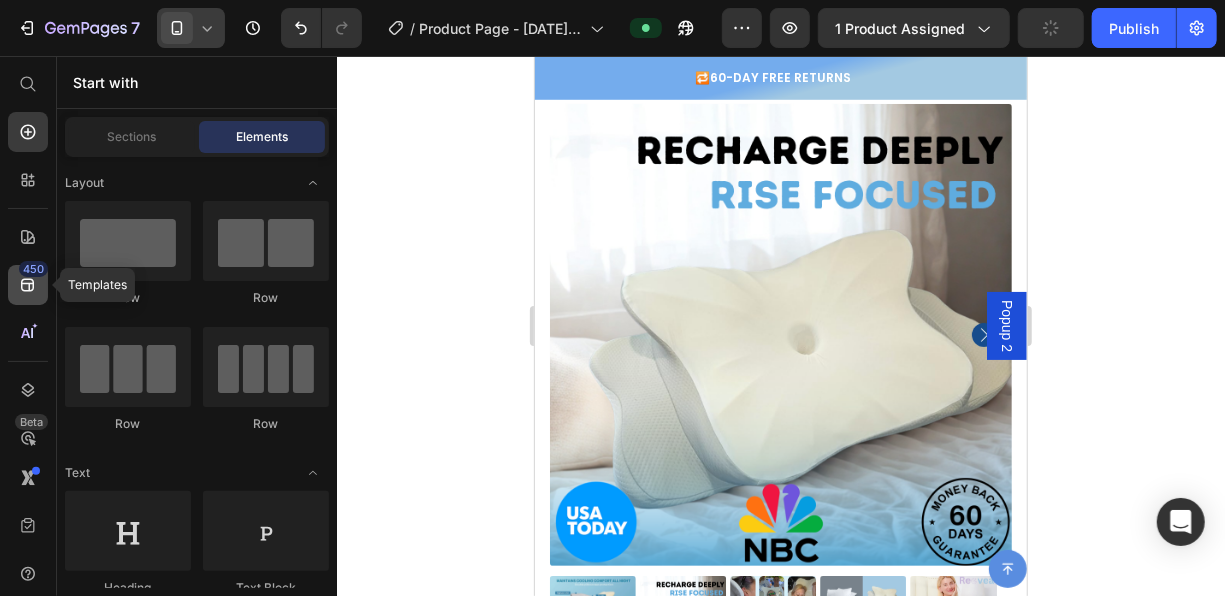 click 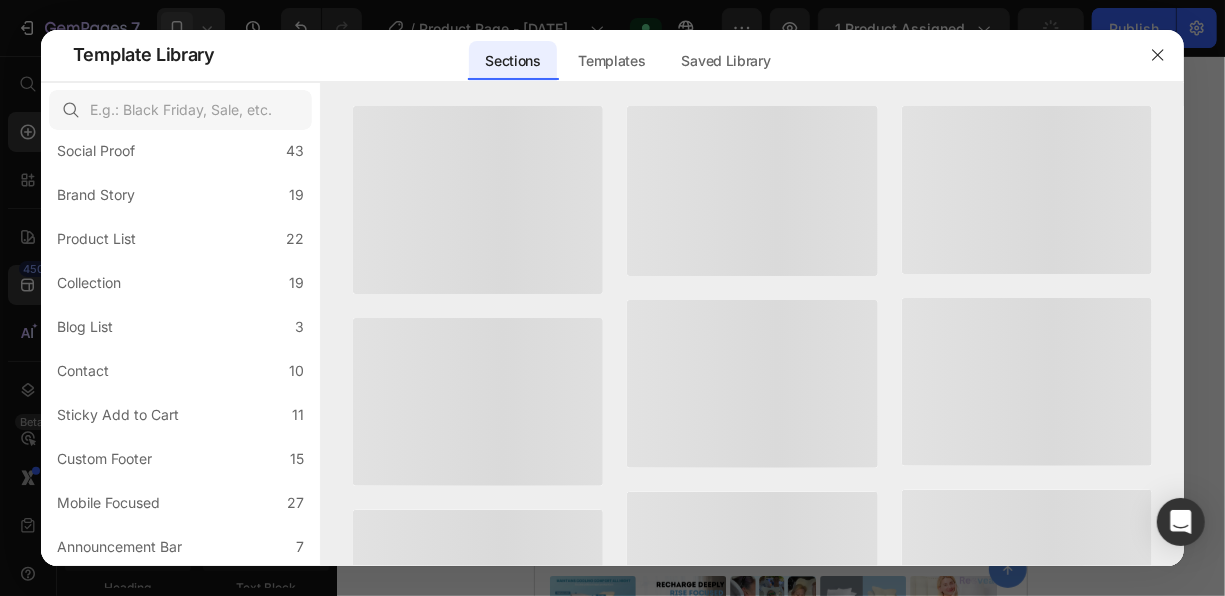 scroll, scrollTop: 0, scrollLeft: 0, axis: both 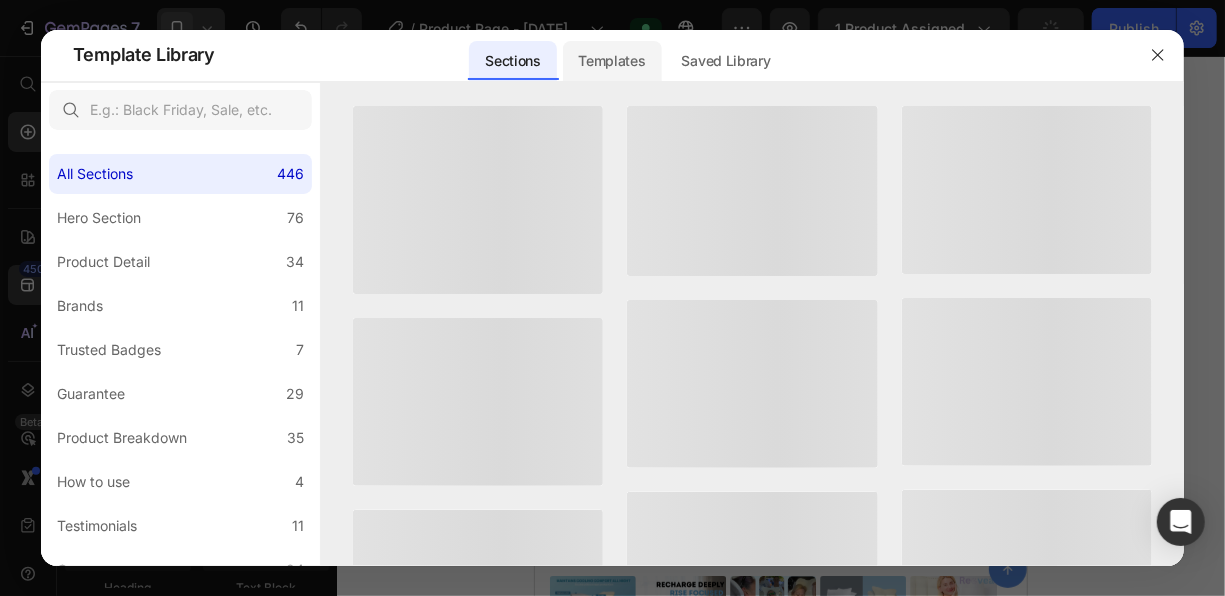 click on "Templates" 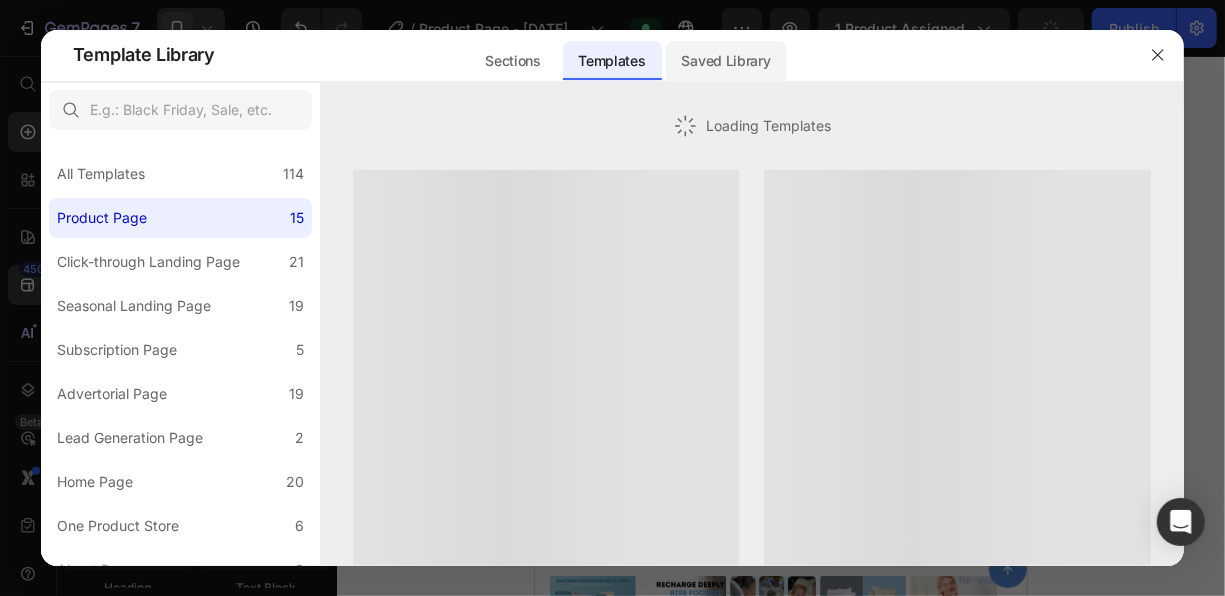click on "Saved Library" 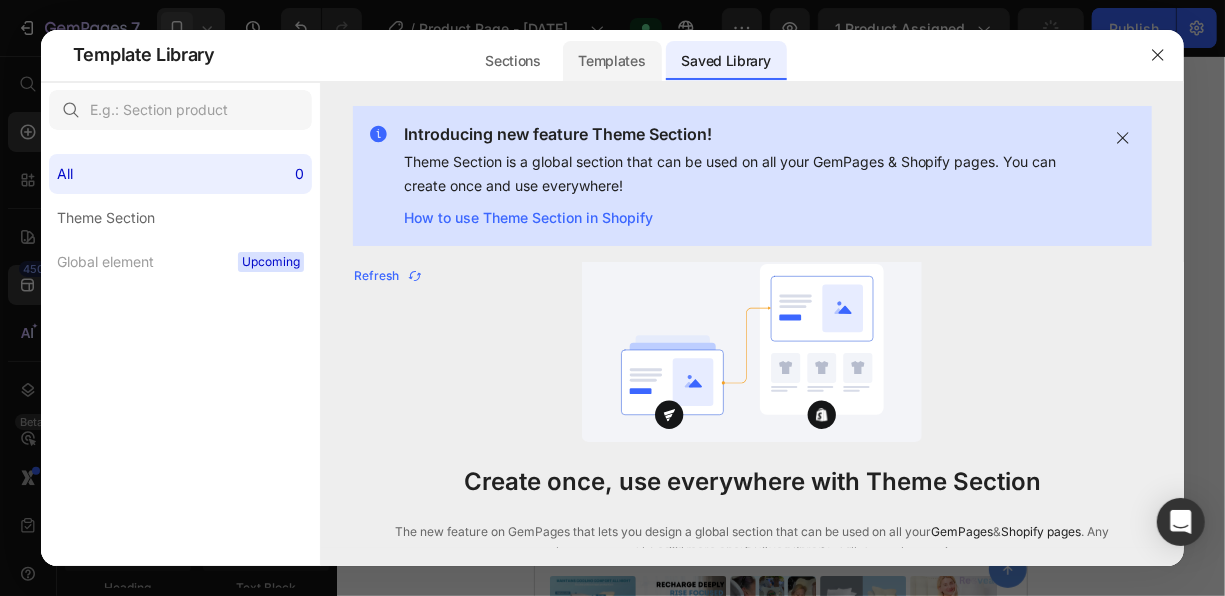 click on "Templates" 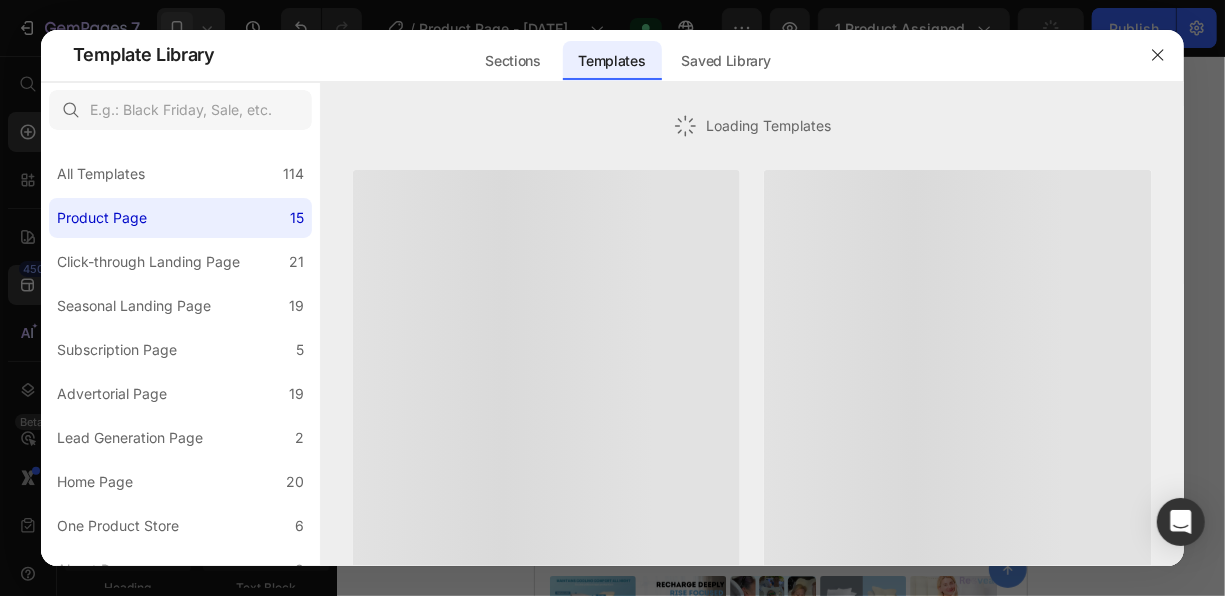 click on "Templates" 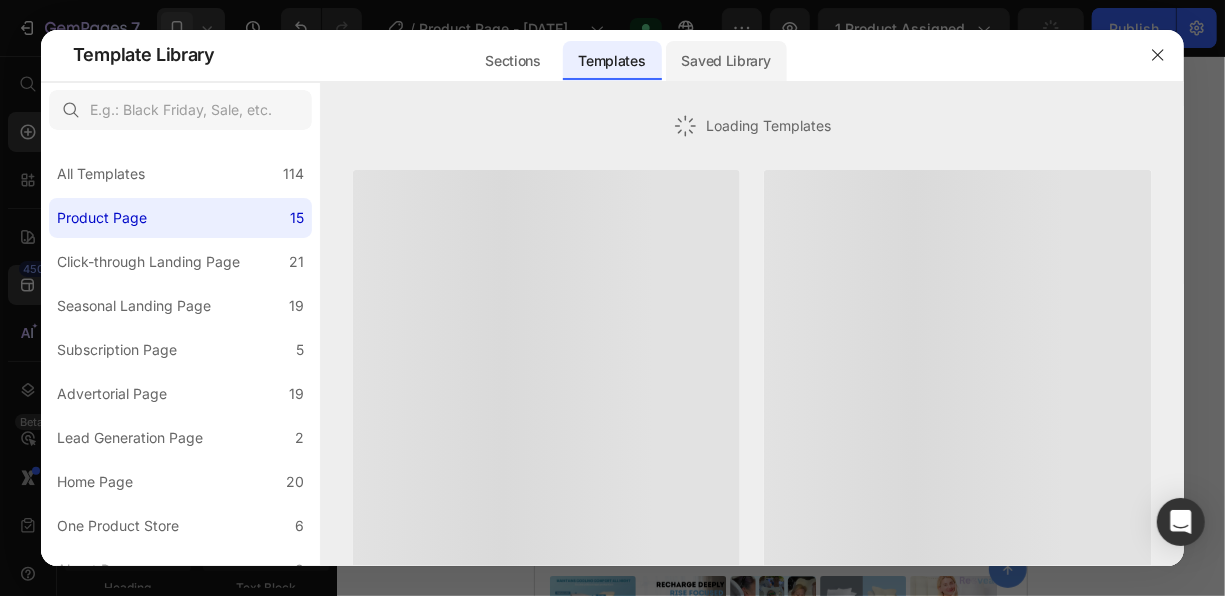 click on "Saved Library" 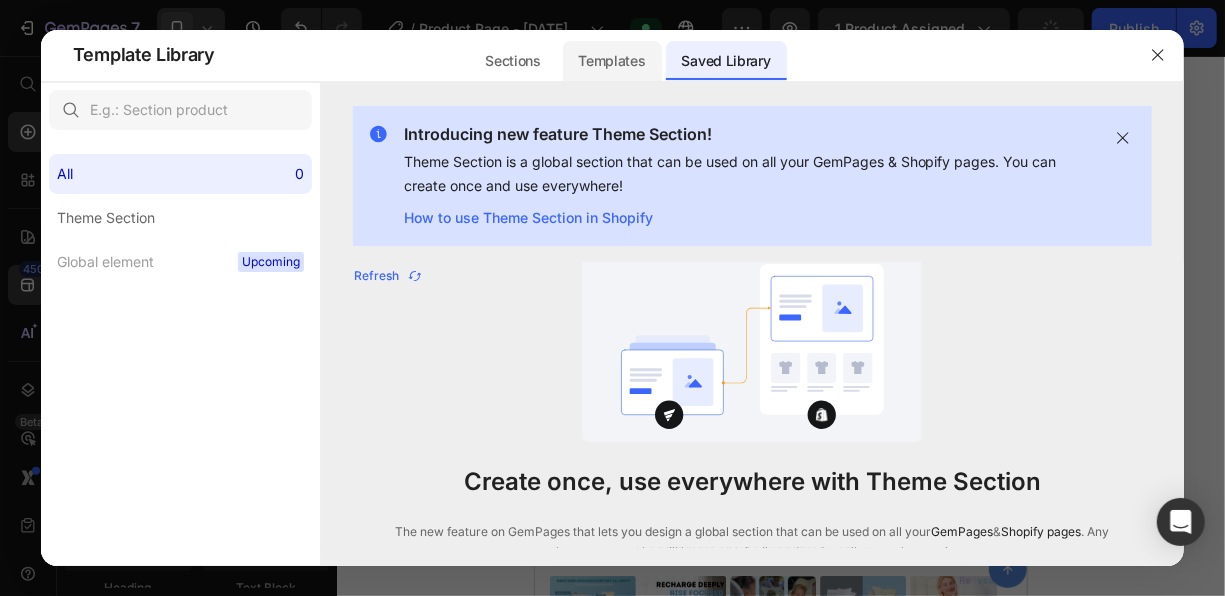 click on "Templates" 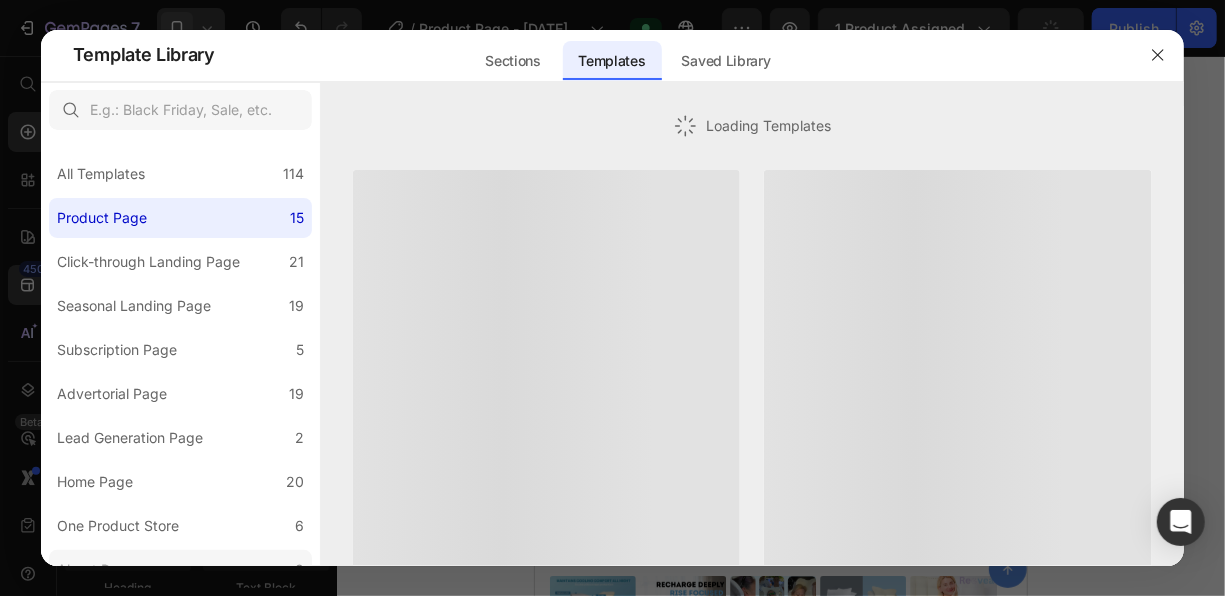 scroll, scrollTop: 287, scrollLeft: 0, axis: vertical 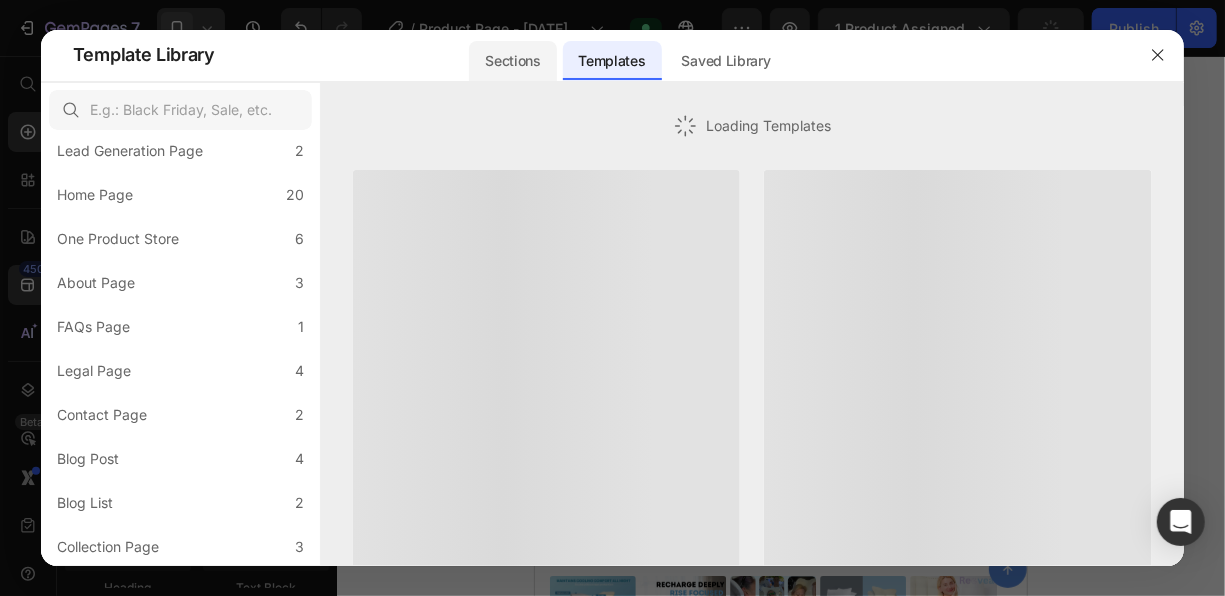 click on "Sections" 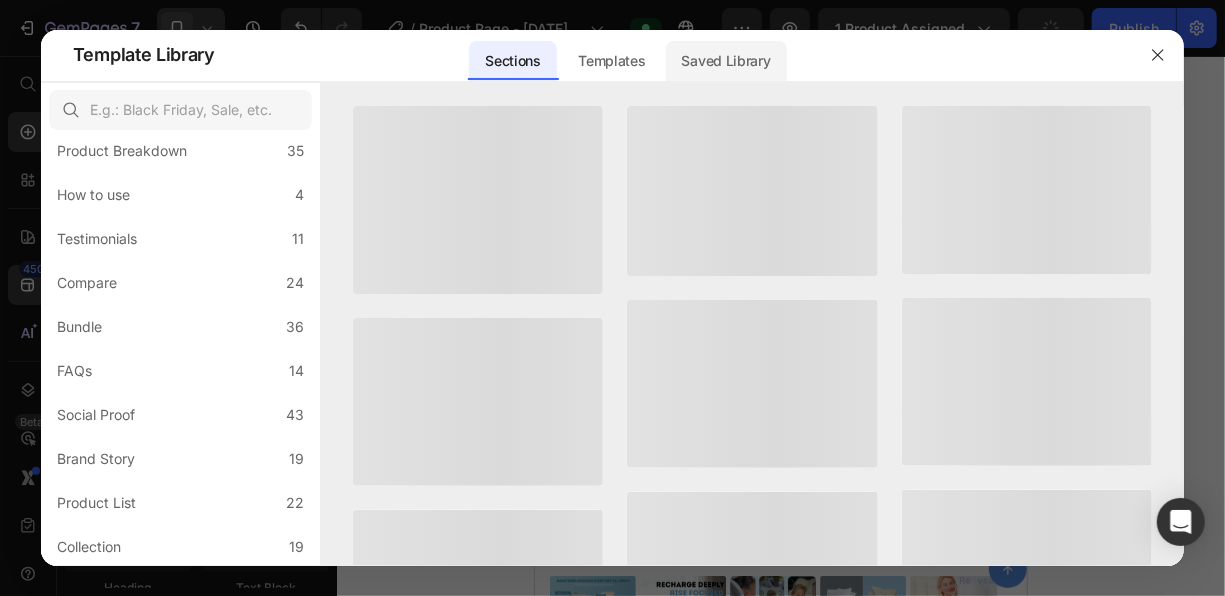 click on "Saved Library" 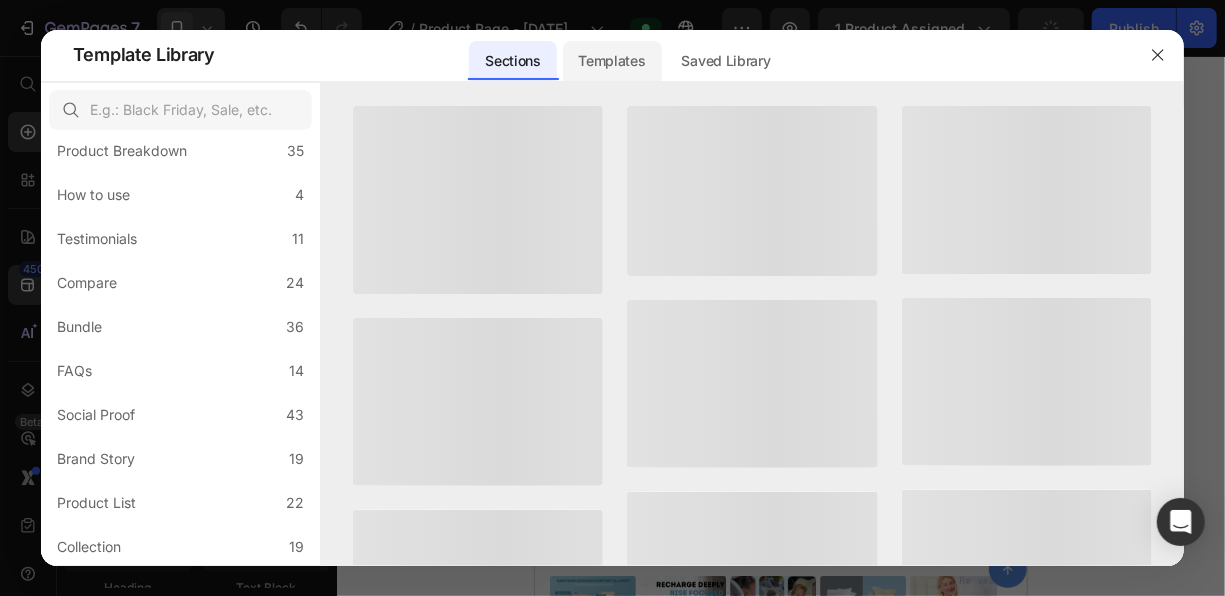 scroll, scrollTop: 0, scrollLeft: 0, axis: both 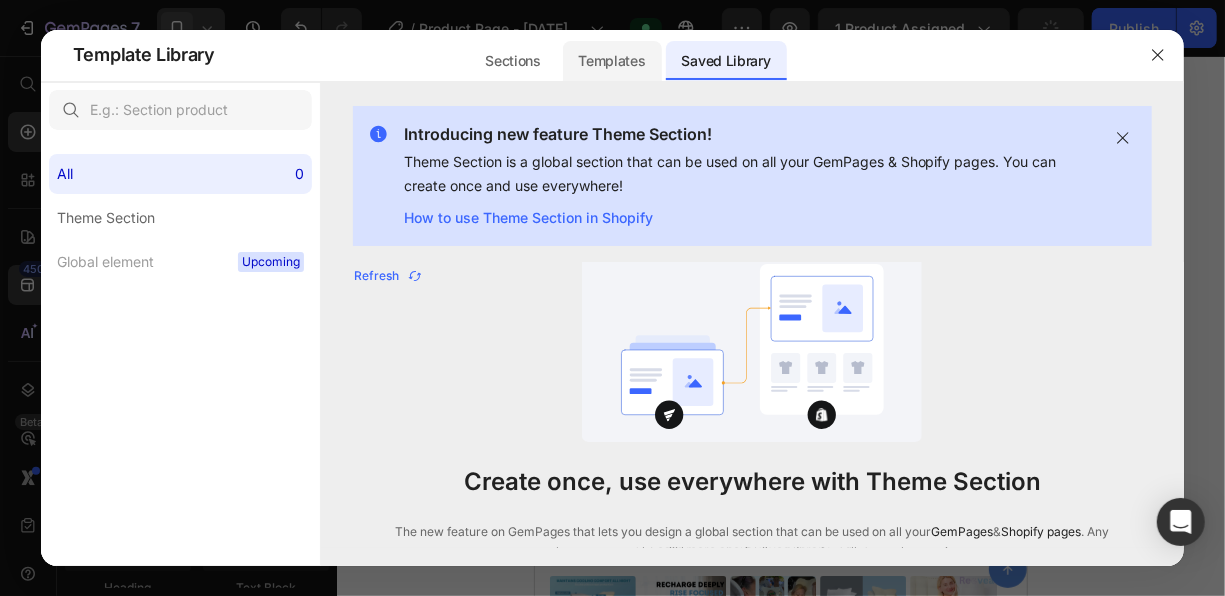 click on "Templates" 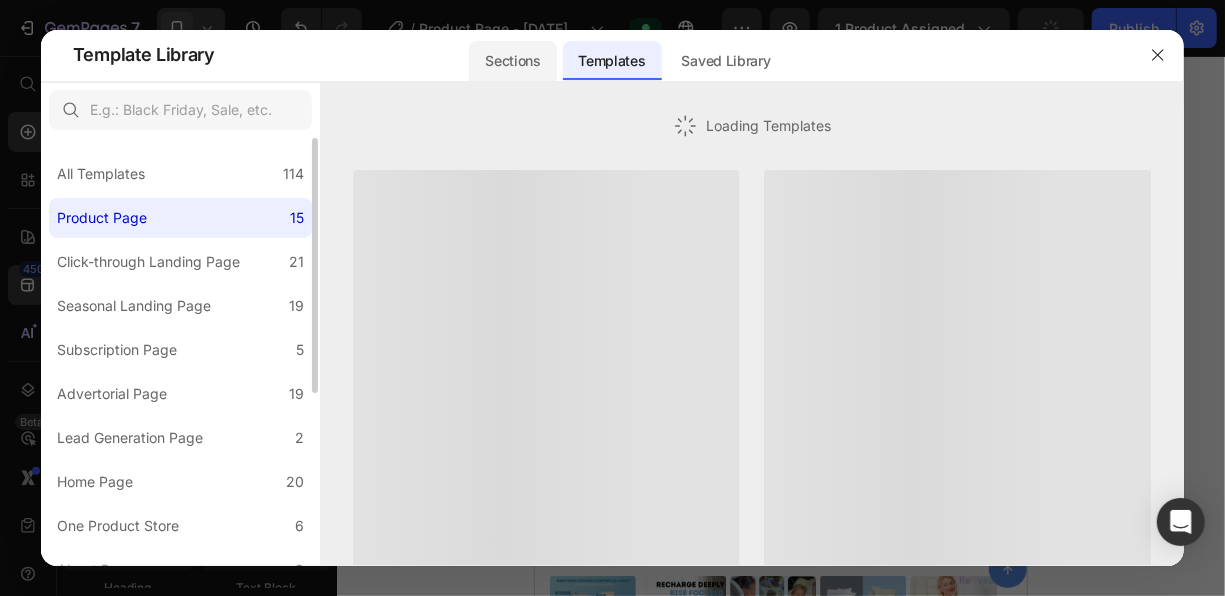 click on "Sections" 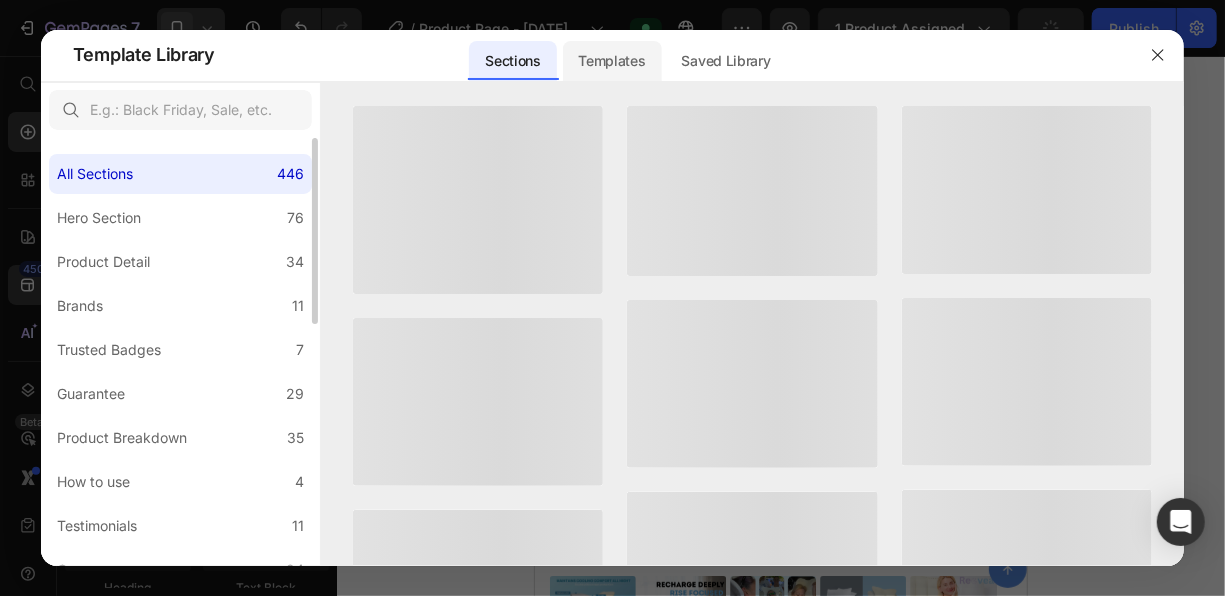 click on "Templates" 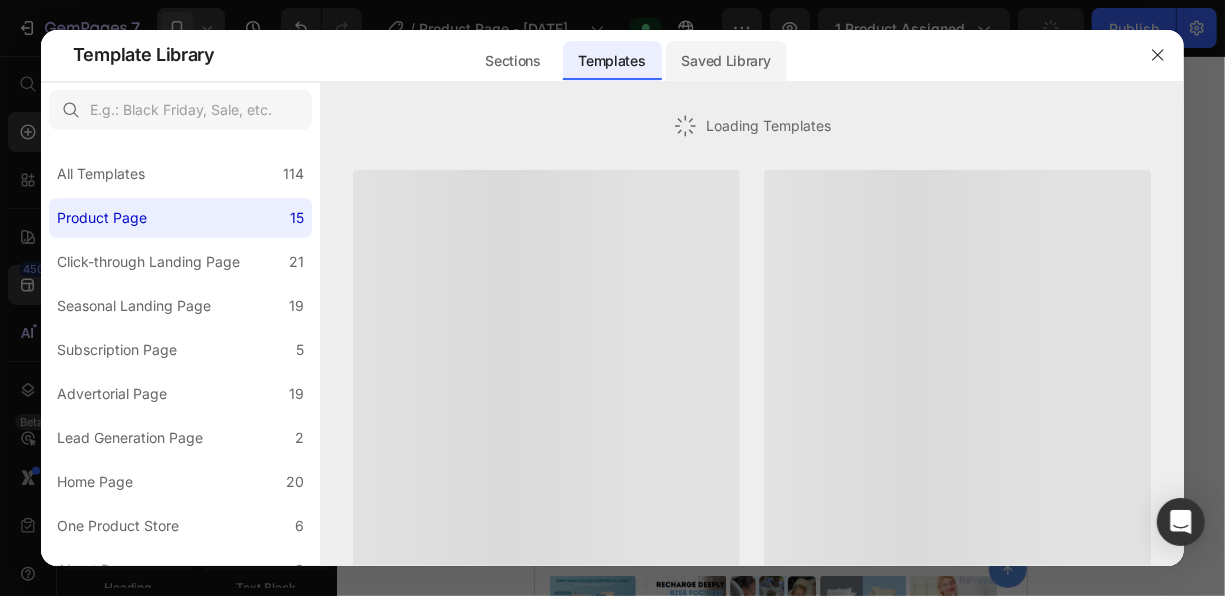 click on "Saved Library" 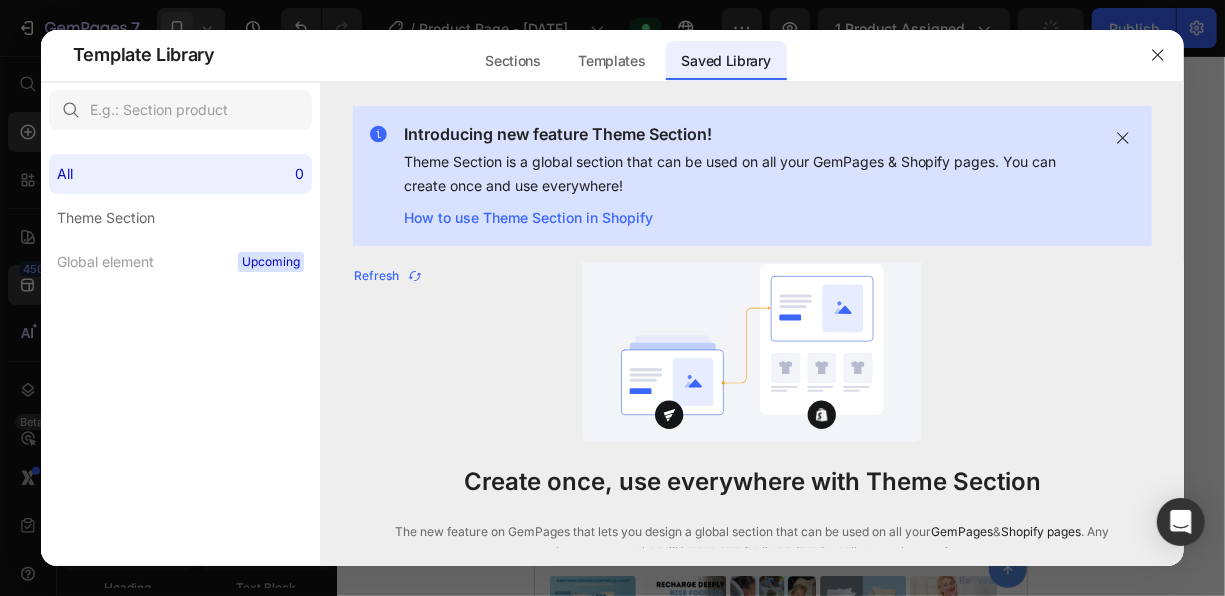 click on "Sections Templates Existing pages Saved Library Templates Saved Library" at bounding box center (627, 55) 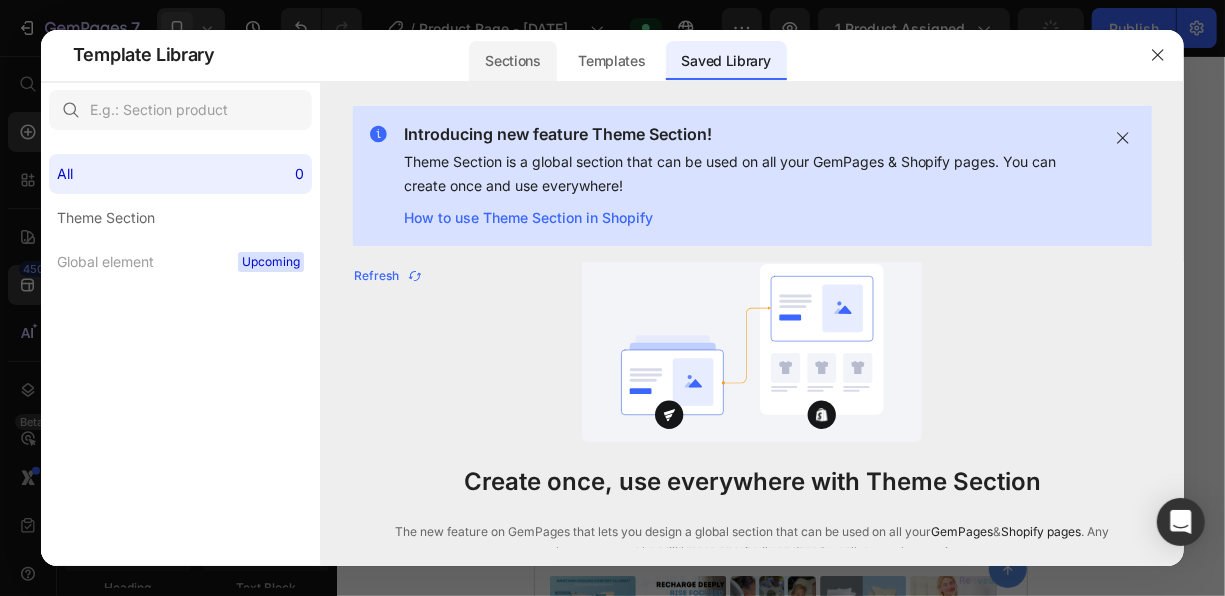 click on "Sections" 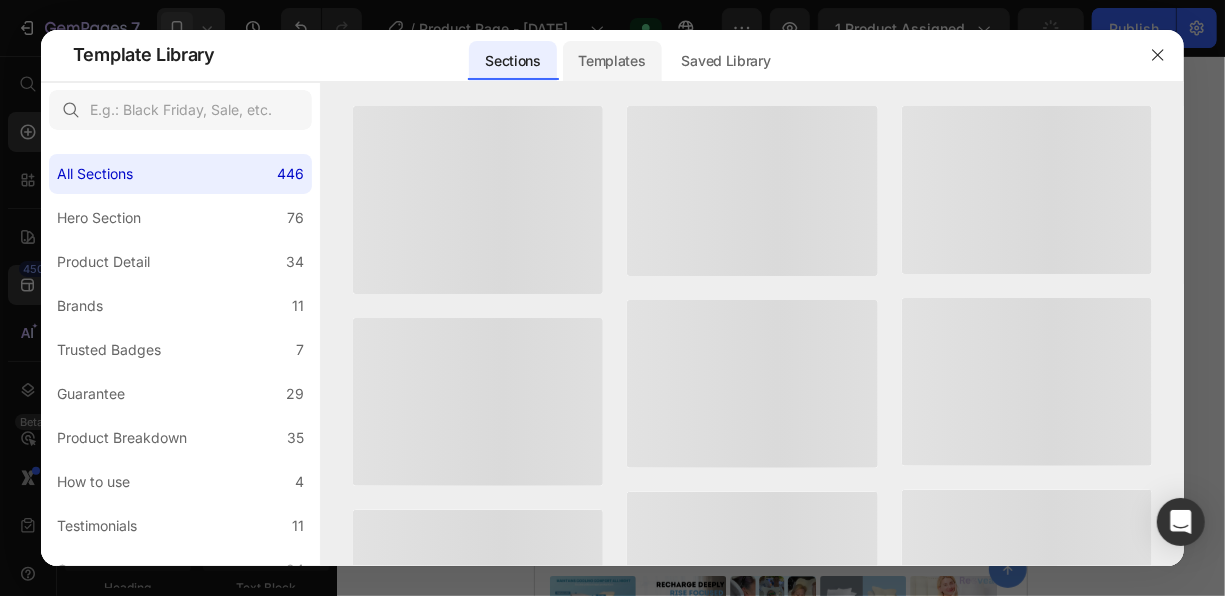 drag, startPoint x: 574, startPoint y: 56, endPoint x: 619, endPoint y: 56, distance: 45 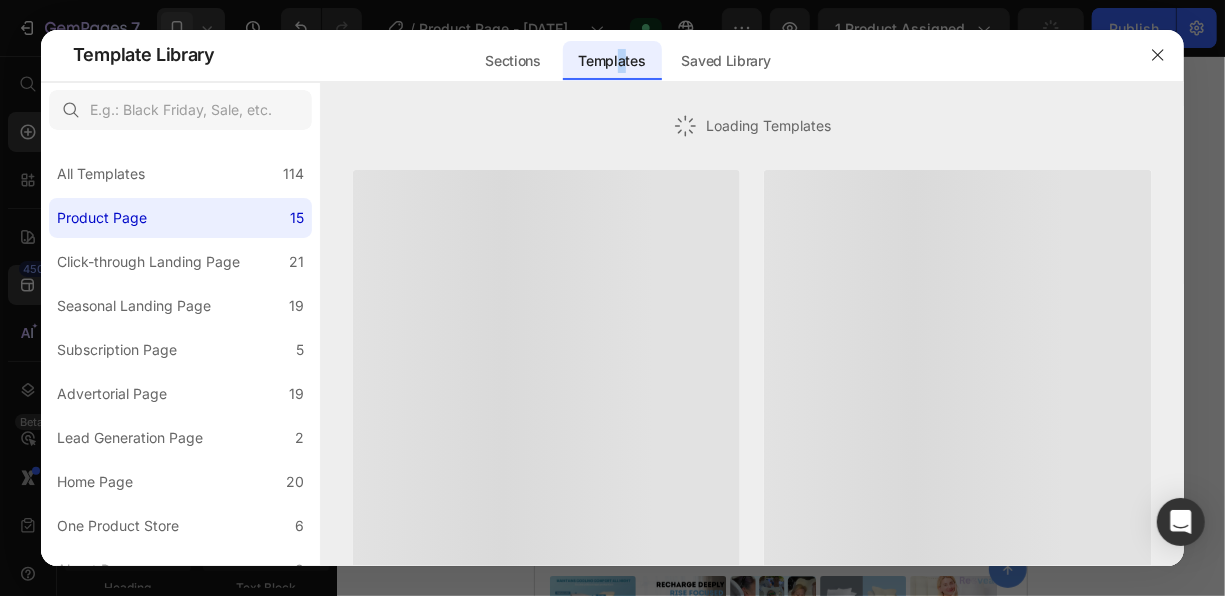 drag, startPoint x: 619, startPoint y: 56, endPoint x: 657, endPoint y: 62, distance: 38.470768 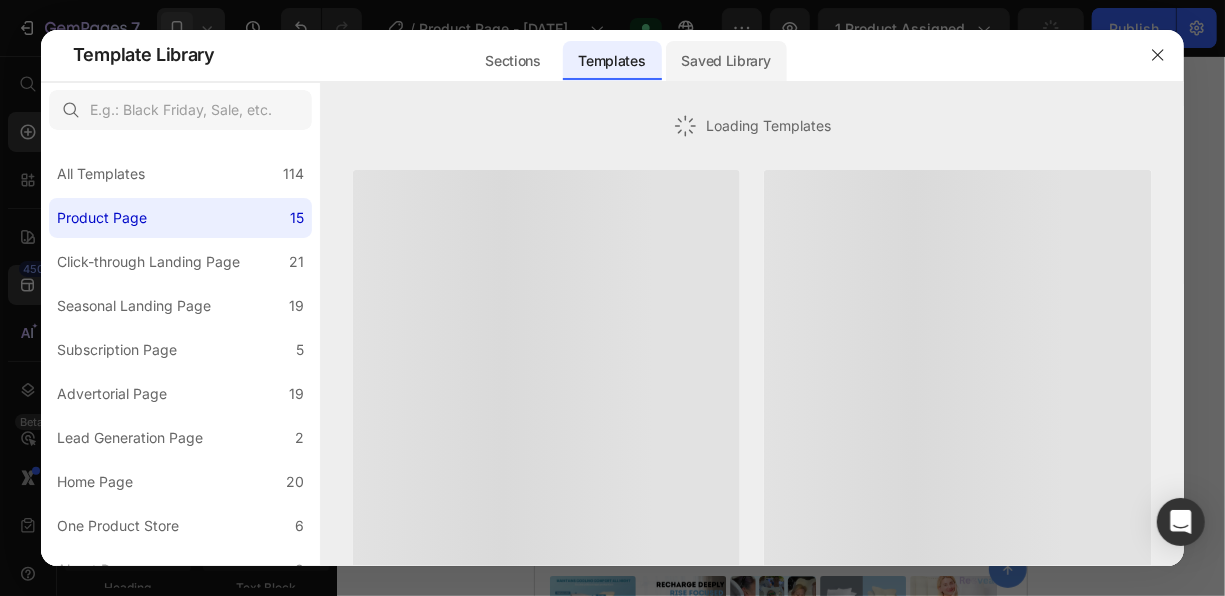 drag, startPoint x: 657, startPoint y: 62, endPoint x: 701, endPoint y: 63, distance: 44.011364 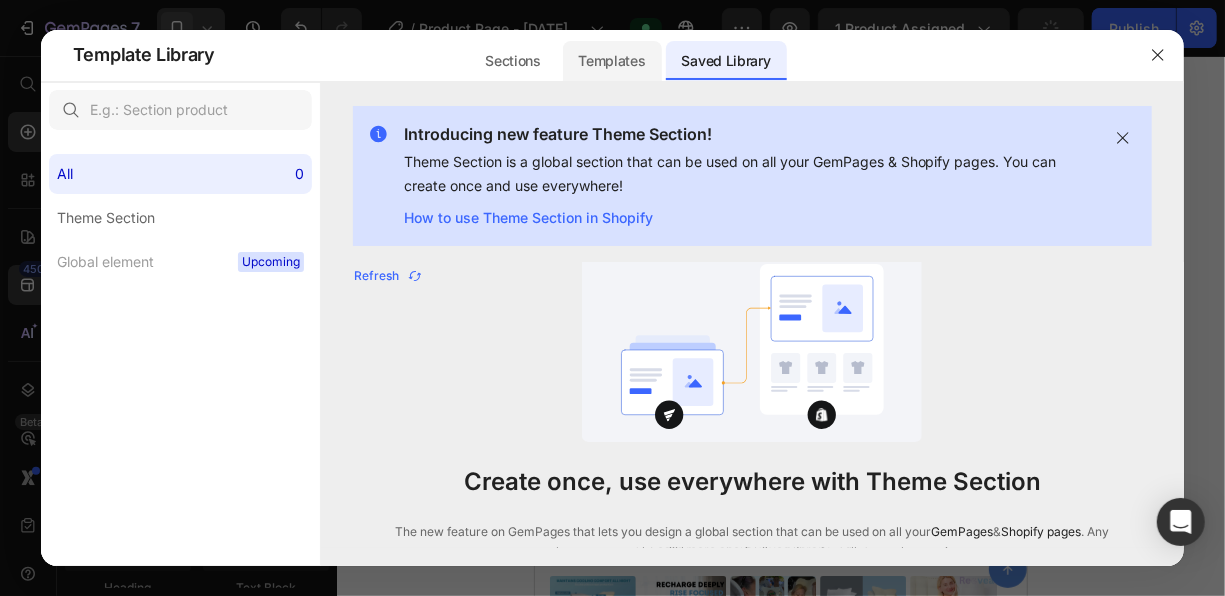 click on "Templates" 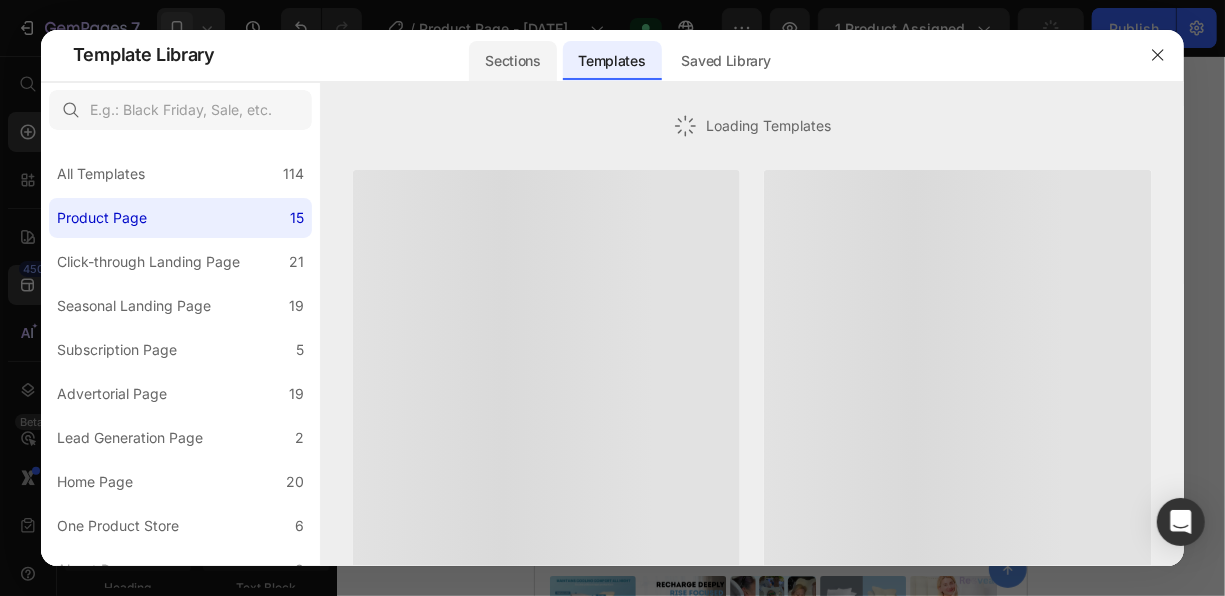 click on "Sections" 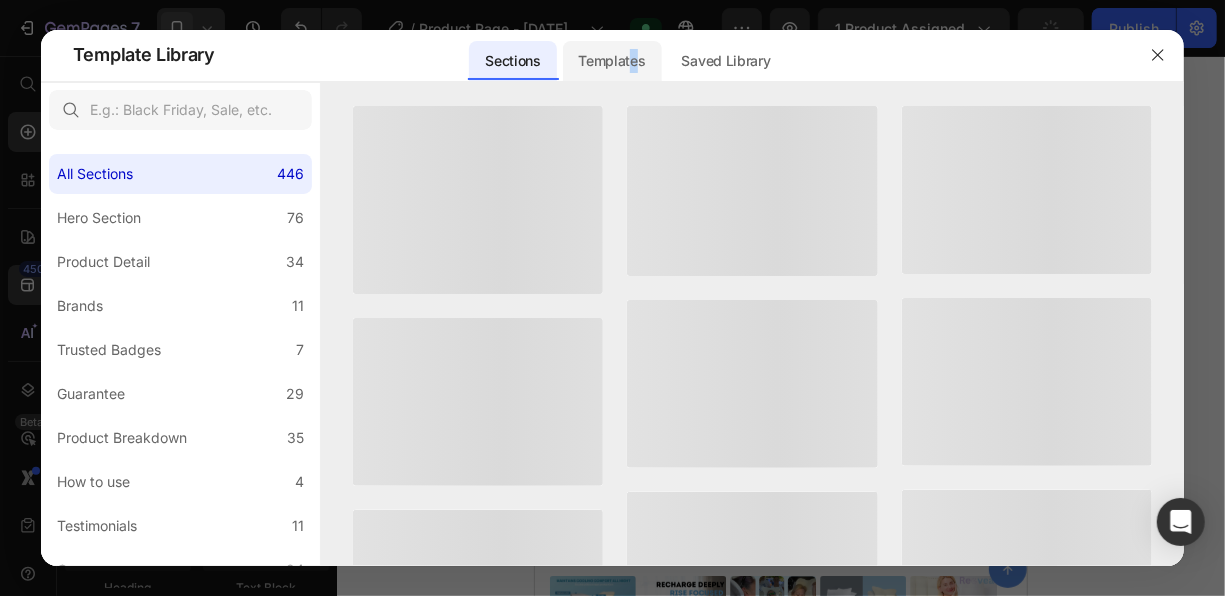 click on "Templates" 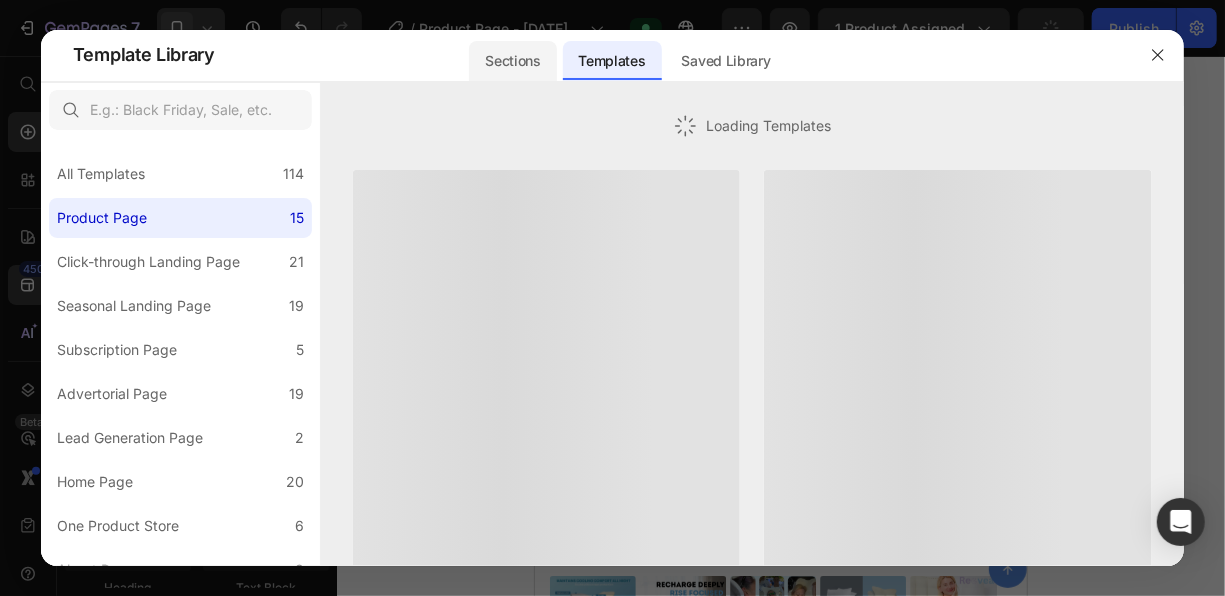 drag, startPoint x: 735, startPoint y: 58, endPoint x: 528, endPoint y: 64, distance: 207.08694 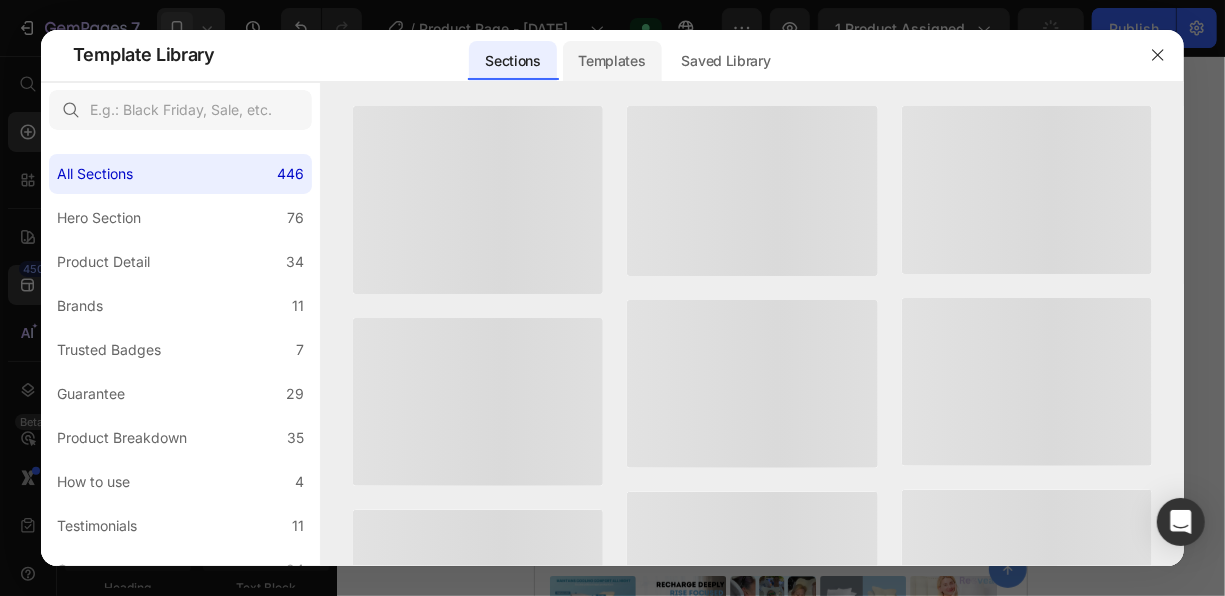 click on "Templates" 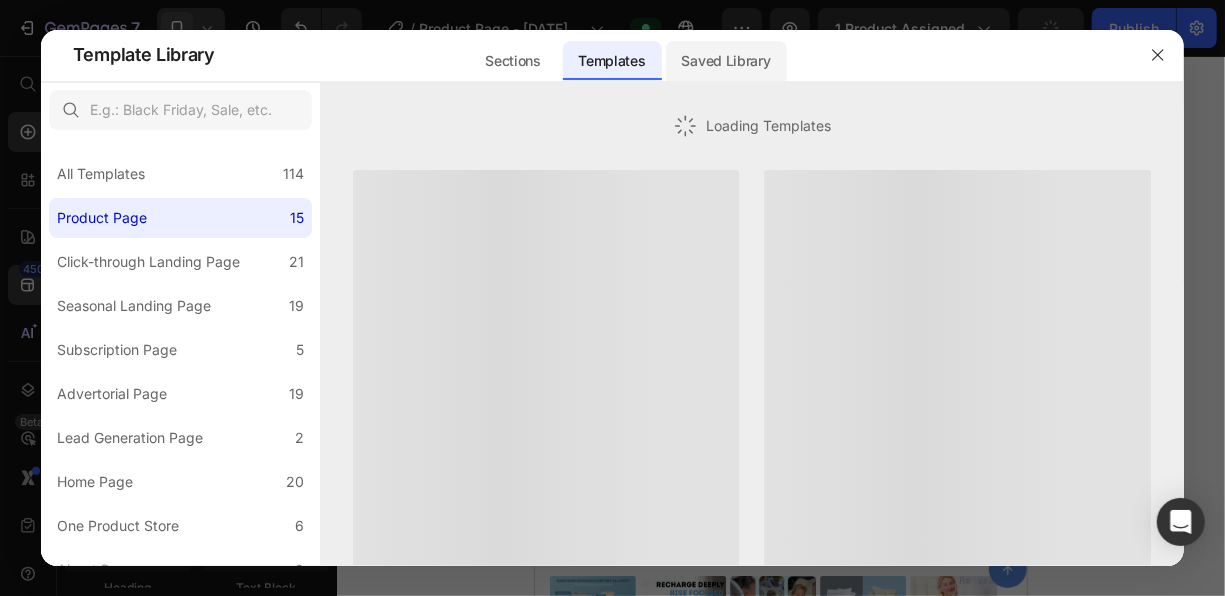 click on "Saved Library" 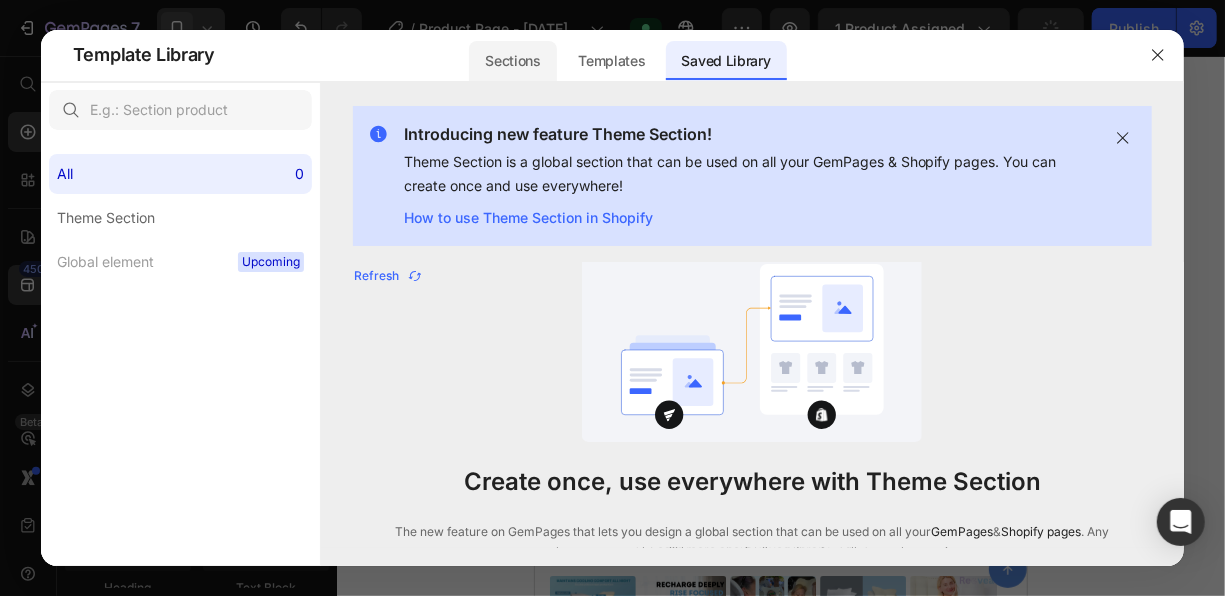 click on "Sections" 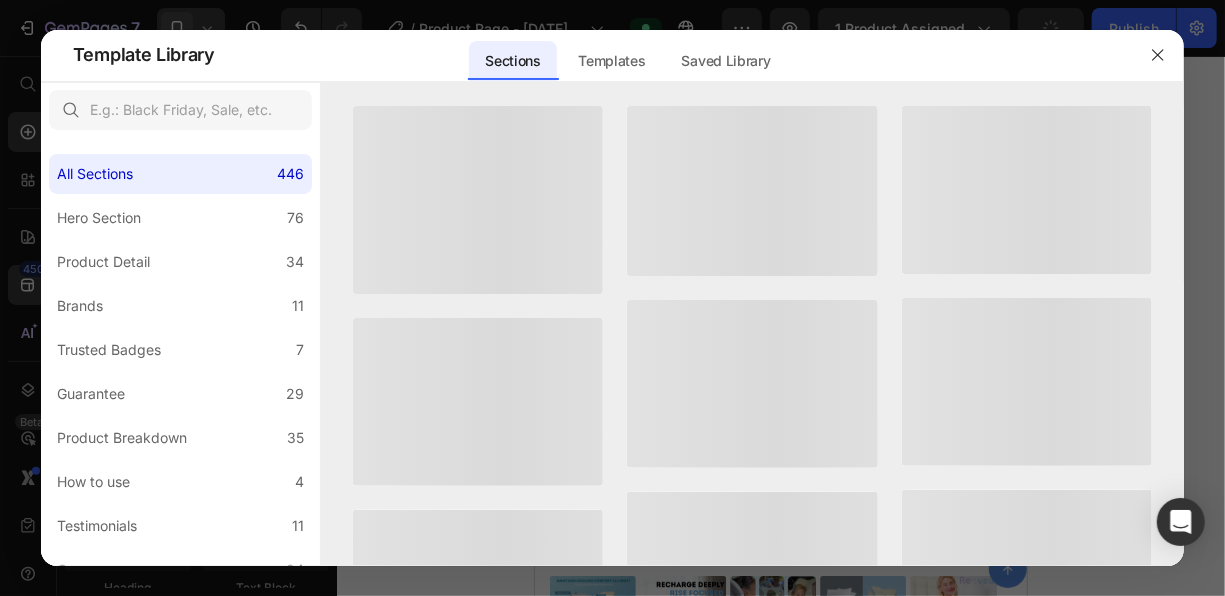 click on "Sections" 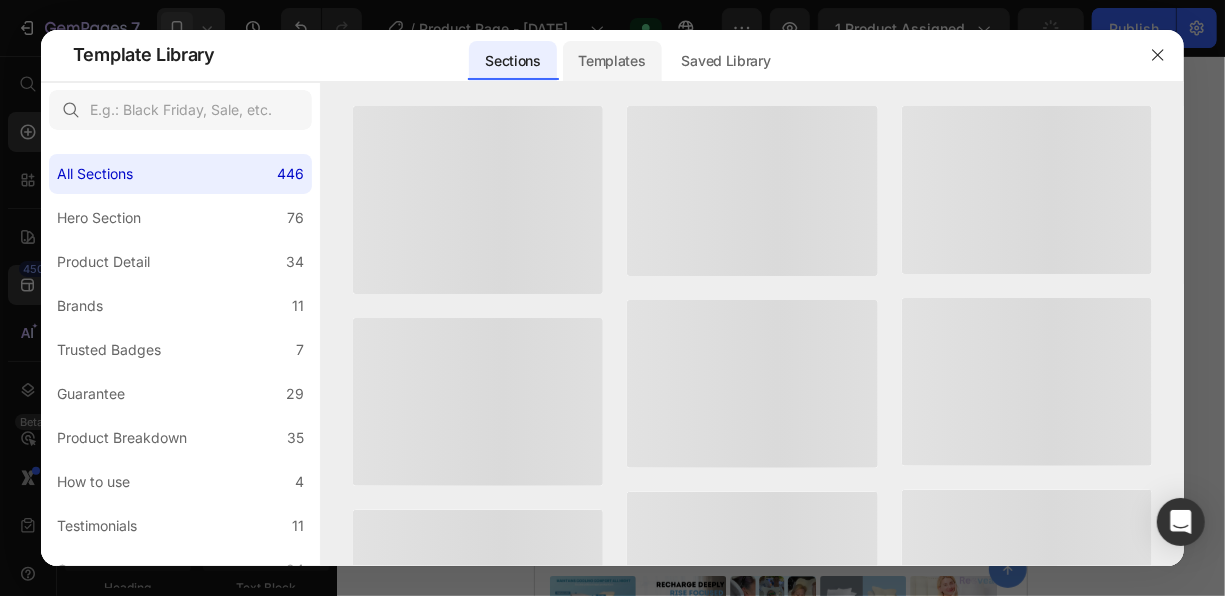click on "Templates" 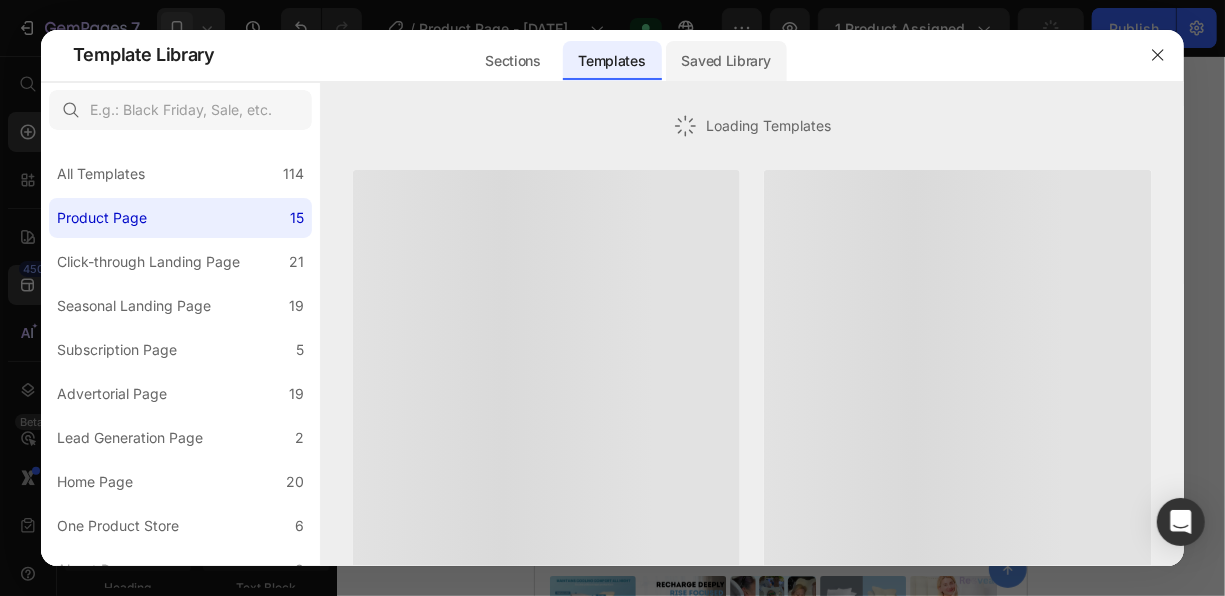 click on "Saved Library" 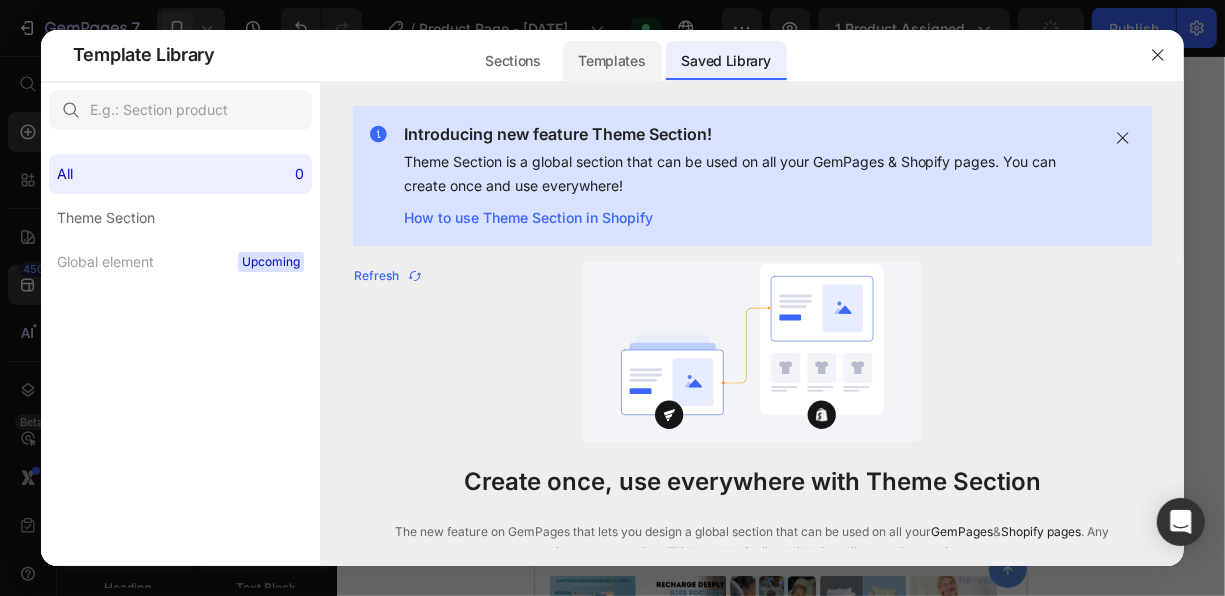 click on "Templates" 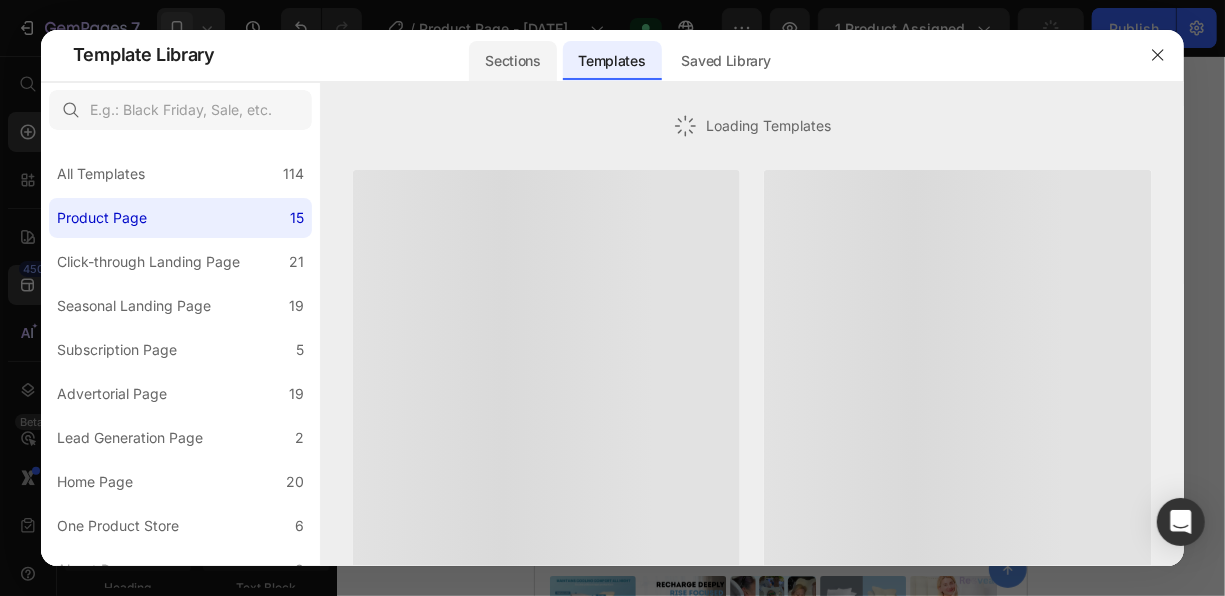 click on "Sections" 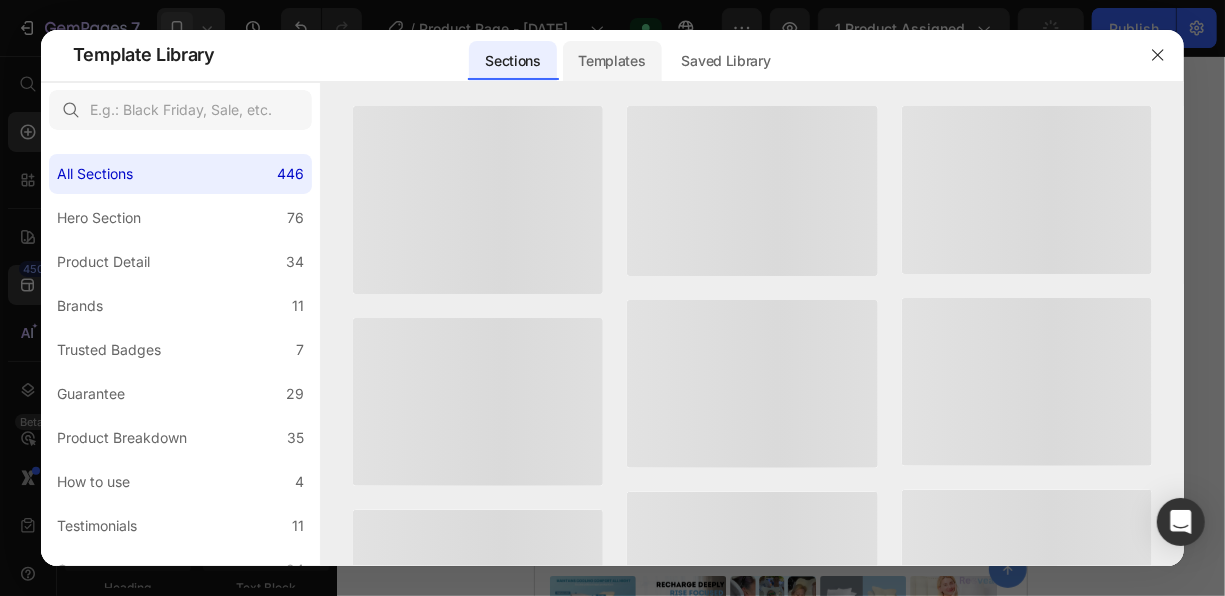 click on "Templates" 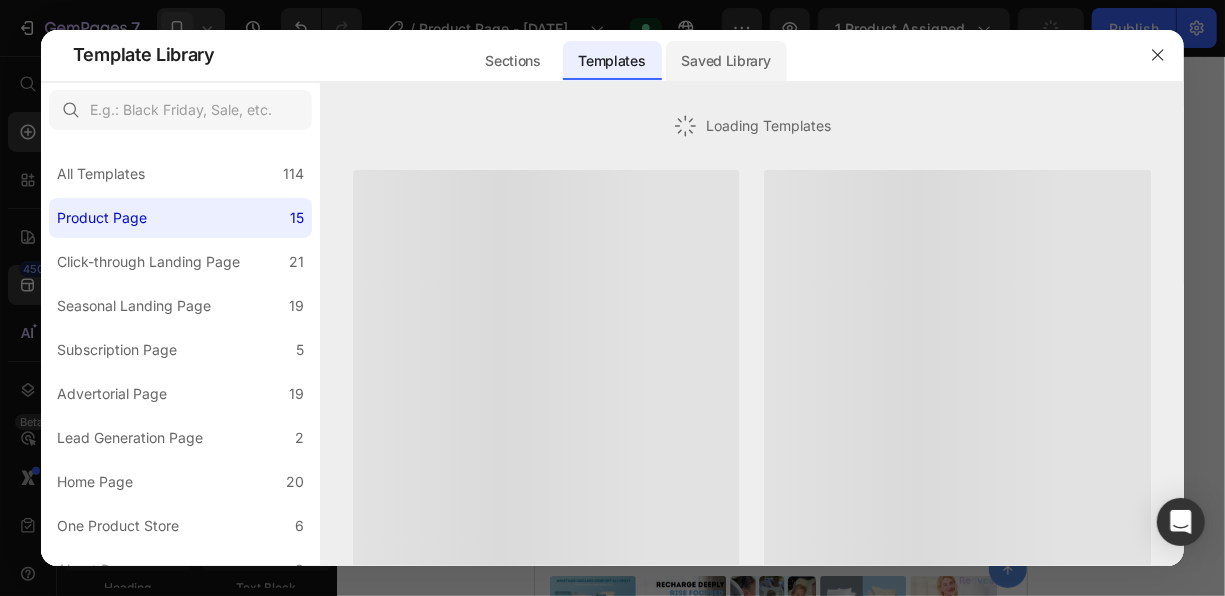 click on "Saved Library" 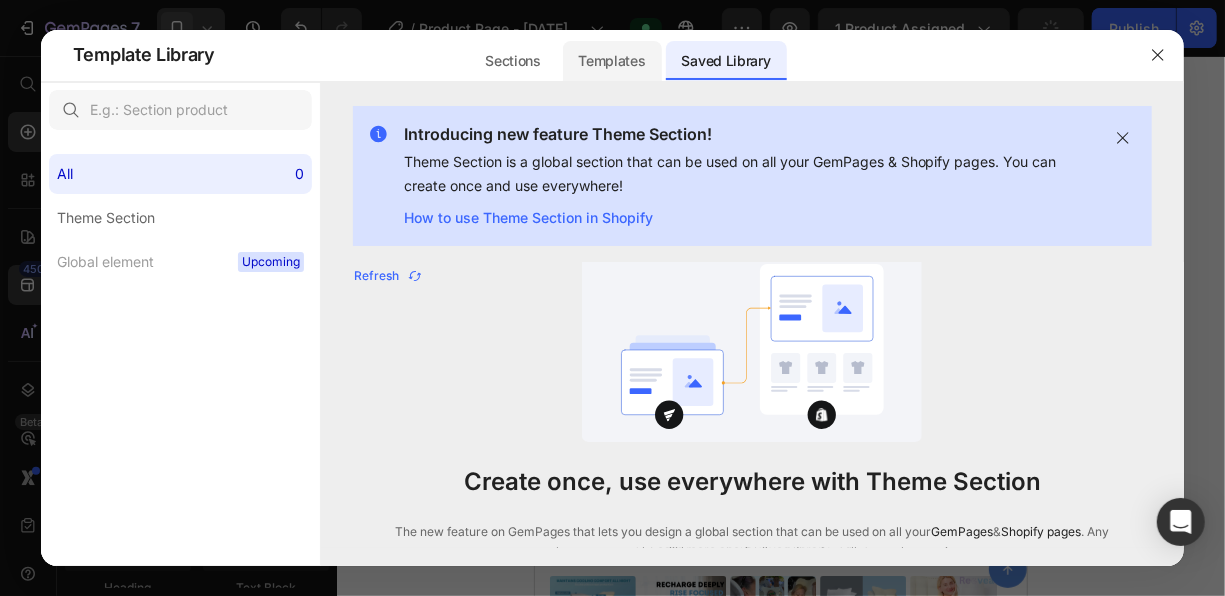click on "Templates" 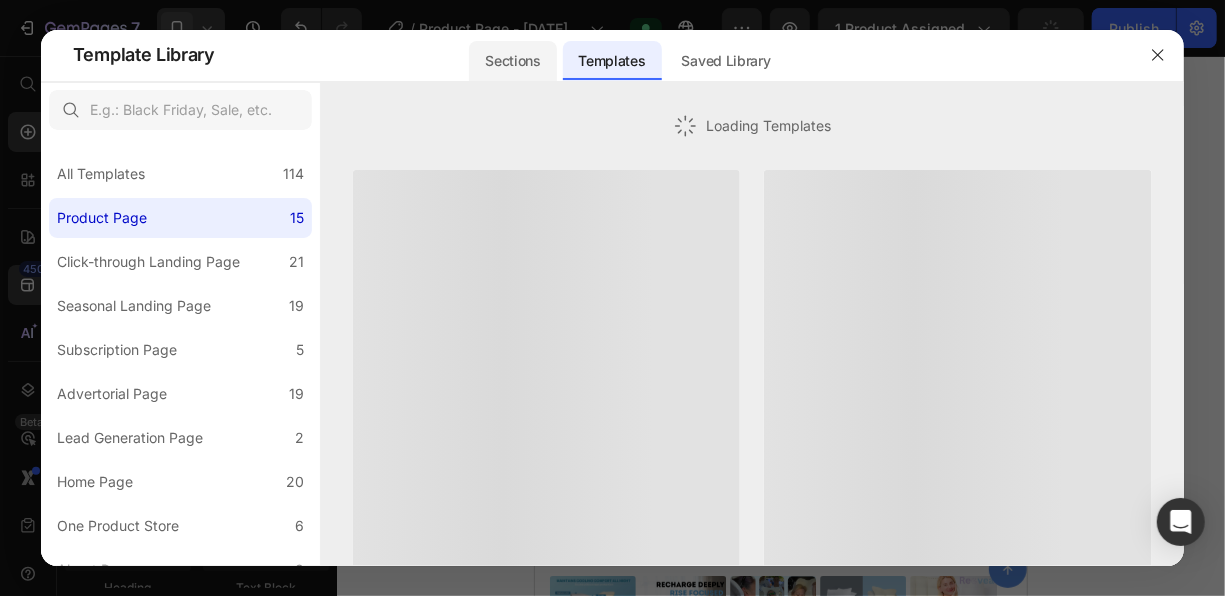 click on "Sections" 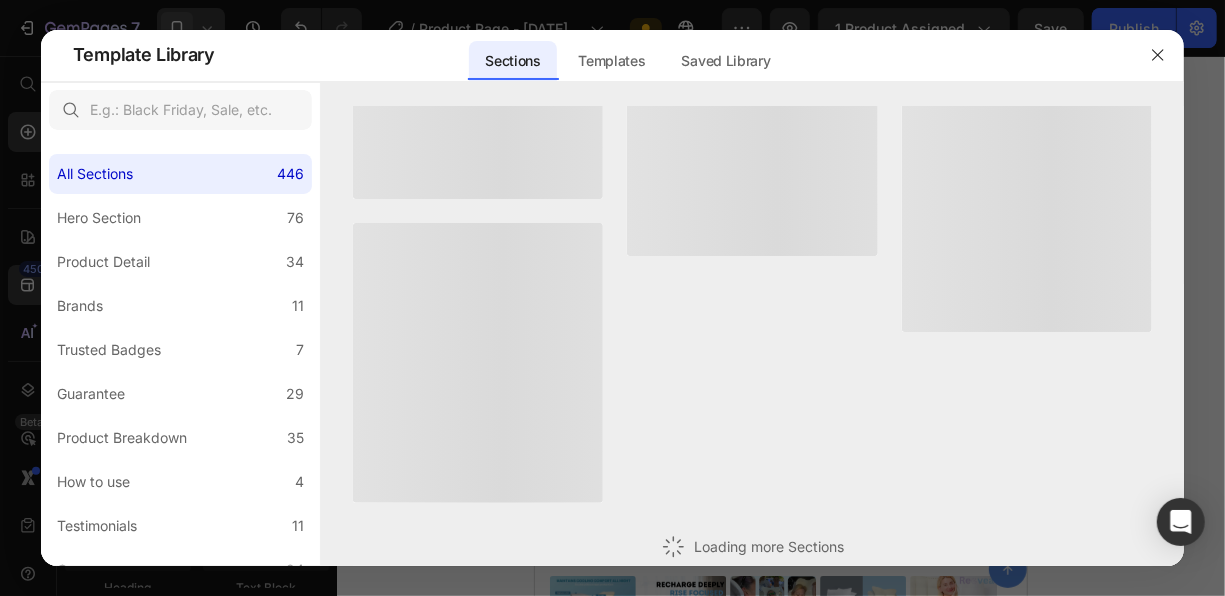 scroll, scrollTop: 0, scrollLeft: 0, axis: both 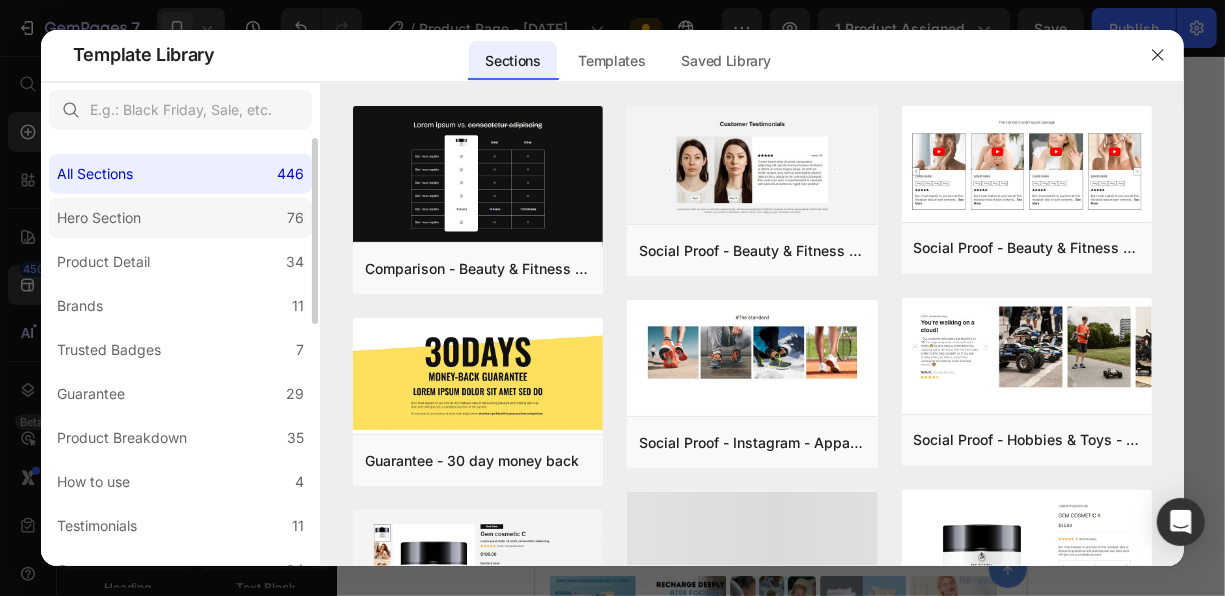 click on "Hero Section 76" 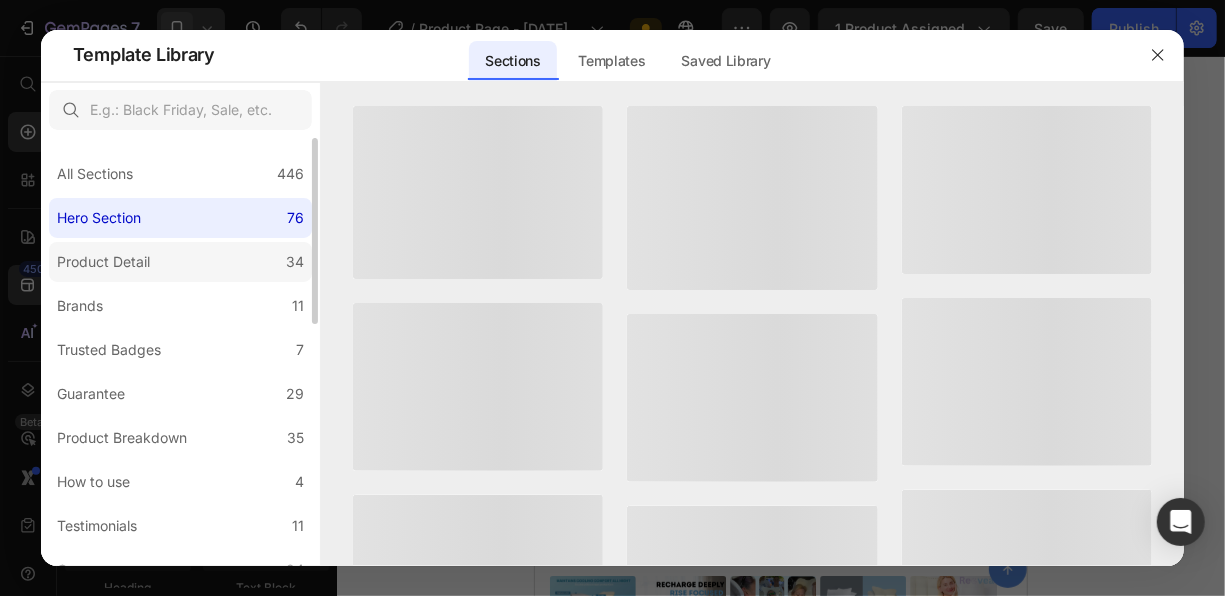 click on "Product Detail 34" 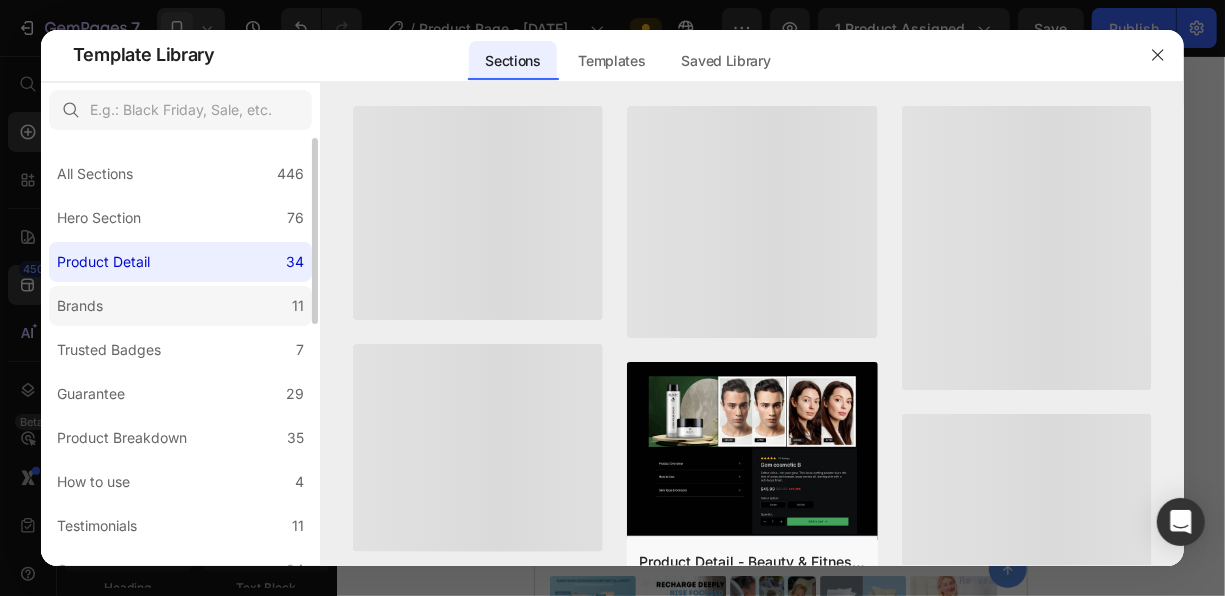 click on "Brands 11" 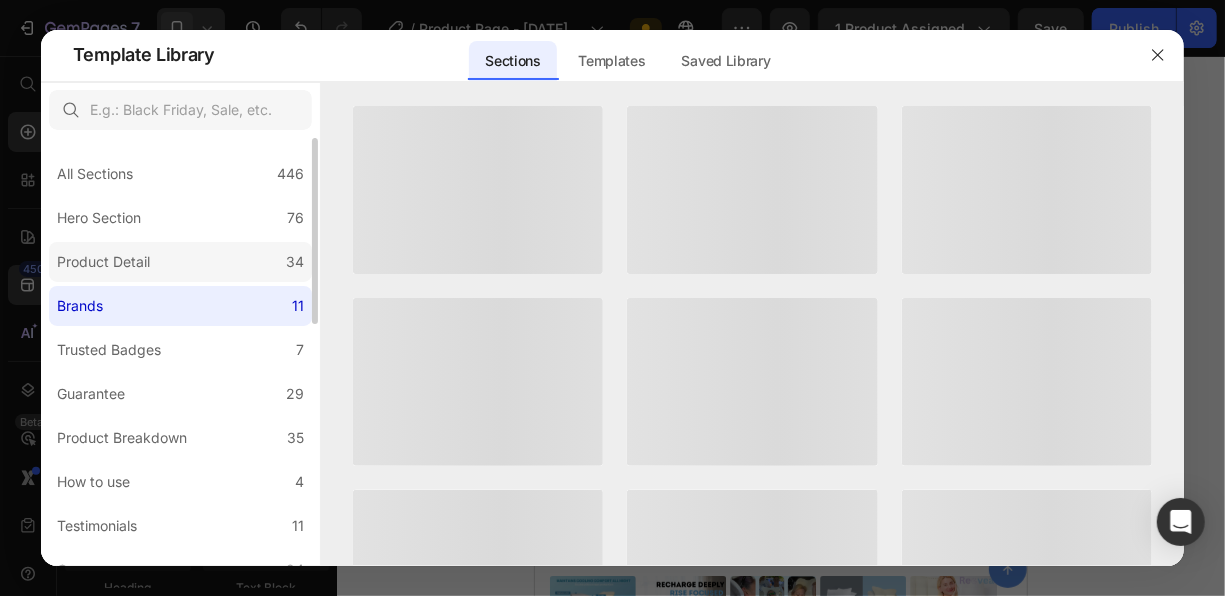 click on "Product Detail 34" 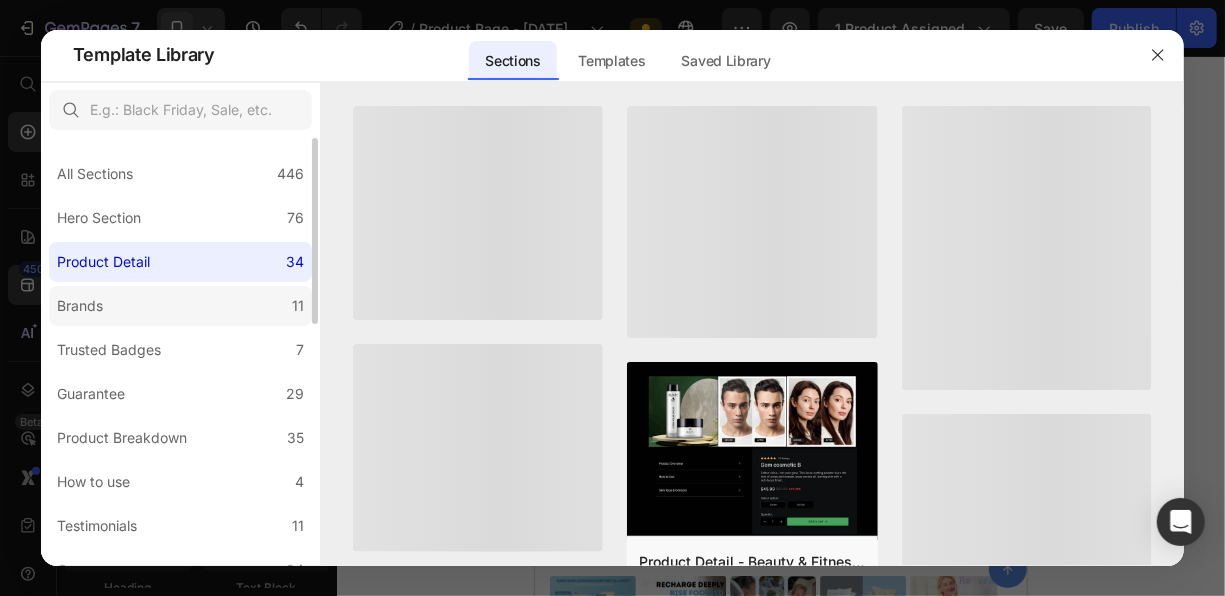 click on "Brands 11" 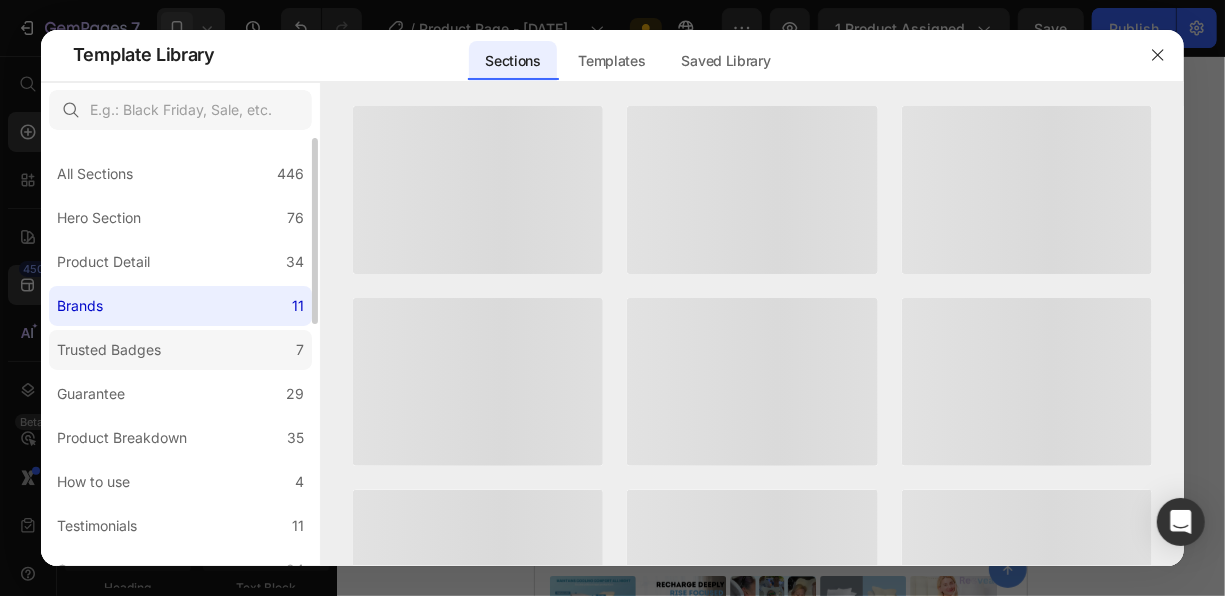click on "Trusted Badges 7" 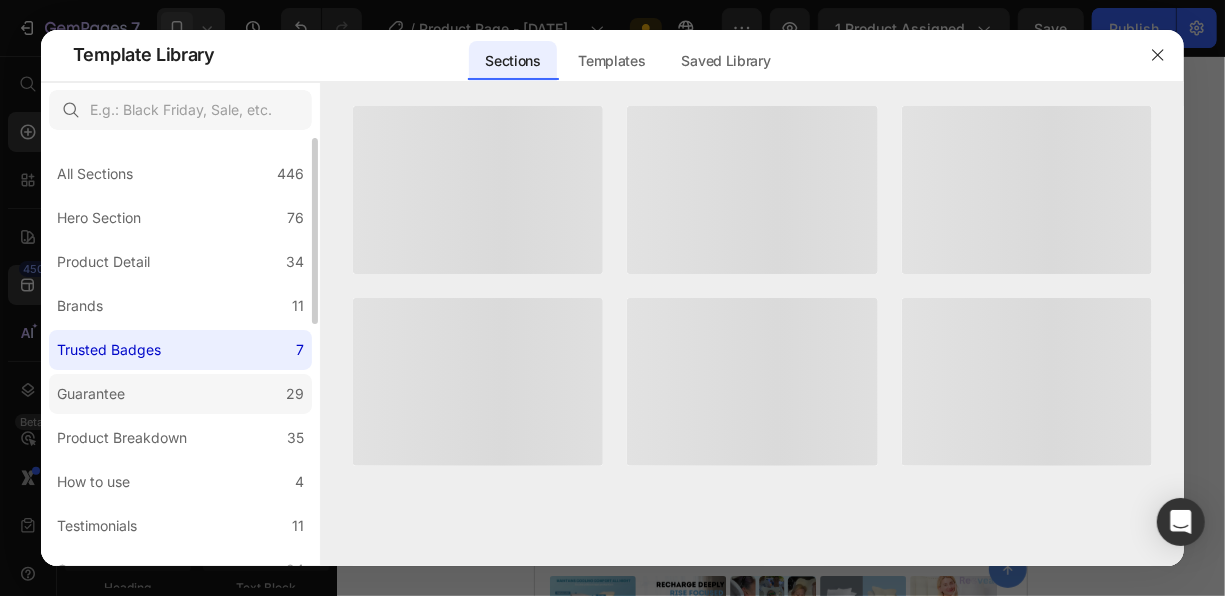 click on "Guarantee 29" 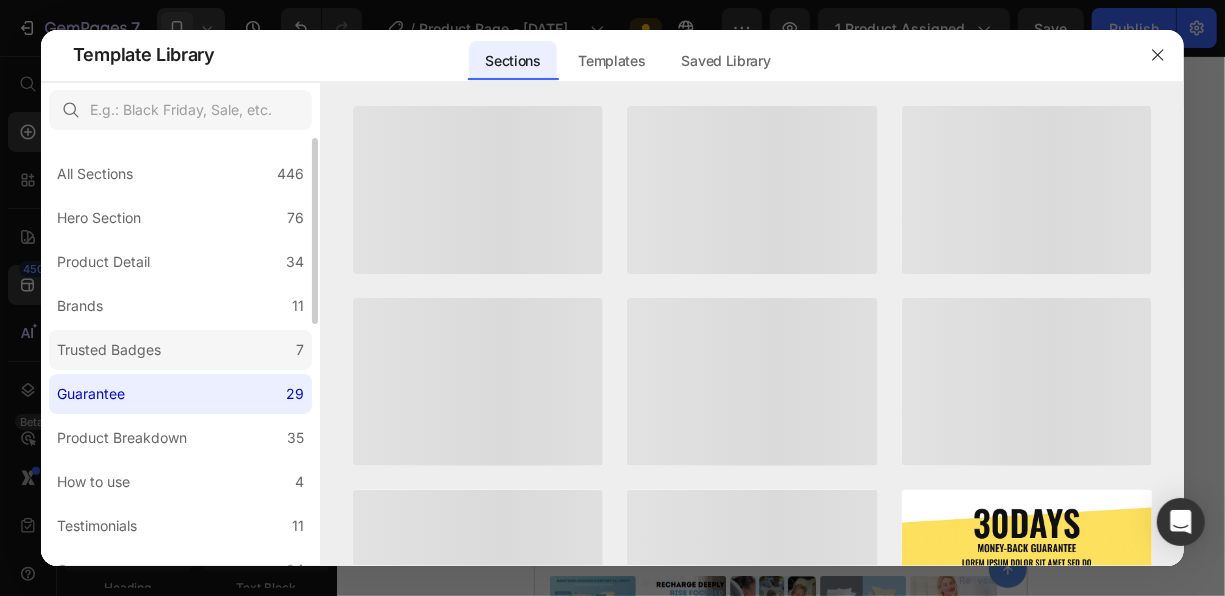 click on "Trusted Badges 7" 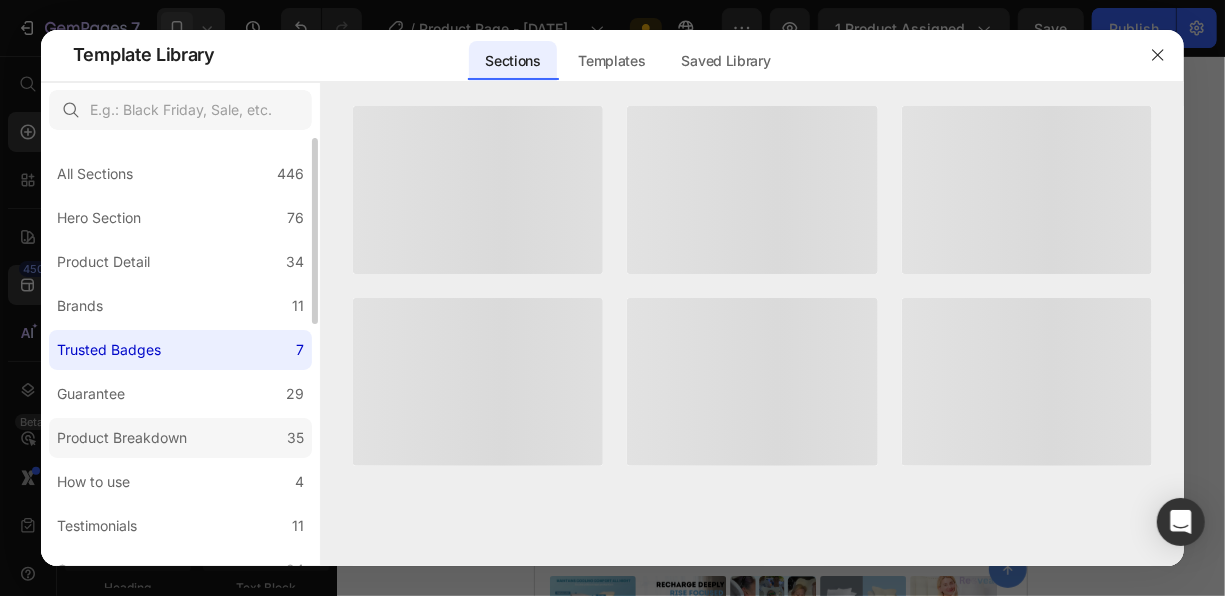 click on "Product Breakdown 35" 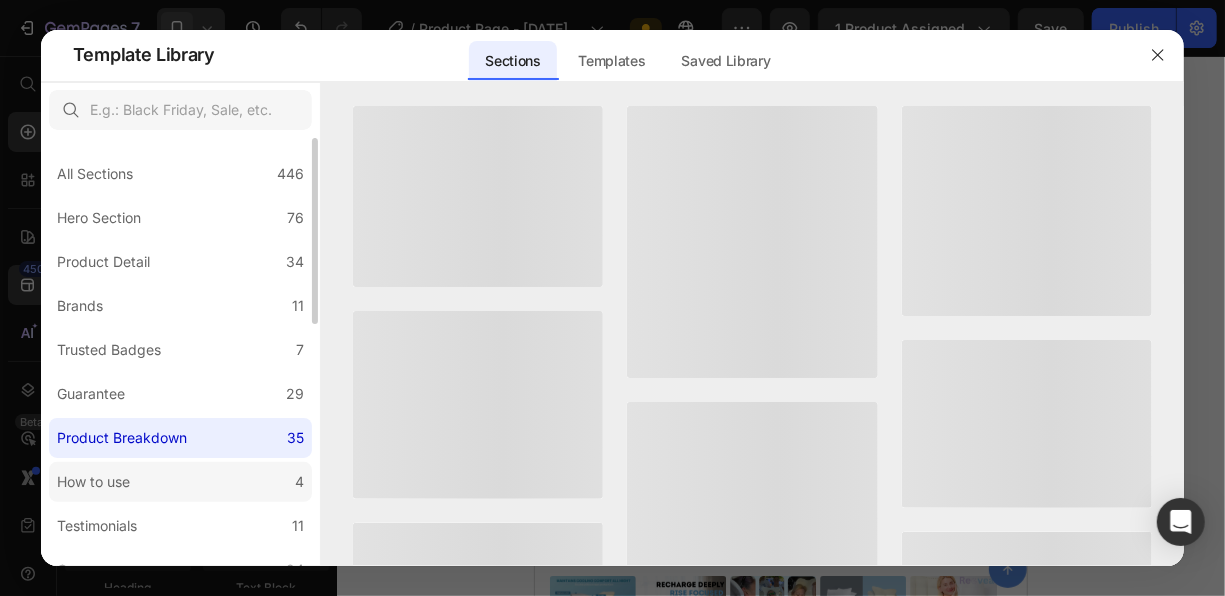 click on "How to use 4" 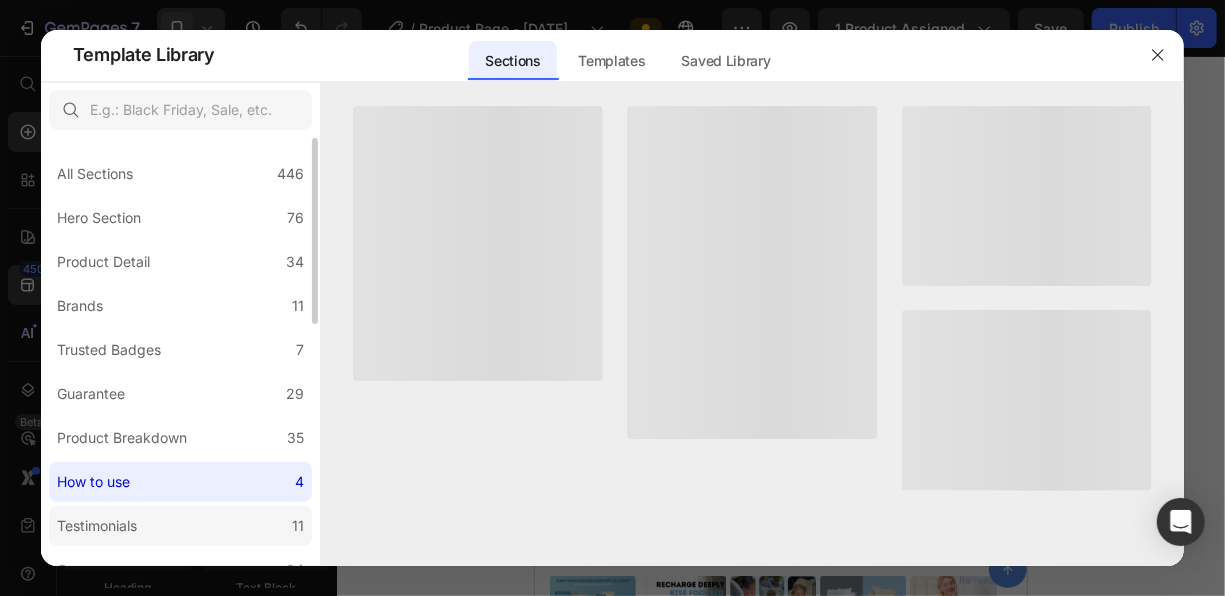 click on "Testimonials 11" 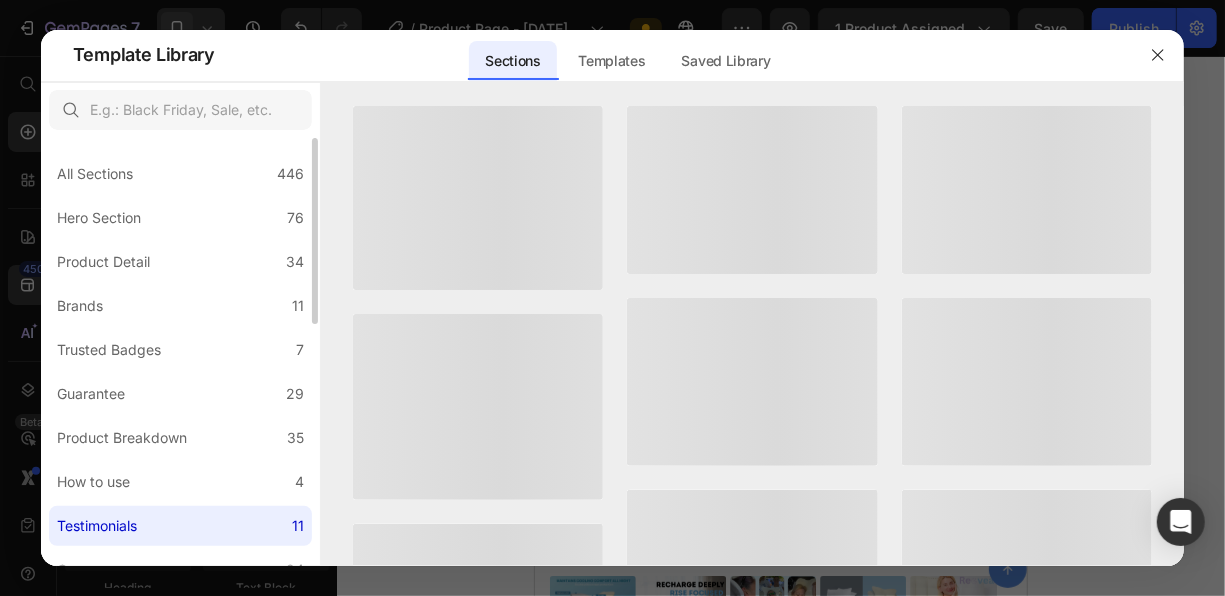 scroll, scrollTop: 551, scrollLeft: 0, axis: vertical 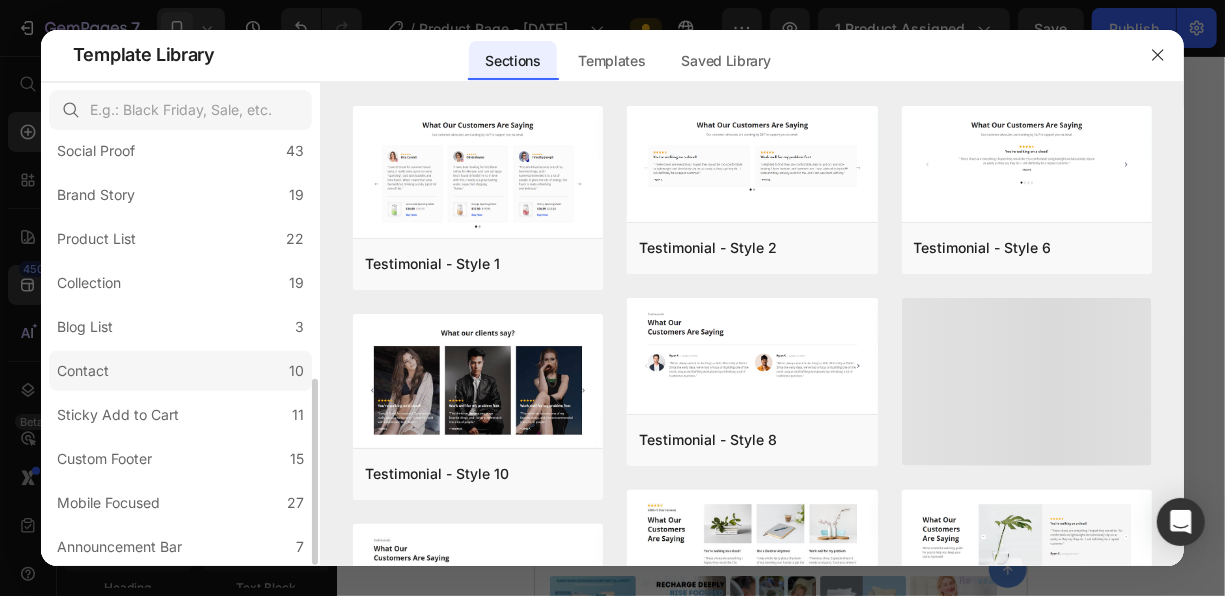 click on "Contact 10" 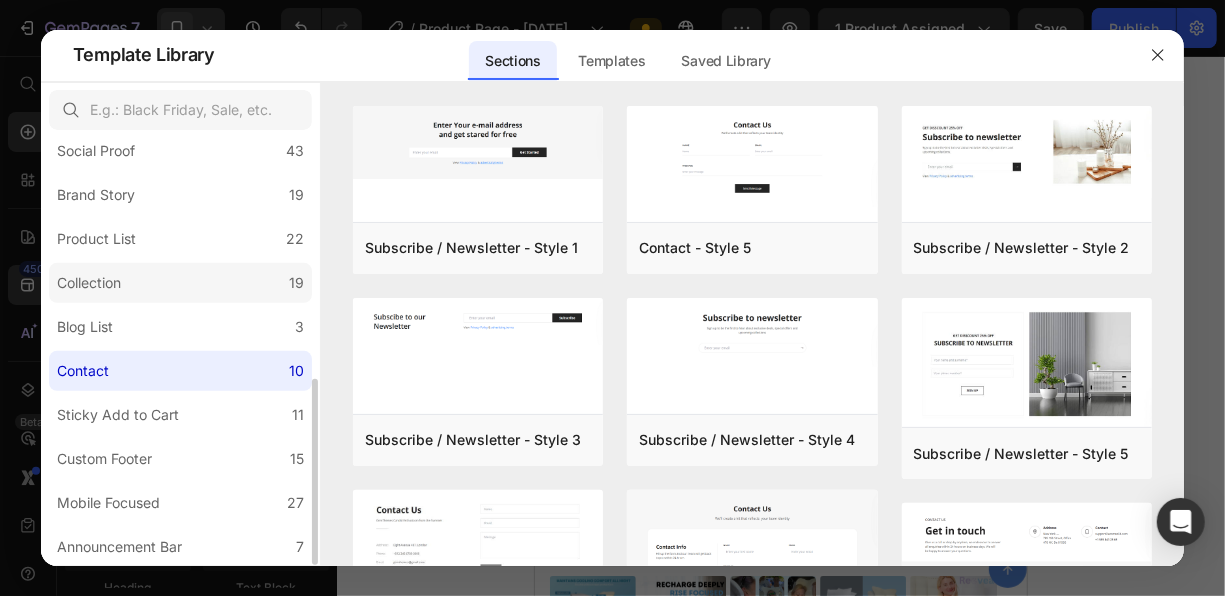 click on "Collection 19" 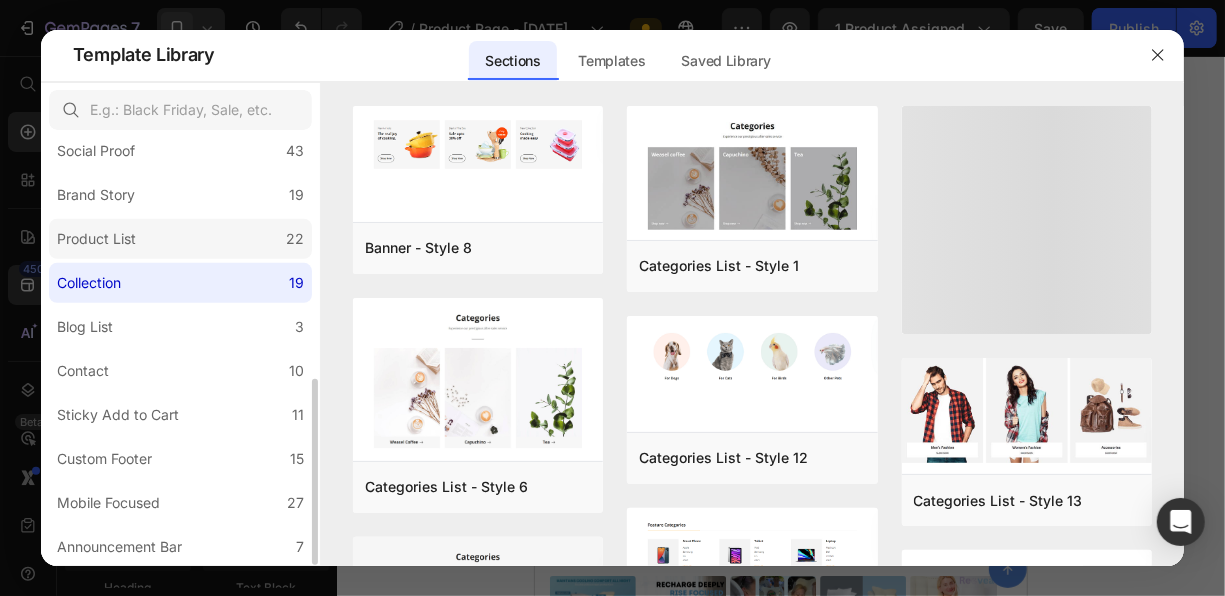 click on "Product List 22" 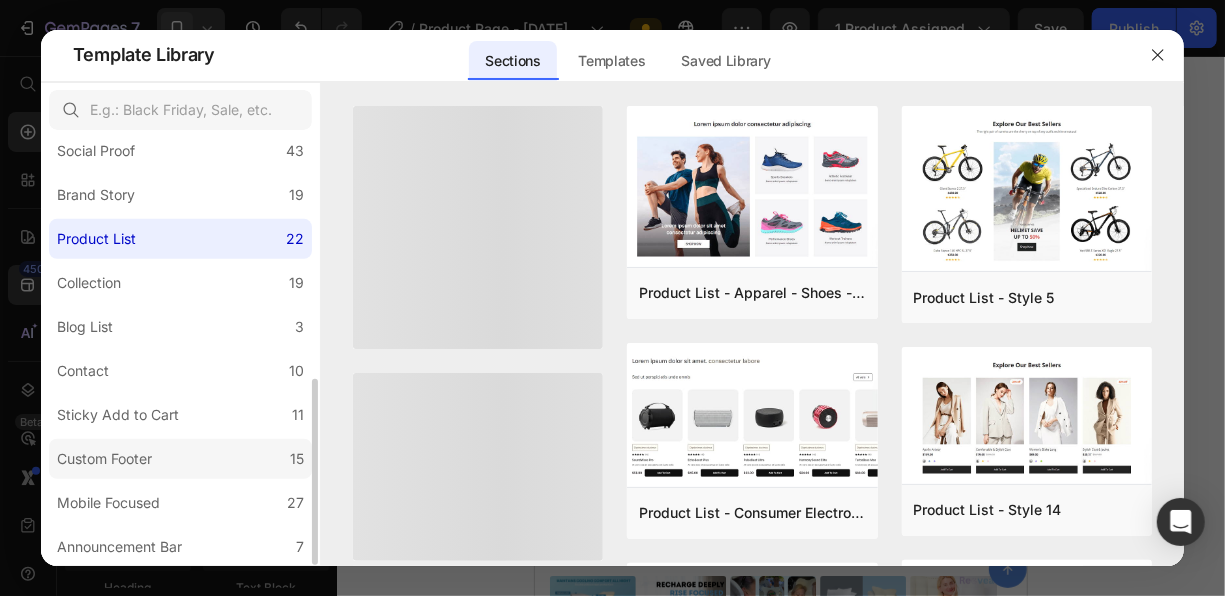 click on "Custom Footer 15" 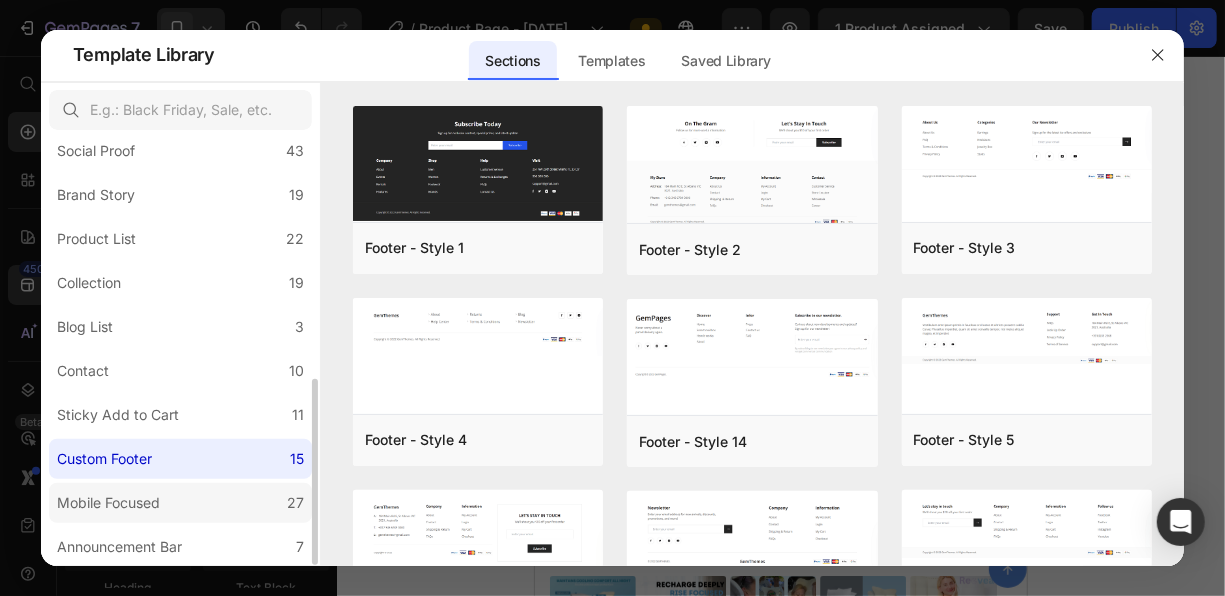 click on "Mobile Focused 27" 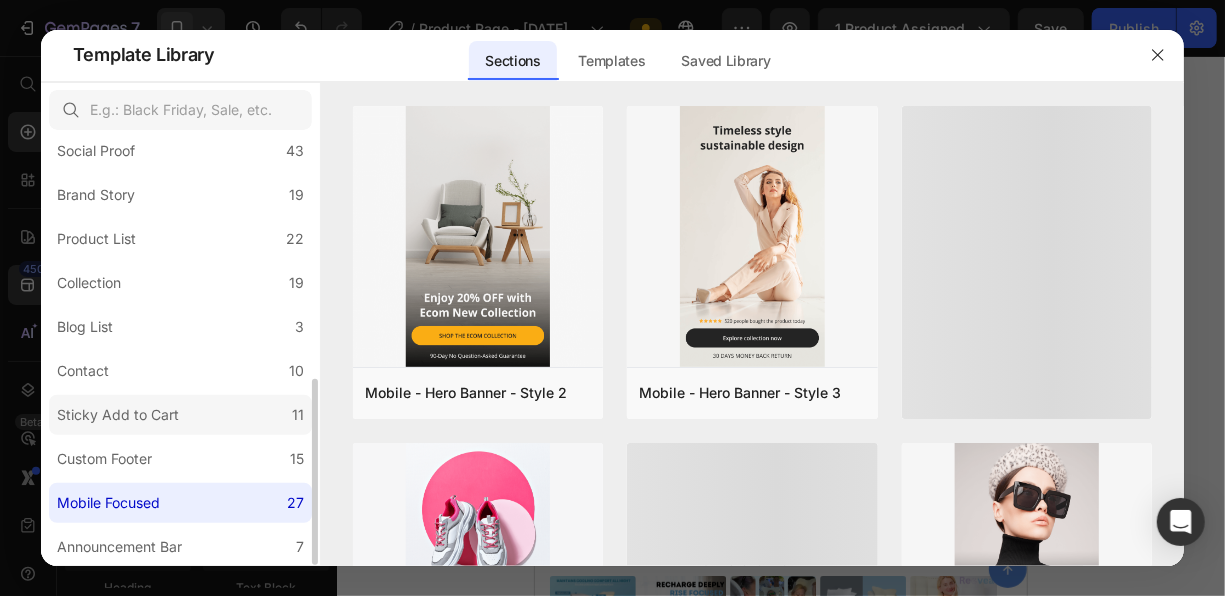 click on "Sticky Add to Cart 11" 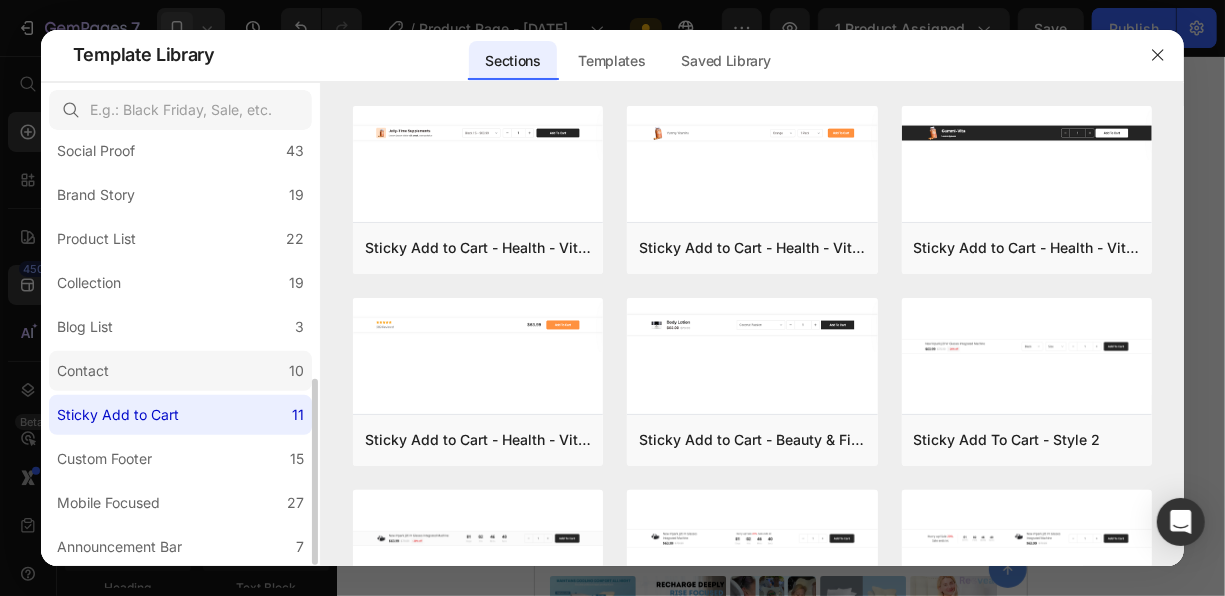 click on "Contact 10" 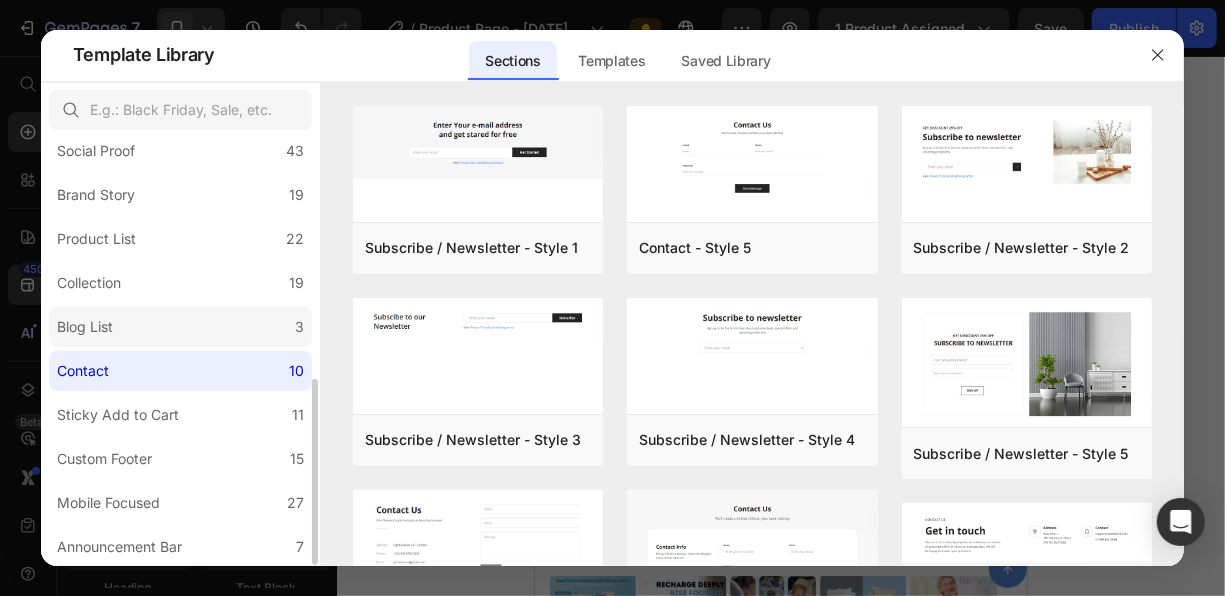 click on "Blog List 3" 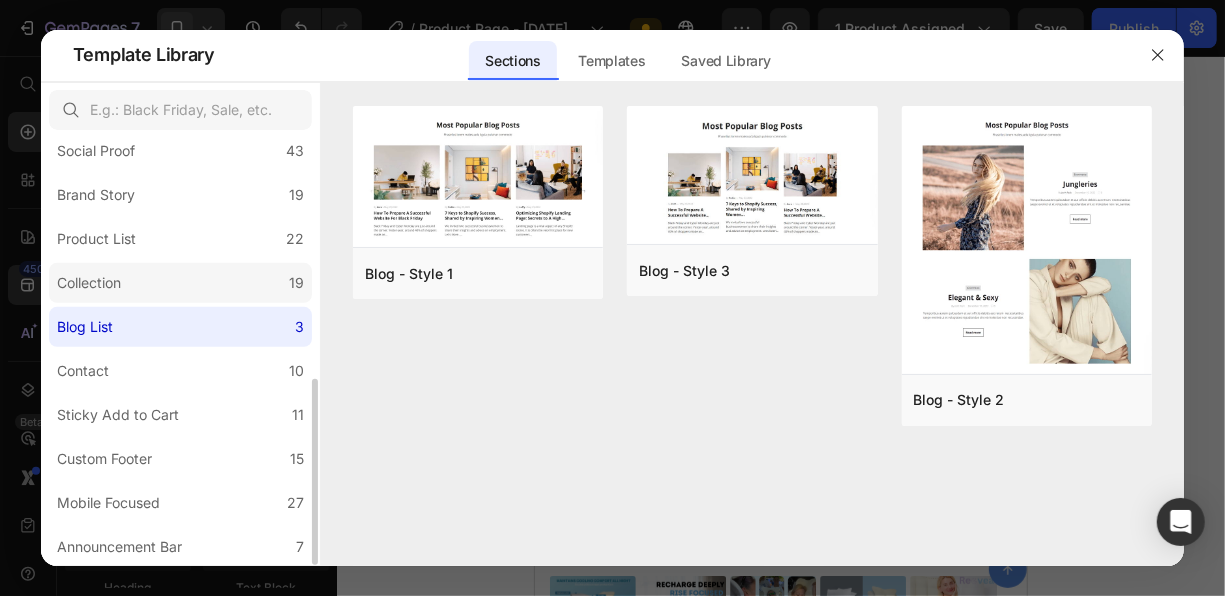 click on "Collection 19" 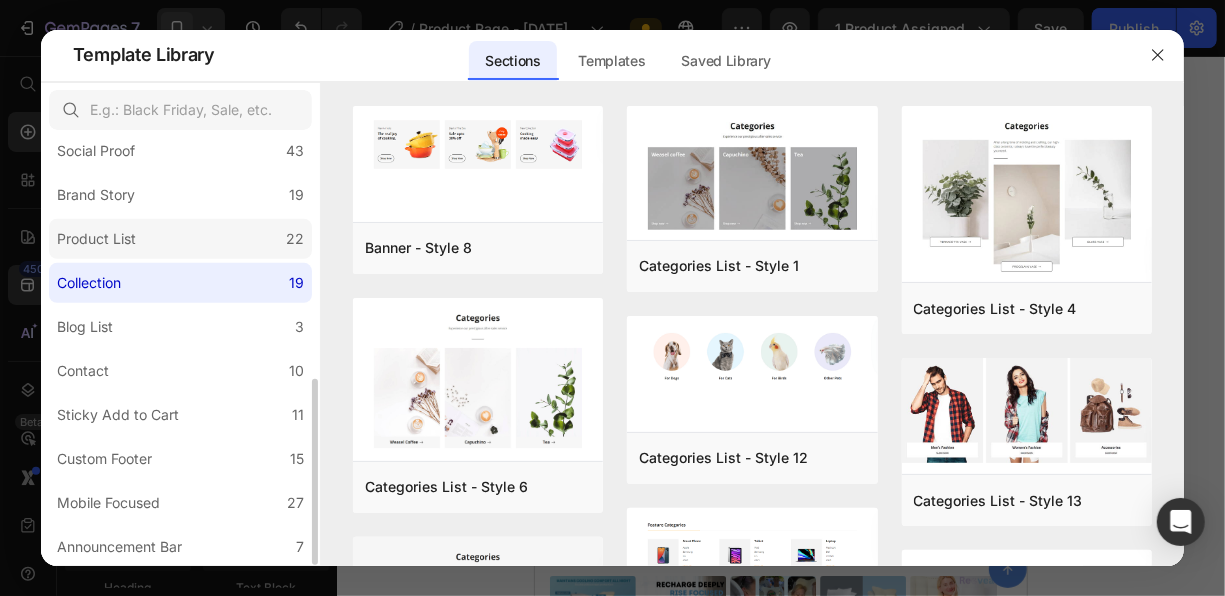 click on "Product List 22" 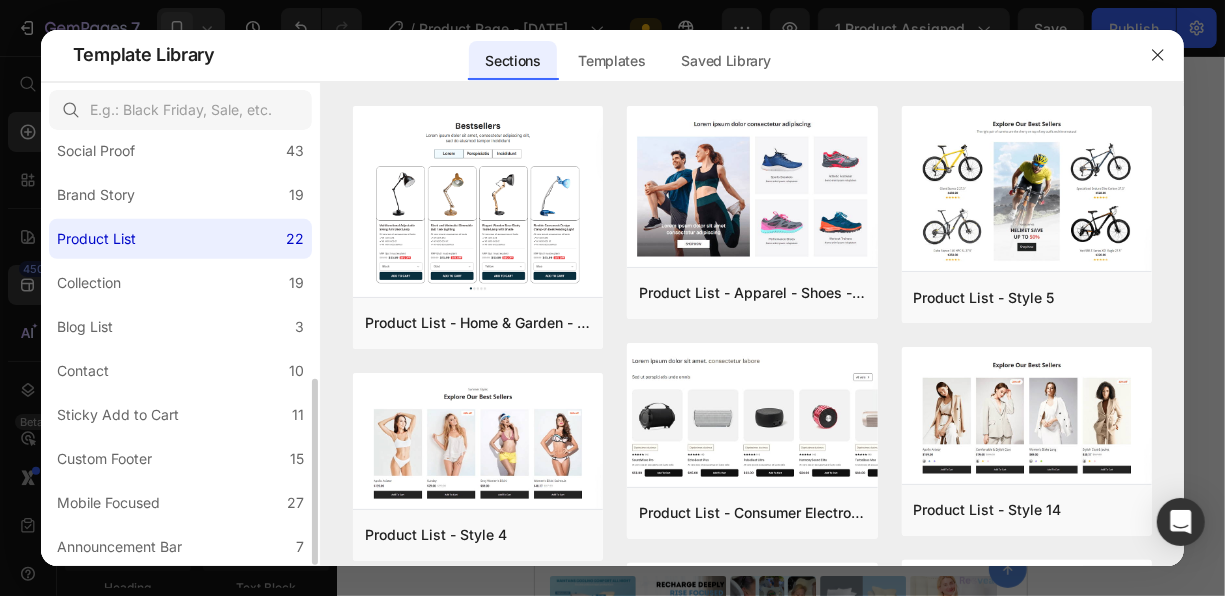 scroll, scrollTop: 0, scrollLeft: 0, axis: both 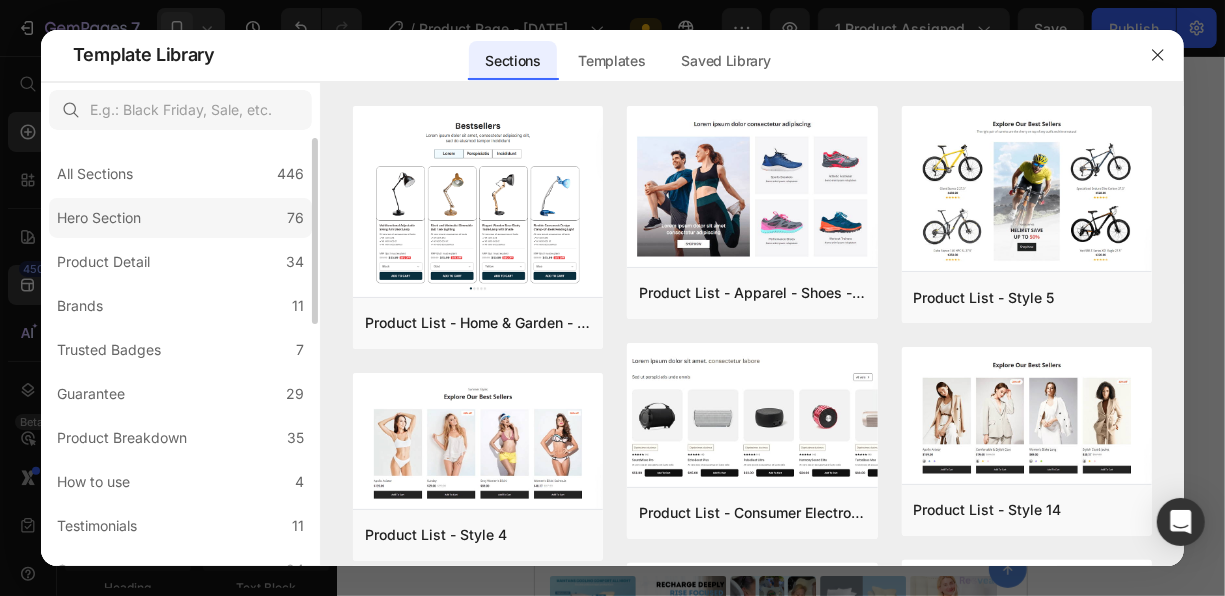 click on "Hero Section 76" 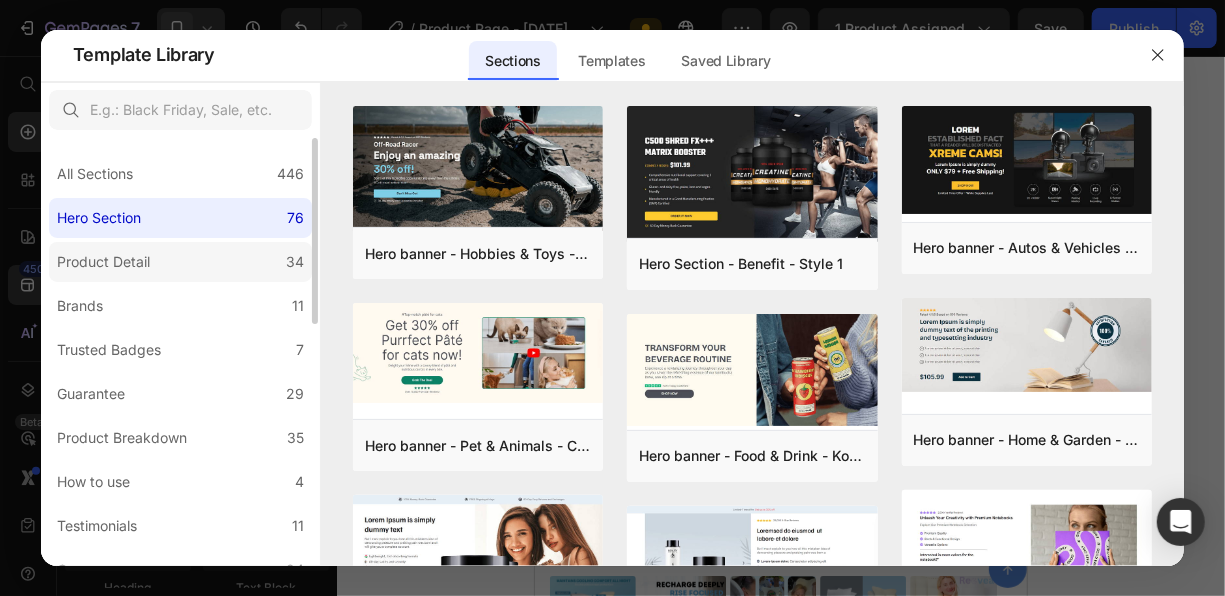 click on "Product Detail 34" 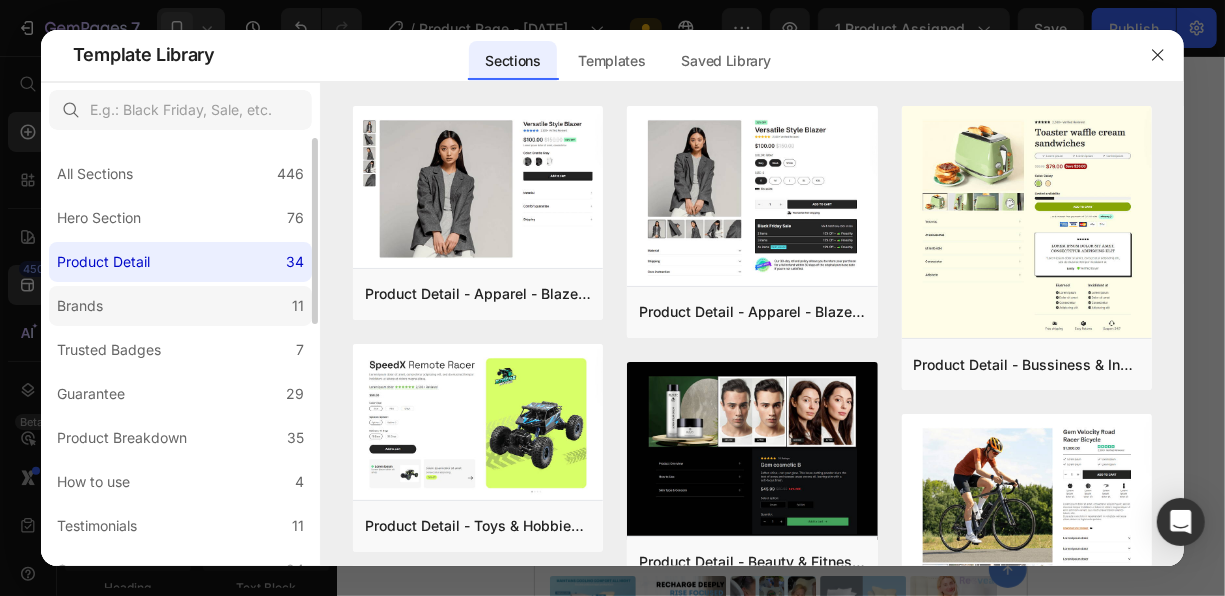 click on "Brands 11" 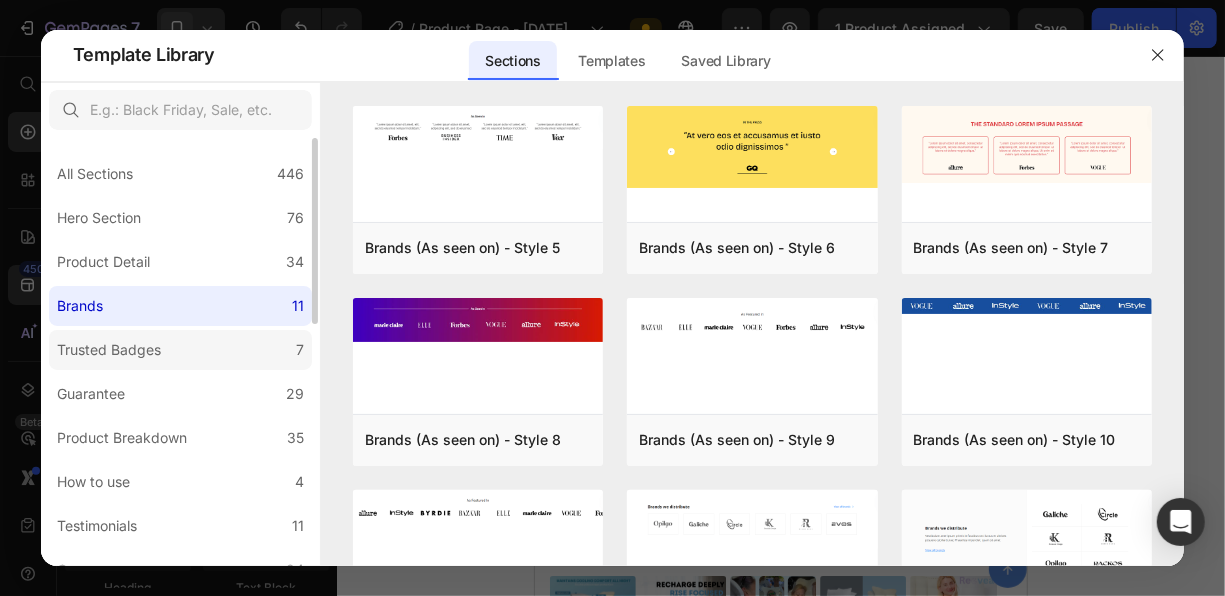 click on "Trusted Badges 7" 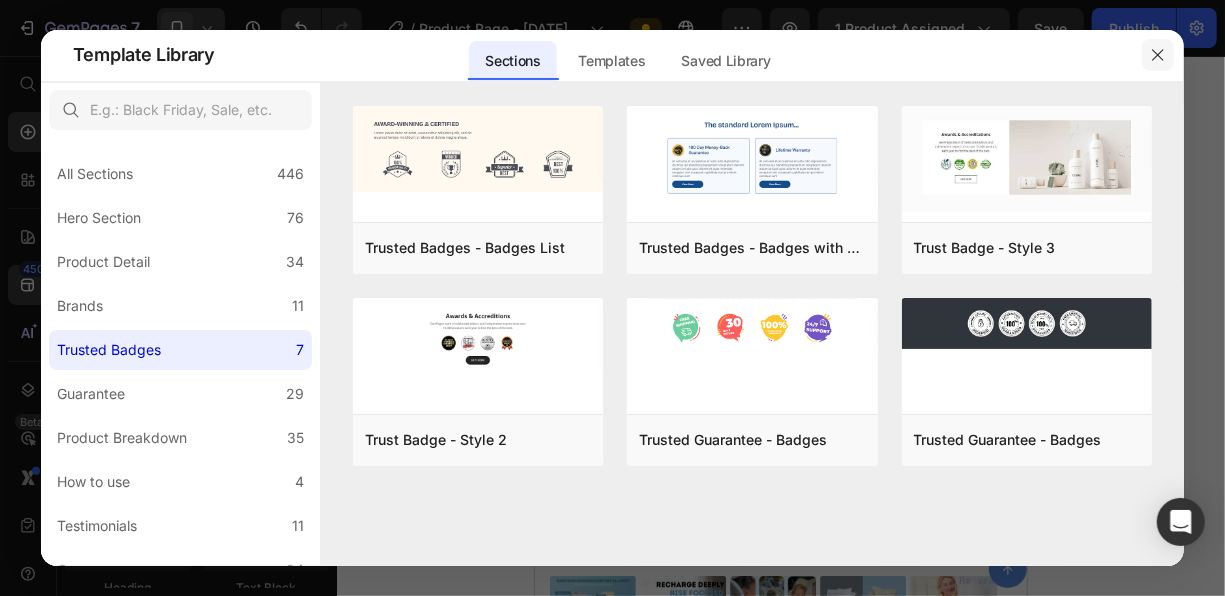 click at bounding box center (1158, 55) 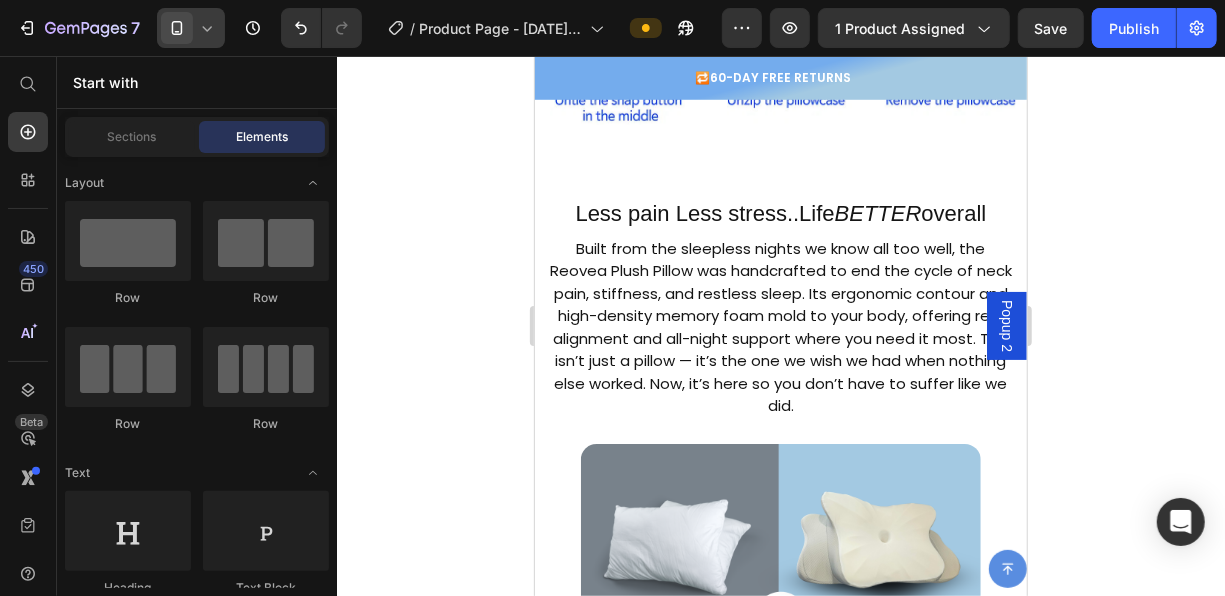 scroll, scrollTop: 4118, scrollLeft: 0, axis: vertical 